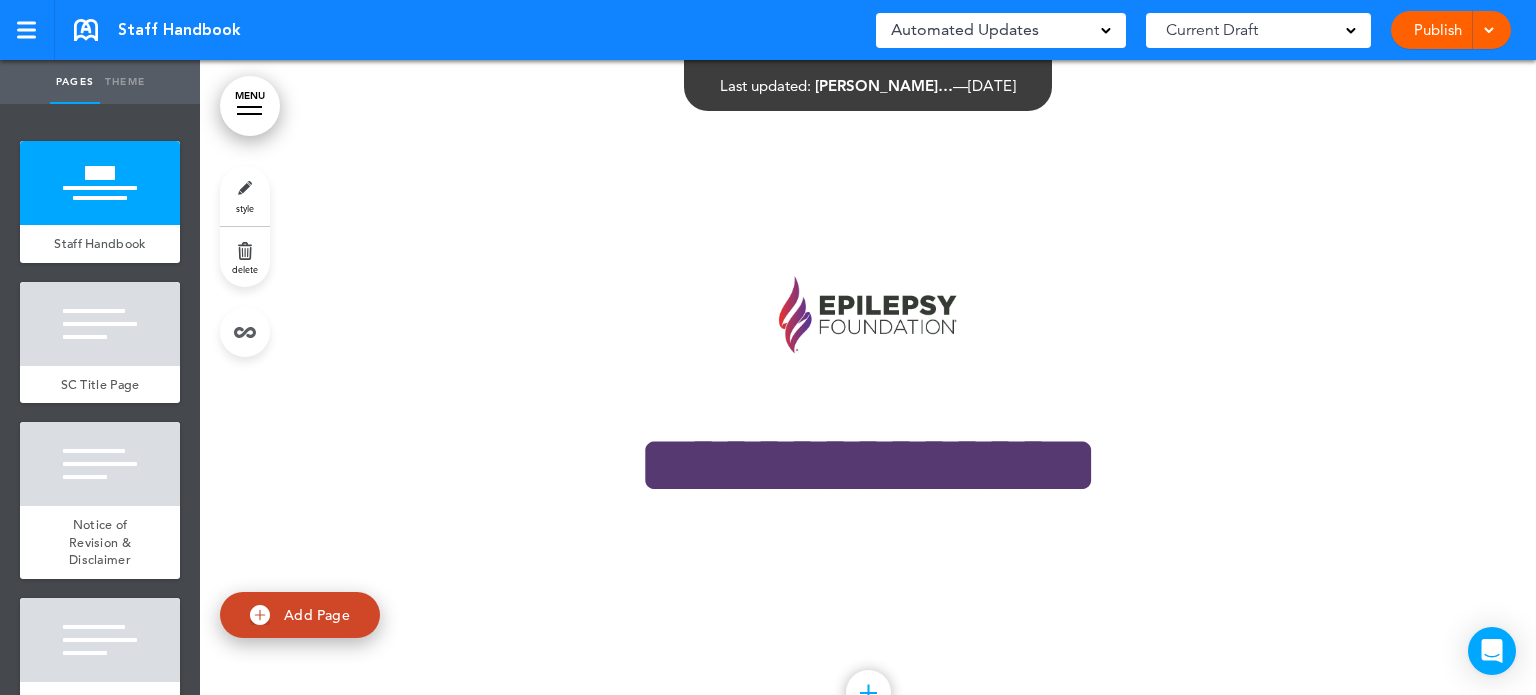 scroll, scrollTop: 0, scrollLeft: 0, axis: both 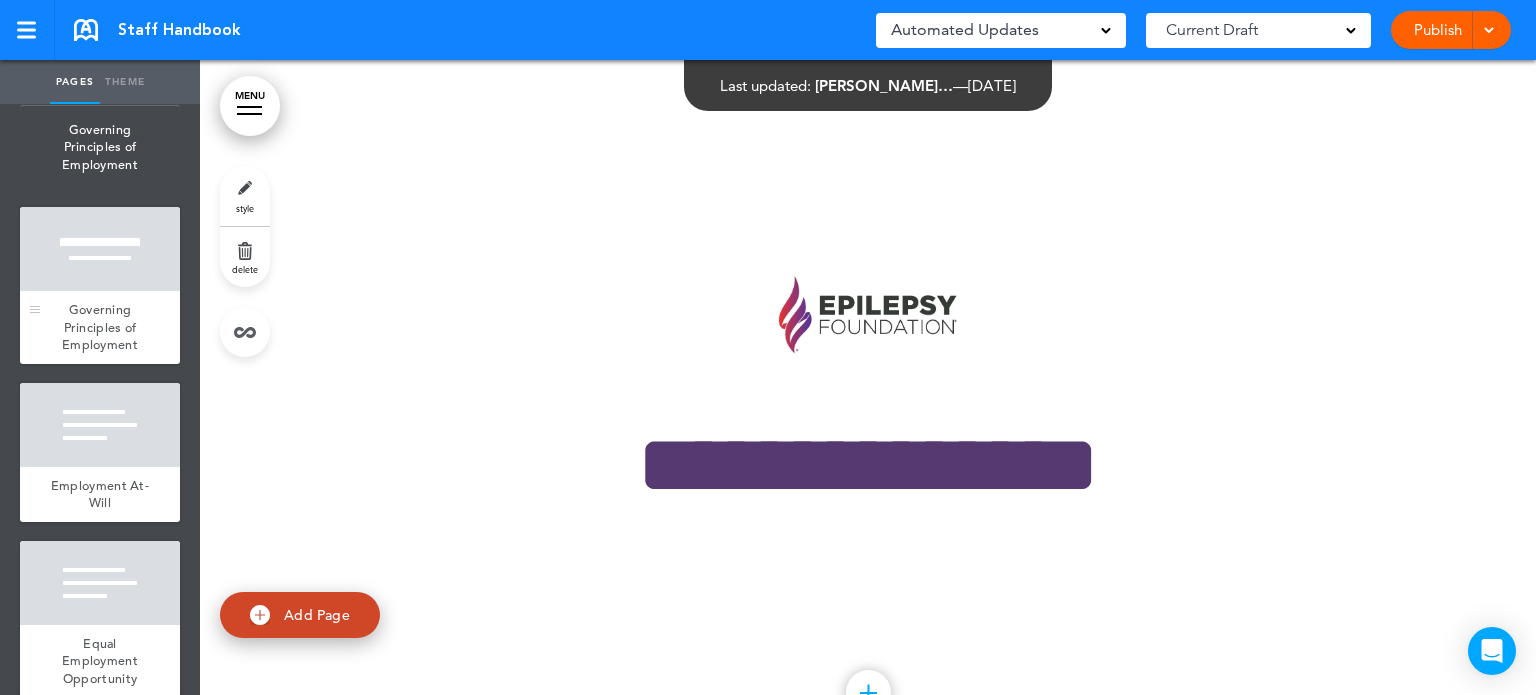 click on "Governing Principles of Employment" at bounding box center (100, 327) 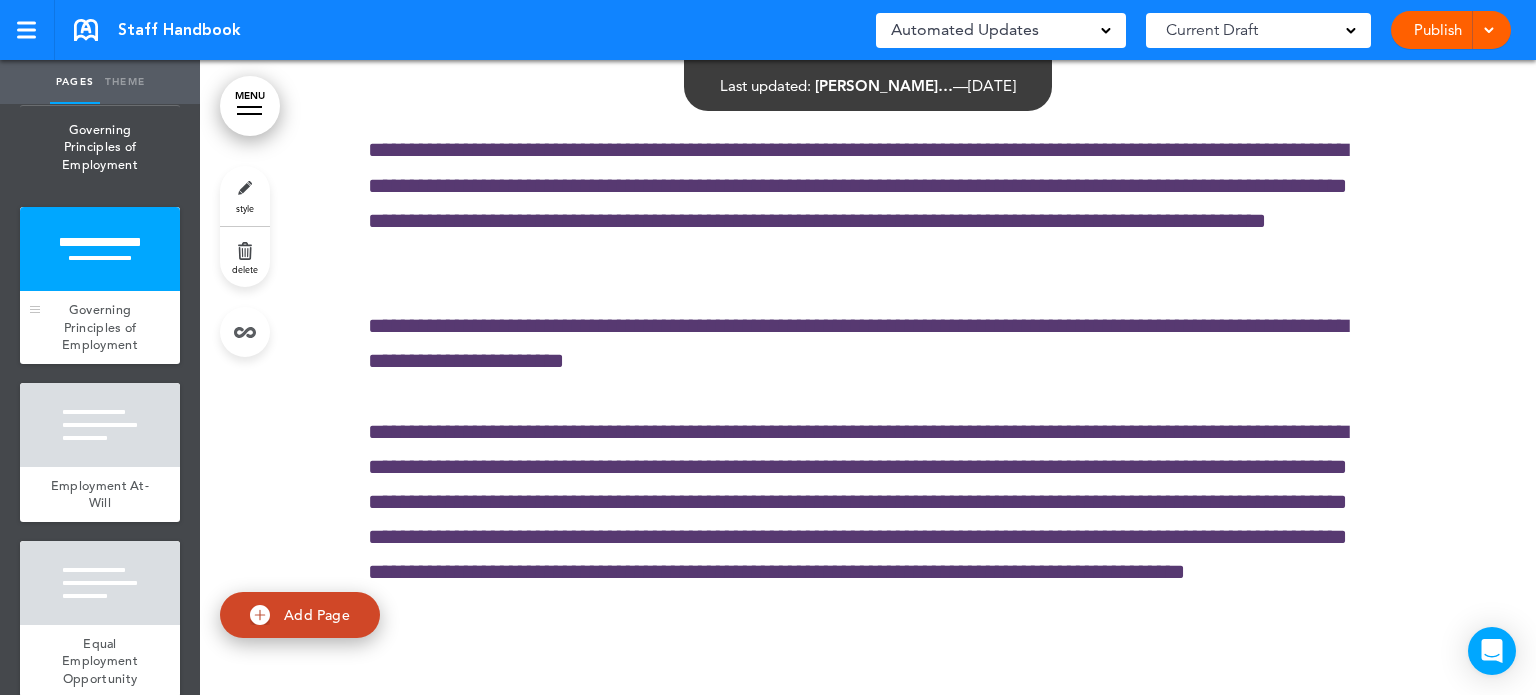 scroll, scrollTop: 11046, scrollLeft: 0, axis: vertical 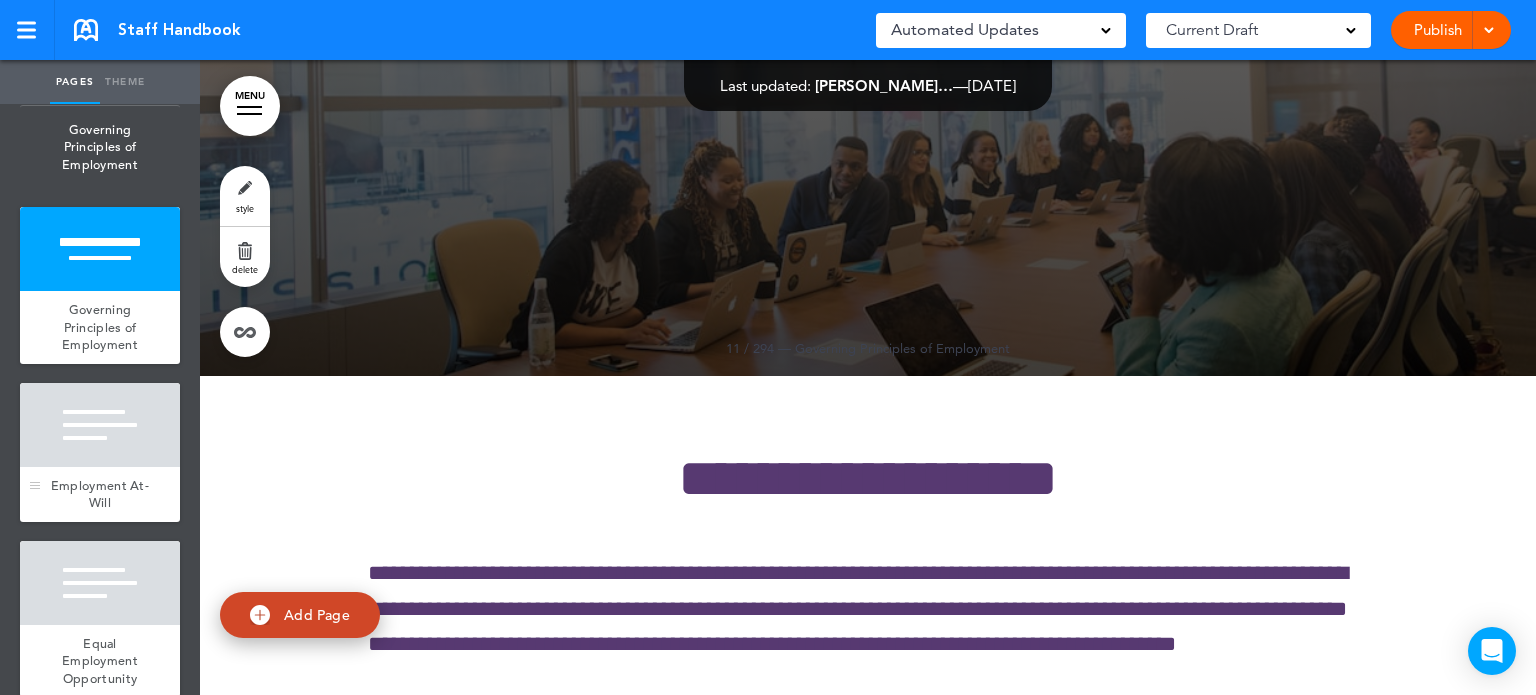 click at bounding box center (100, 425) 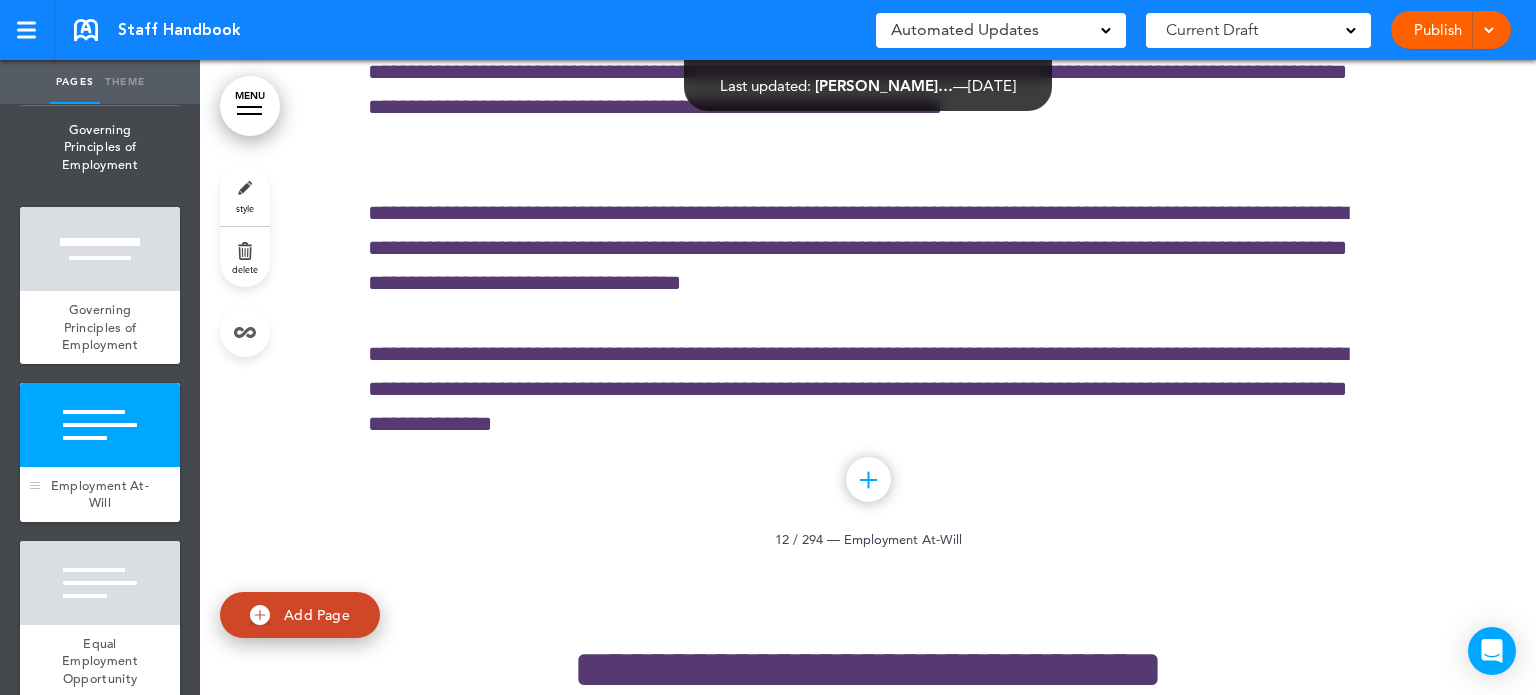 scroll, scrollTop: 11766, scrollLeft: 0, axis: vertical 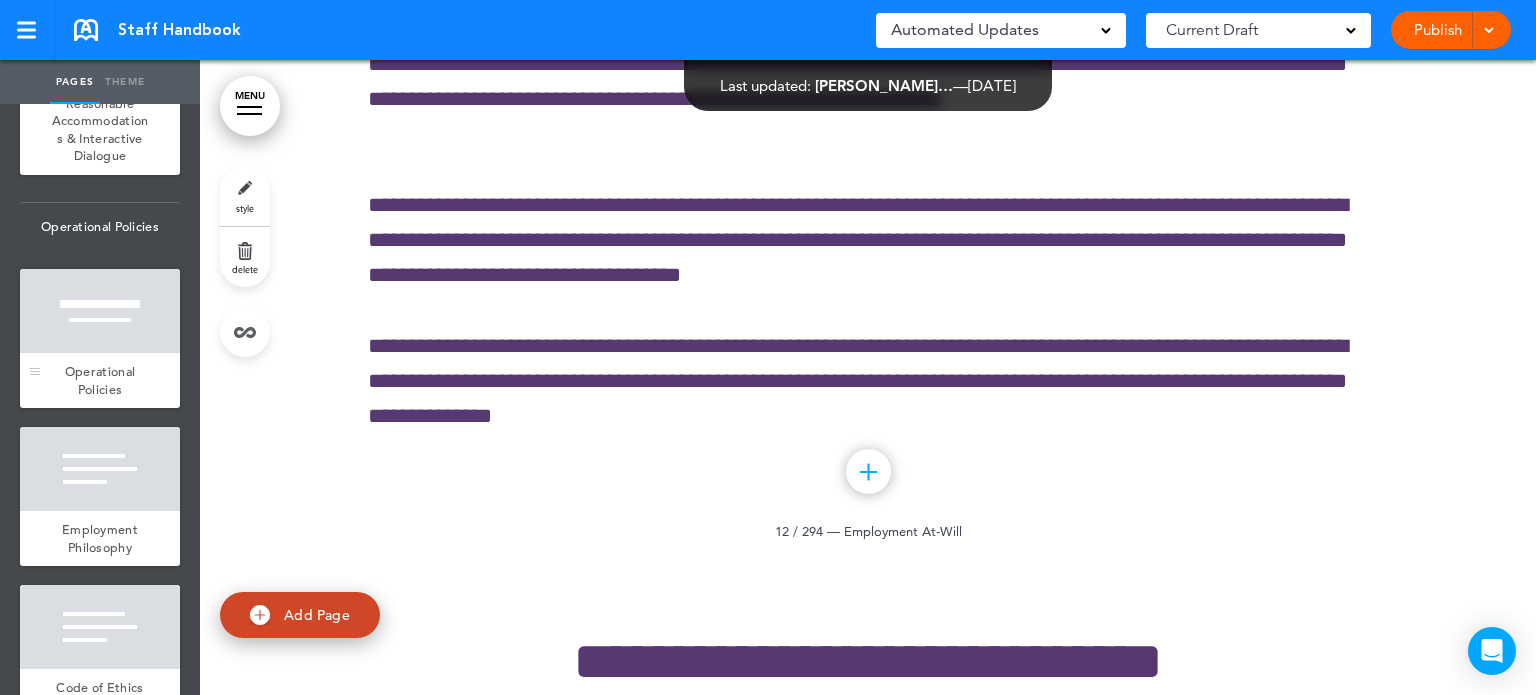 click on "Operational Policies" at bounding box center (100, 380) 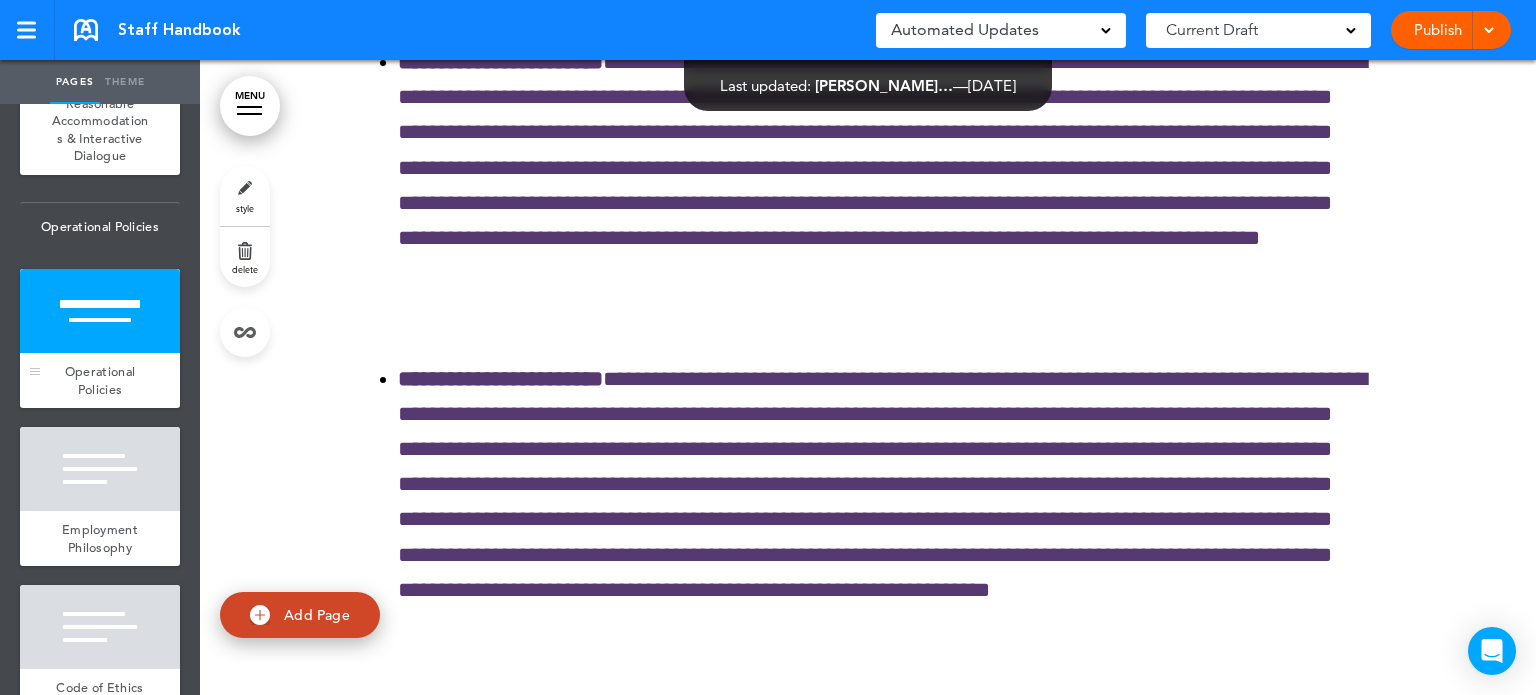 scroll, scrollTop: 28072, scrollLeft: 0, axis: vertical 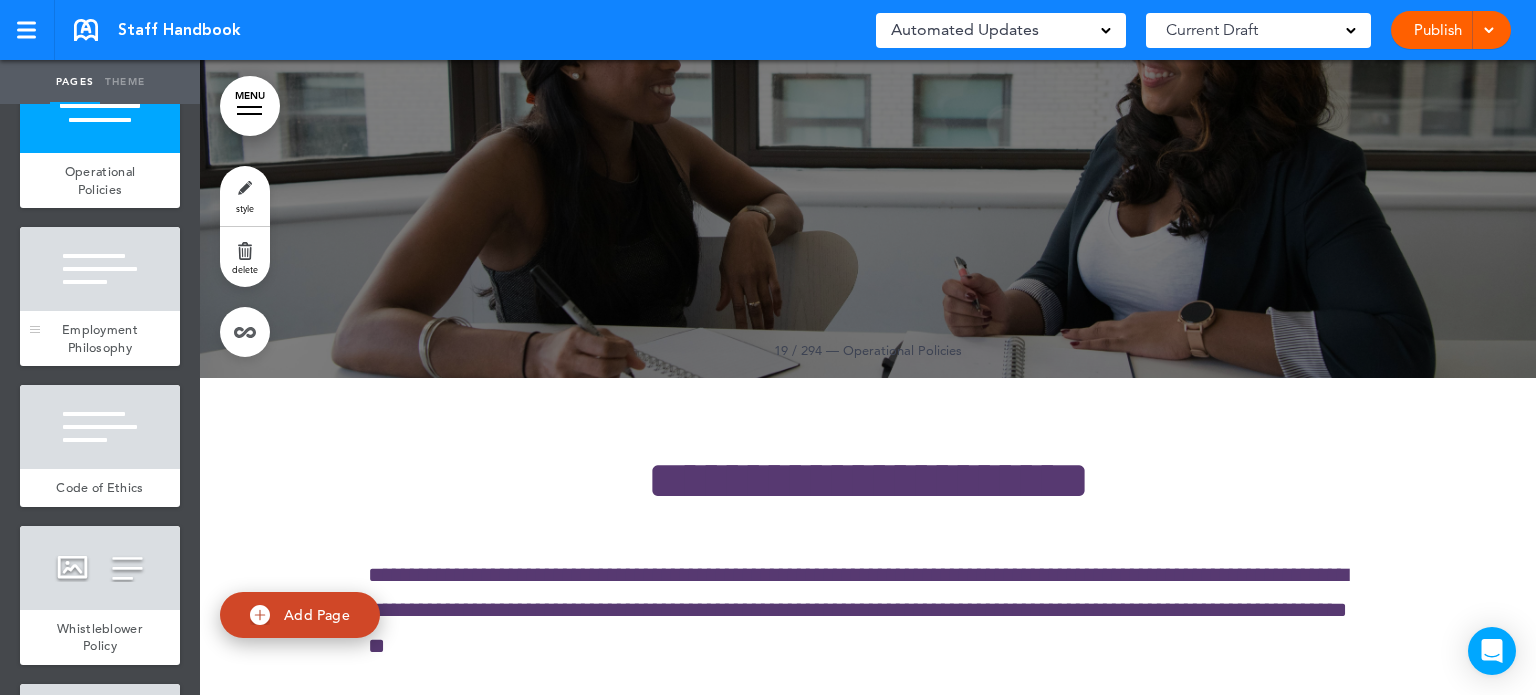 click on "Employment Philosophy" at bounding box center (100, 338) 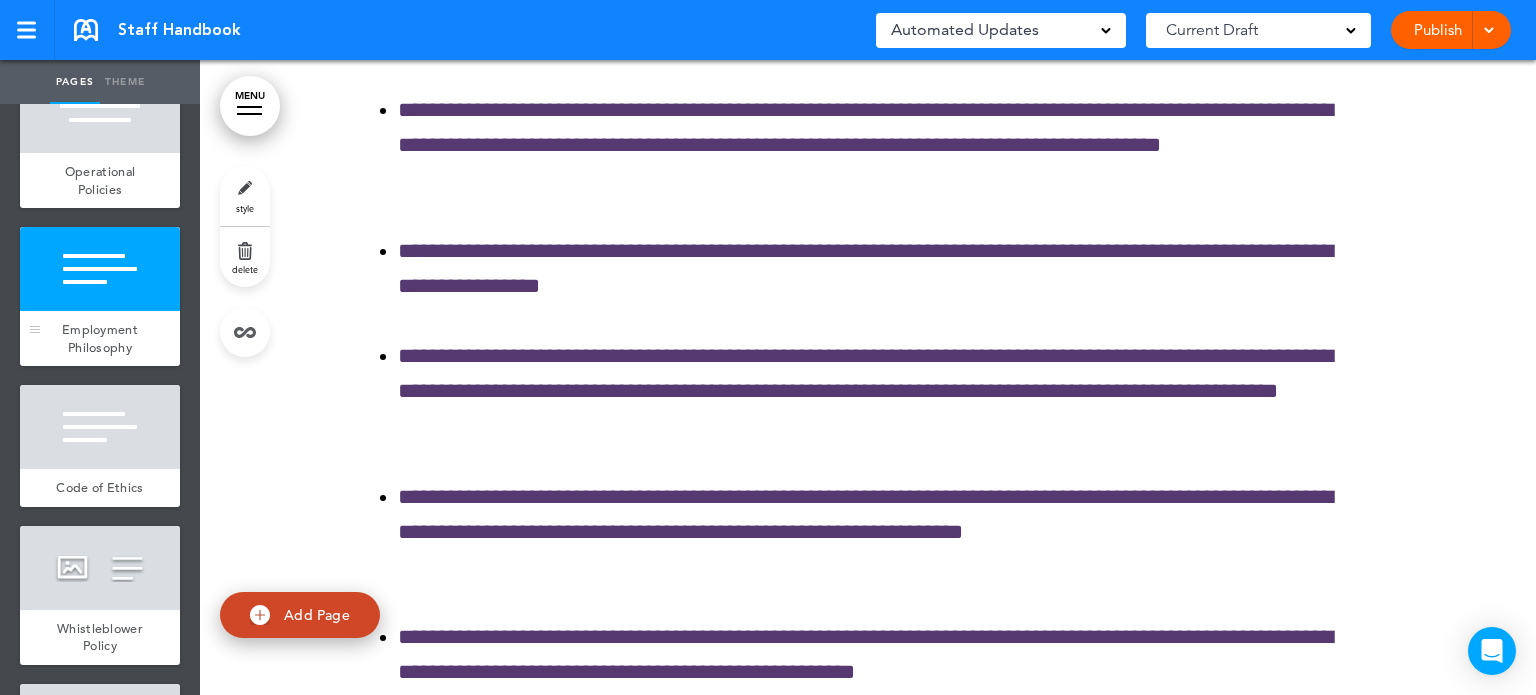 scroll, scrollTop: 28792, scrollLeft: 0, axis: vertical 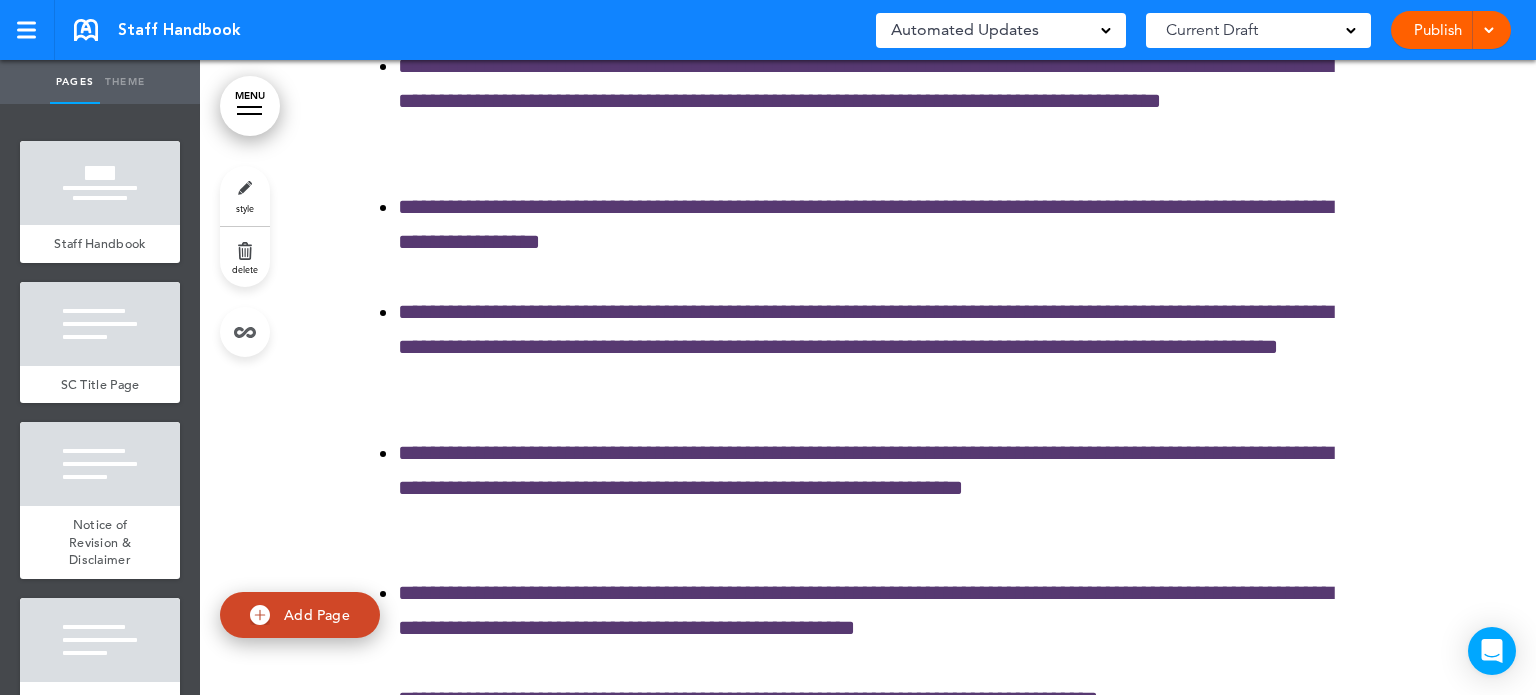 click on "Theme" at bounding box center [125, 82] 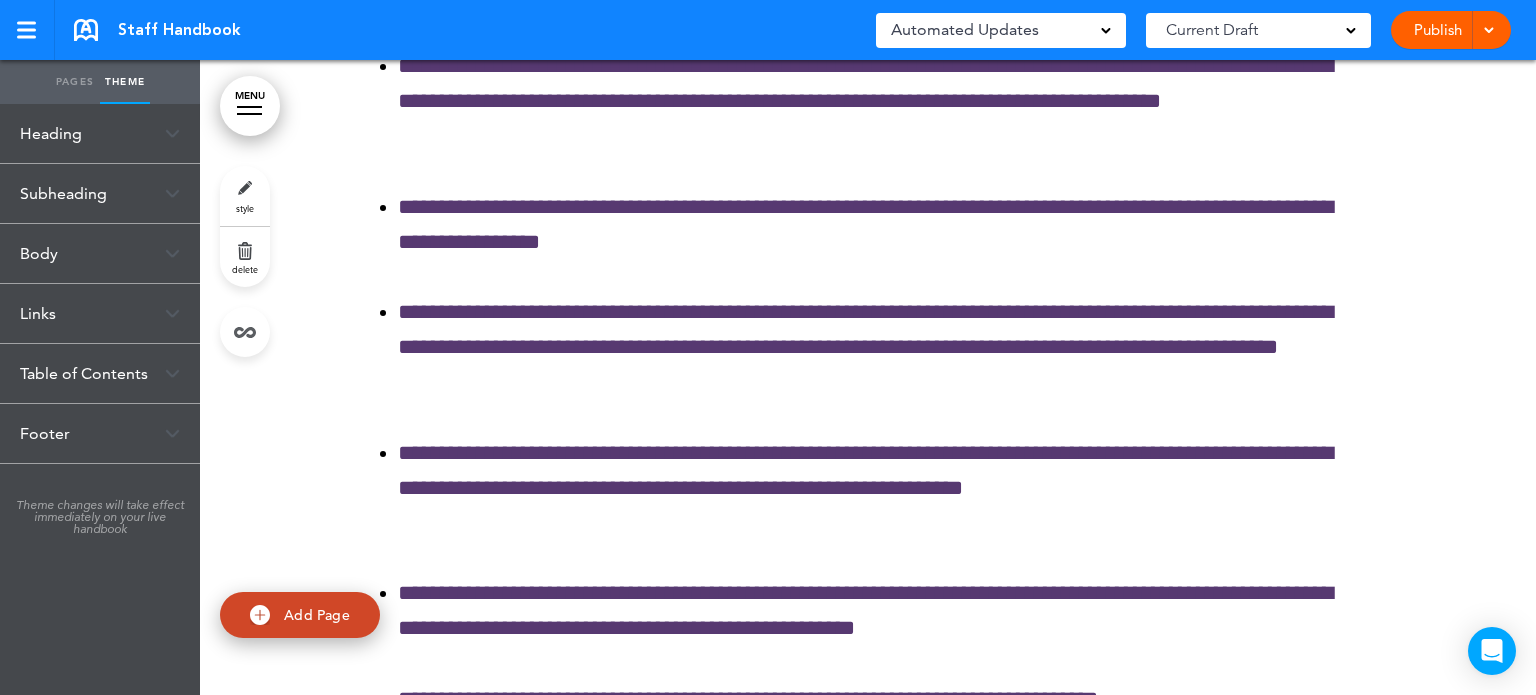click on "Body" at bounding box center (100, 253) 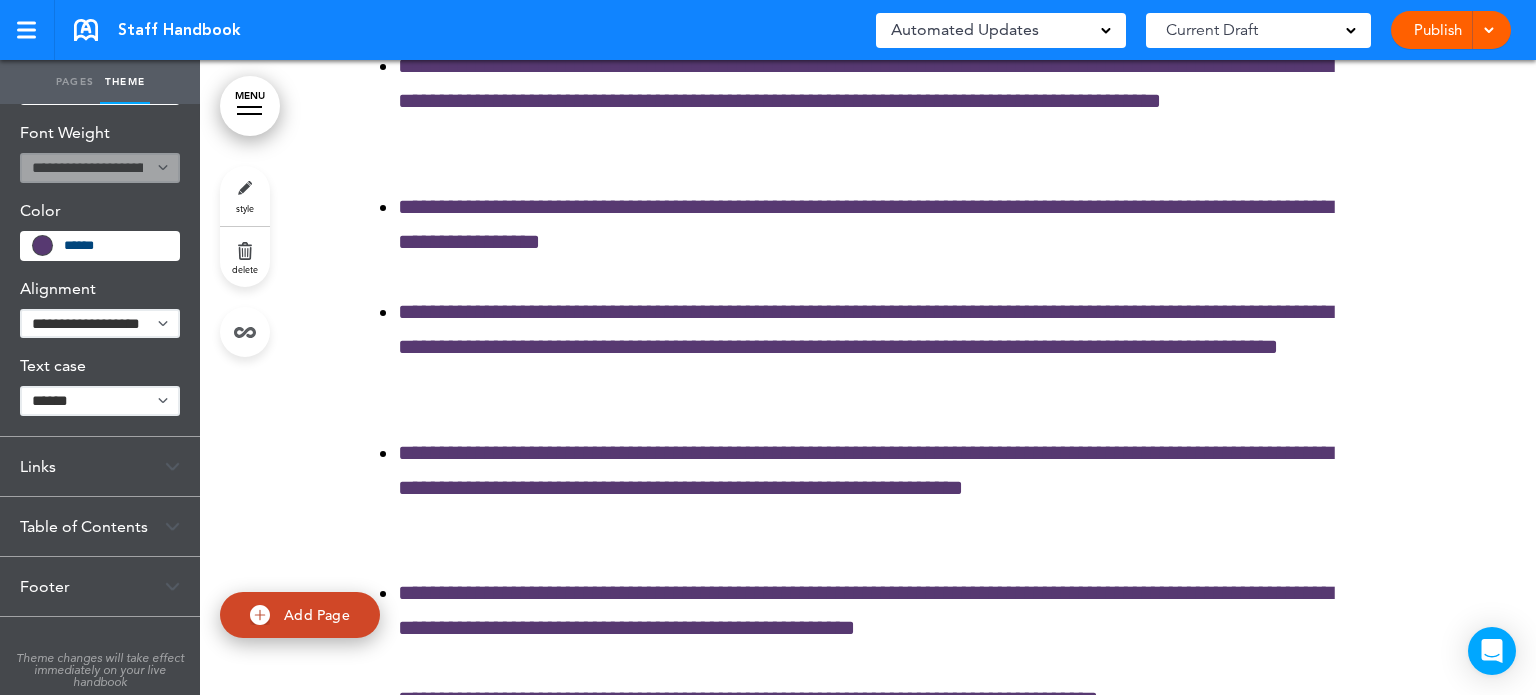 scroll, scrollTop: 237, scrollLeft: 0, axis: vertical 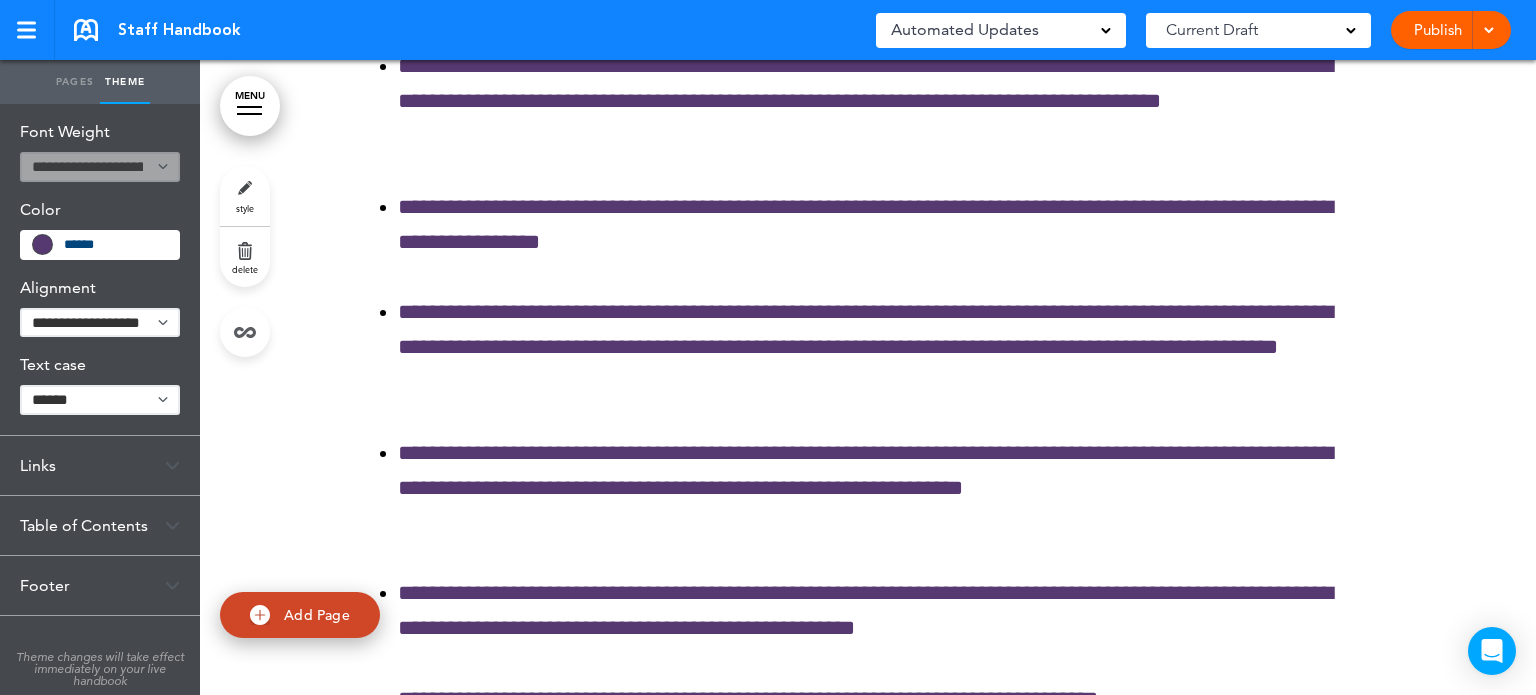 click on "**********" at bounding box center (100, 323) 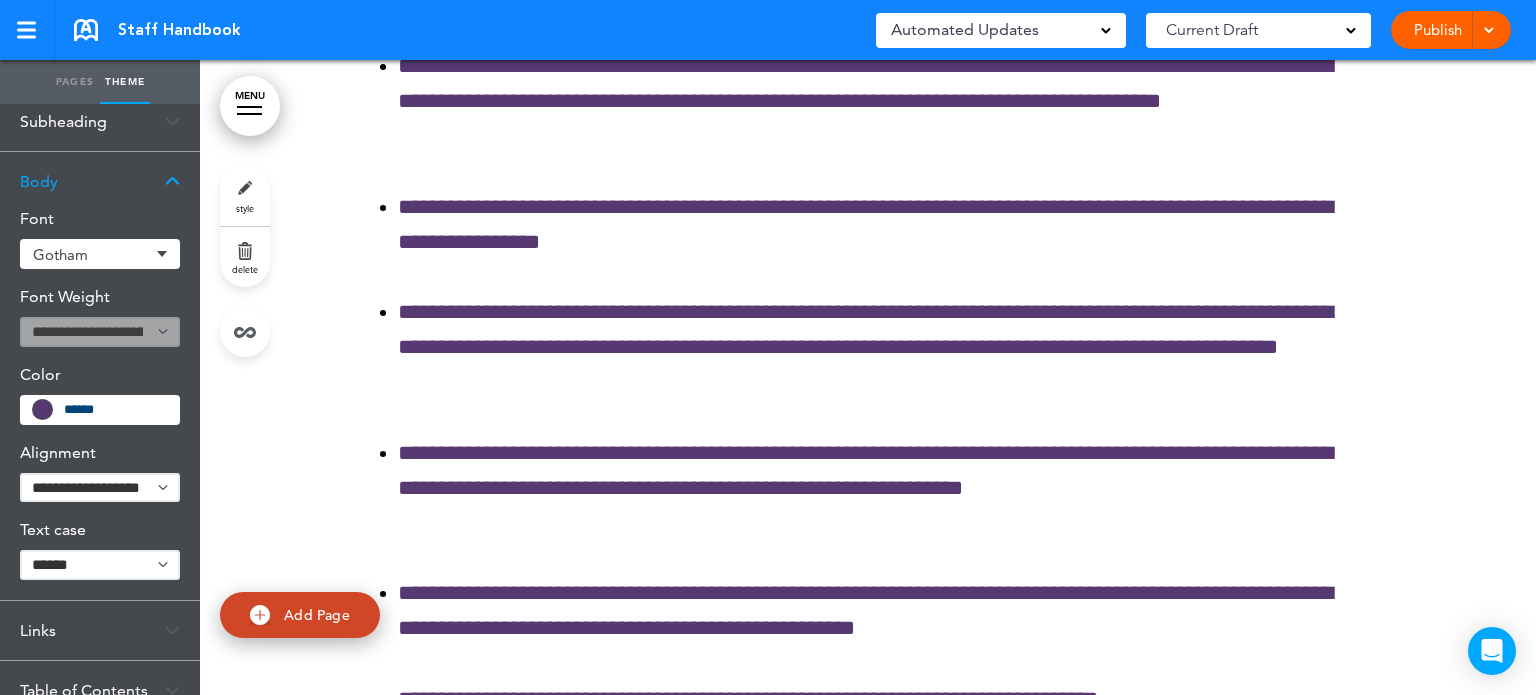 scroll, scrollTop: 37, scrollLeft: 0, axis: vertical 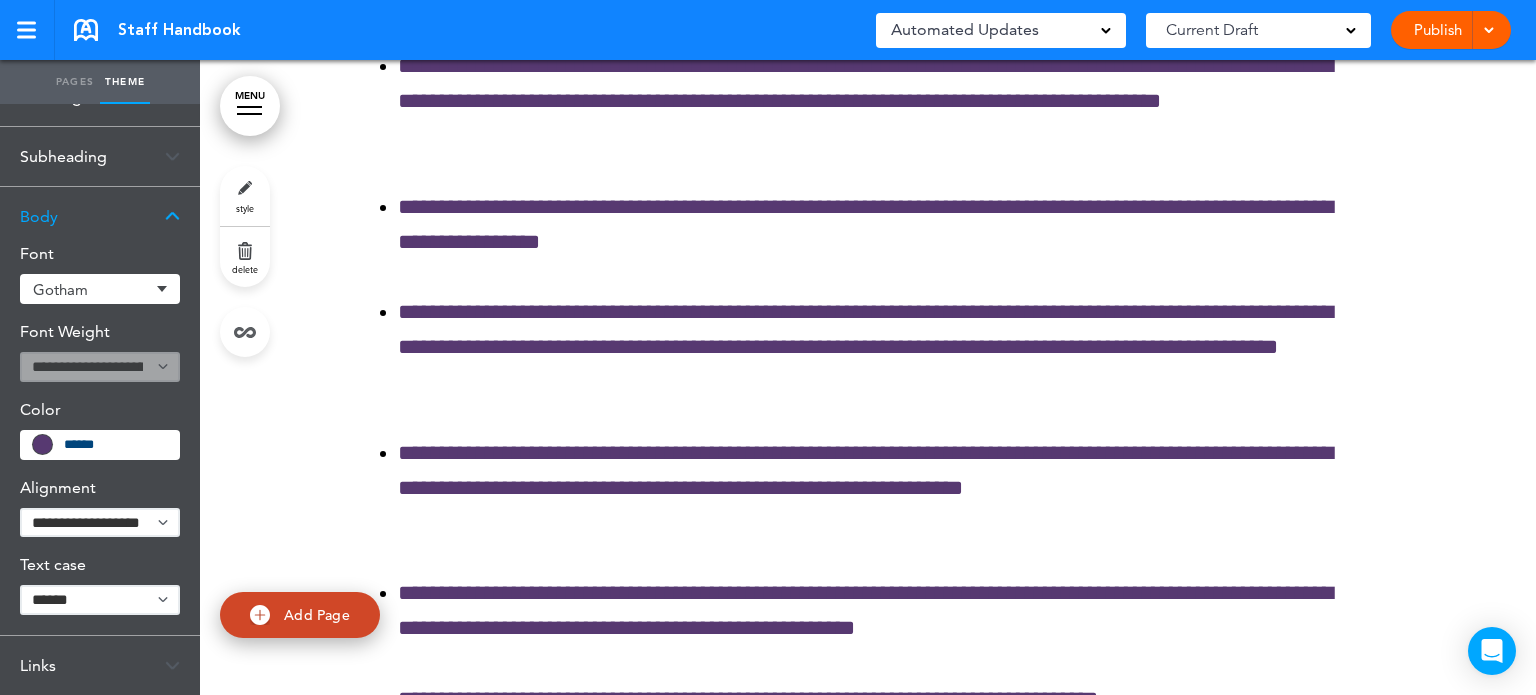 click on "**********" at bounding box center (100, 367) 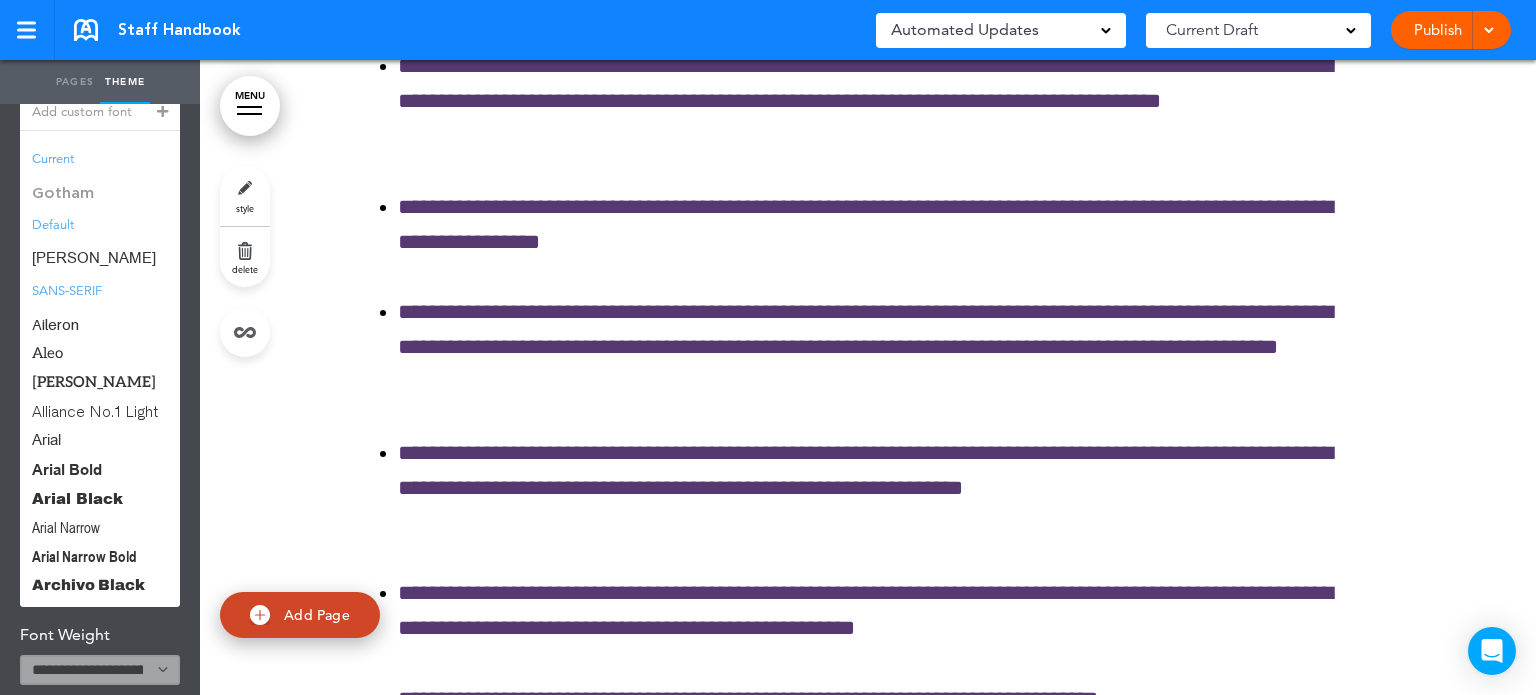 scroll, scrollTop: 337, scrollLeft: 0, axis: vertical 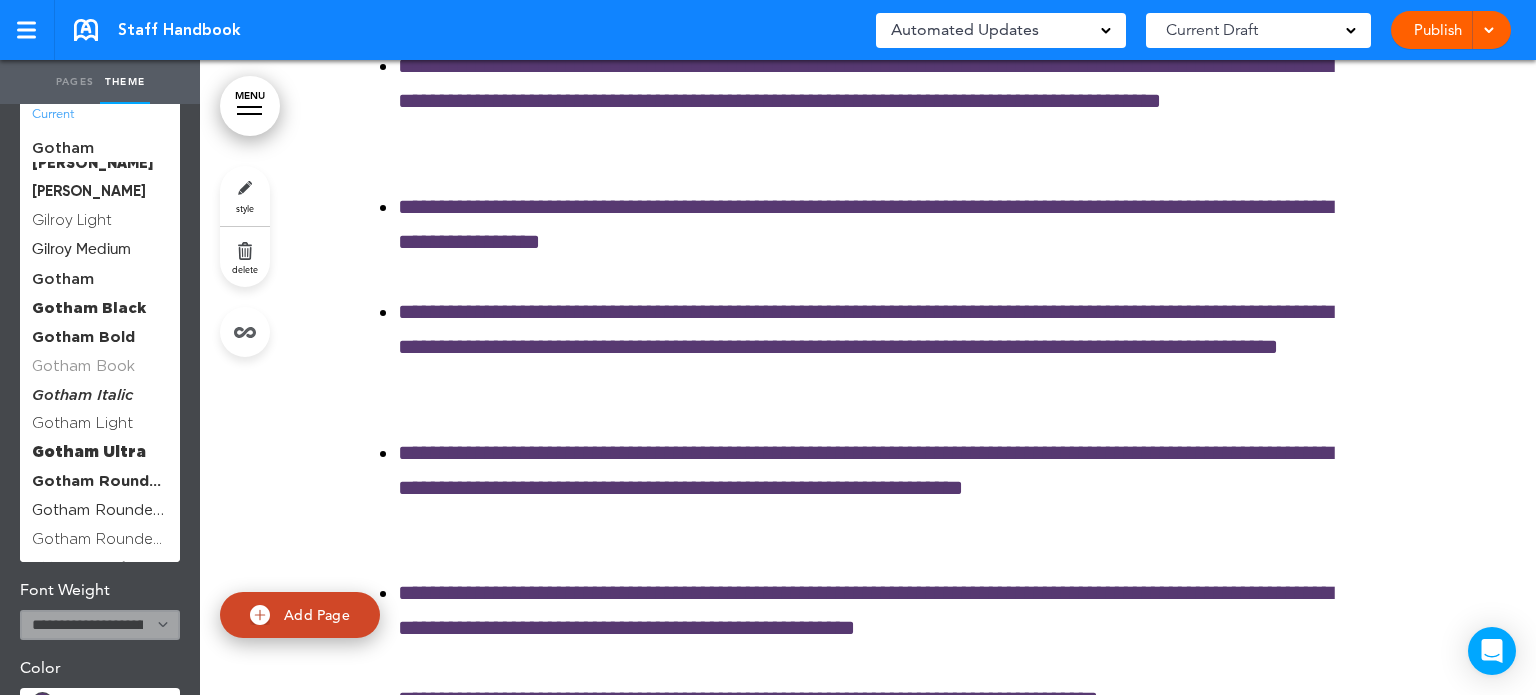 click on "Gotham Book" at bounding box center (100, 365) 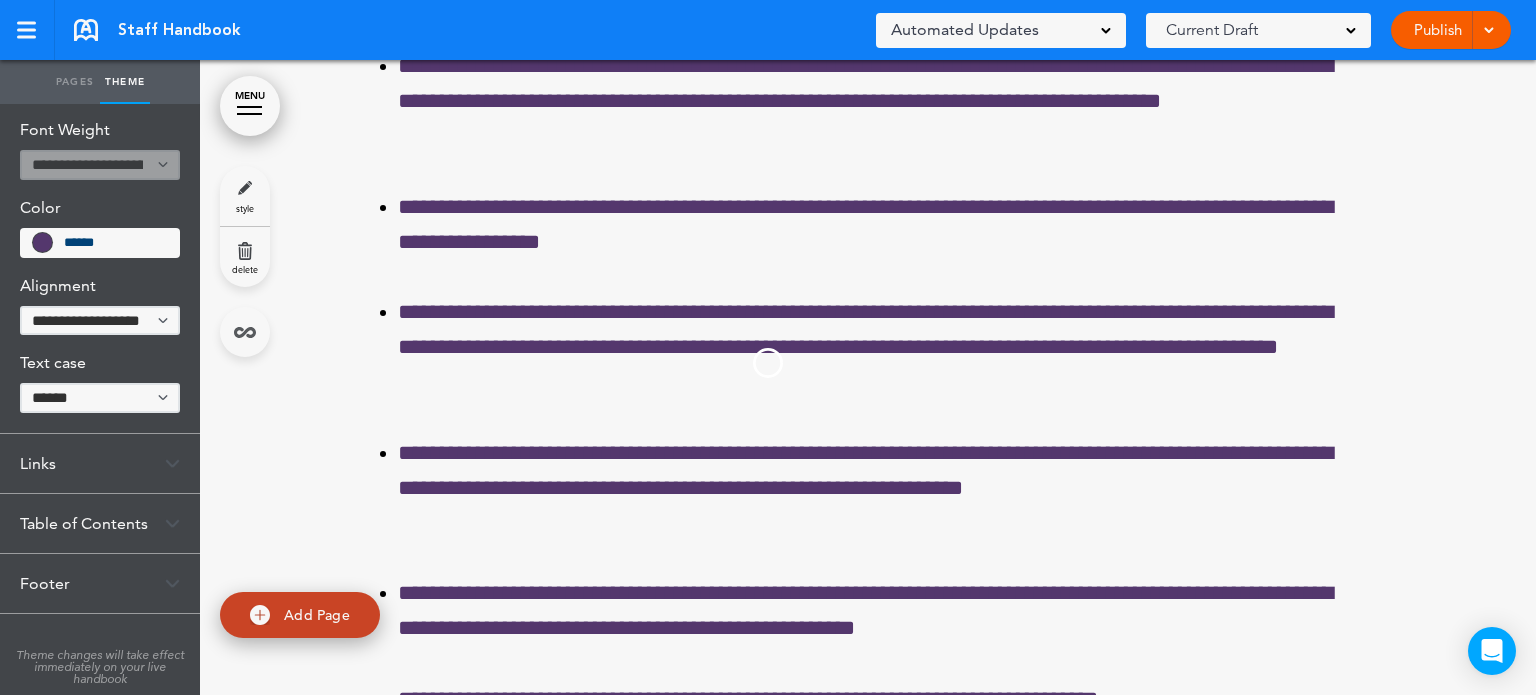 scroll, scrollTop: 237, scrollLeft: 0, axis: vertical 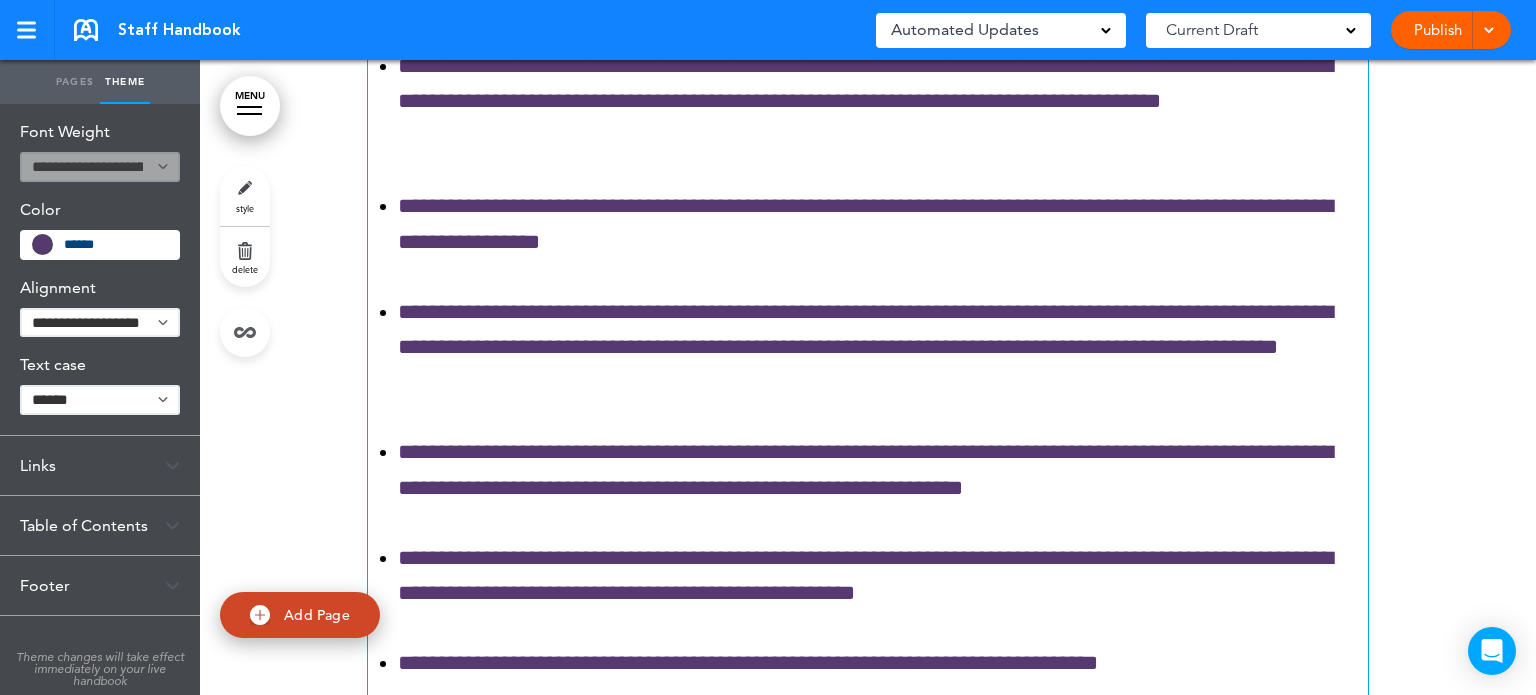 click on "**********" at bounding box center [868, -109] 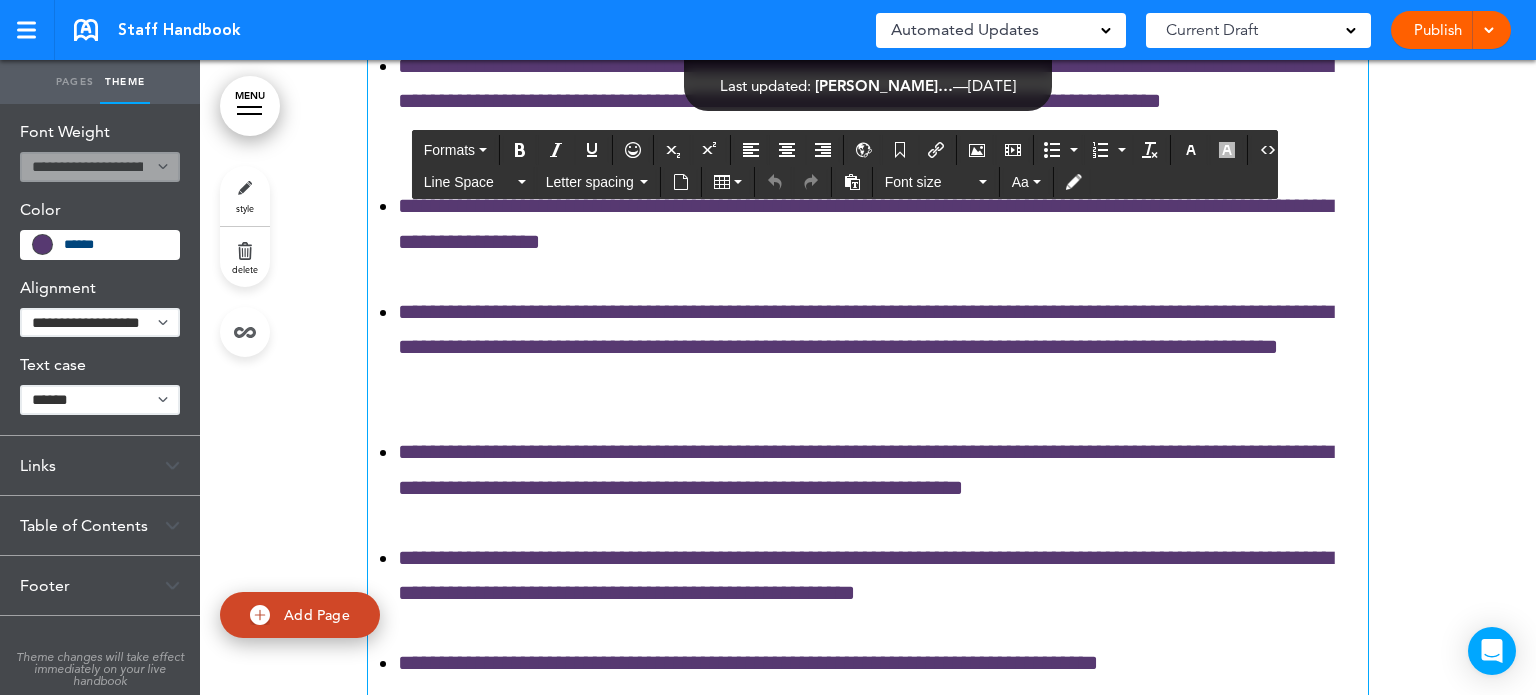 click on "**********" at bounding box center [868, -109] 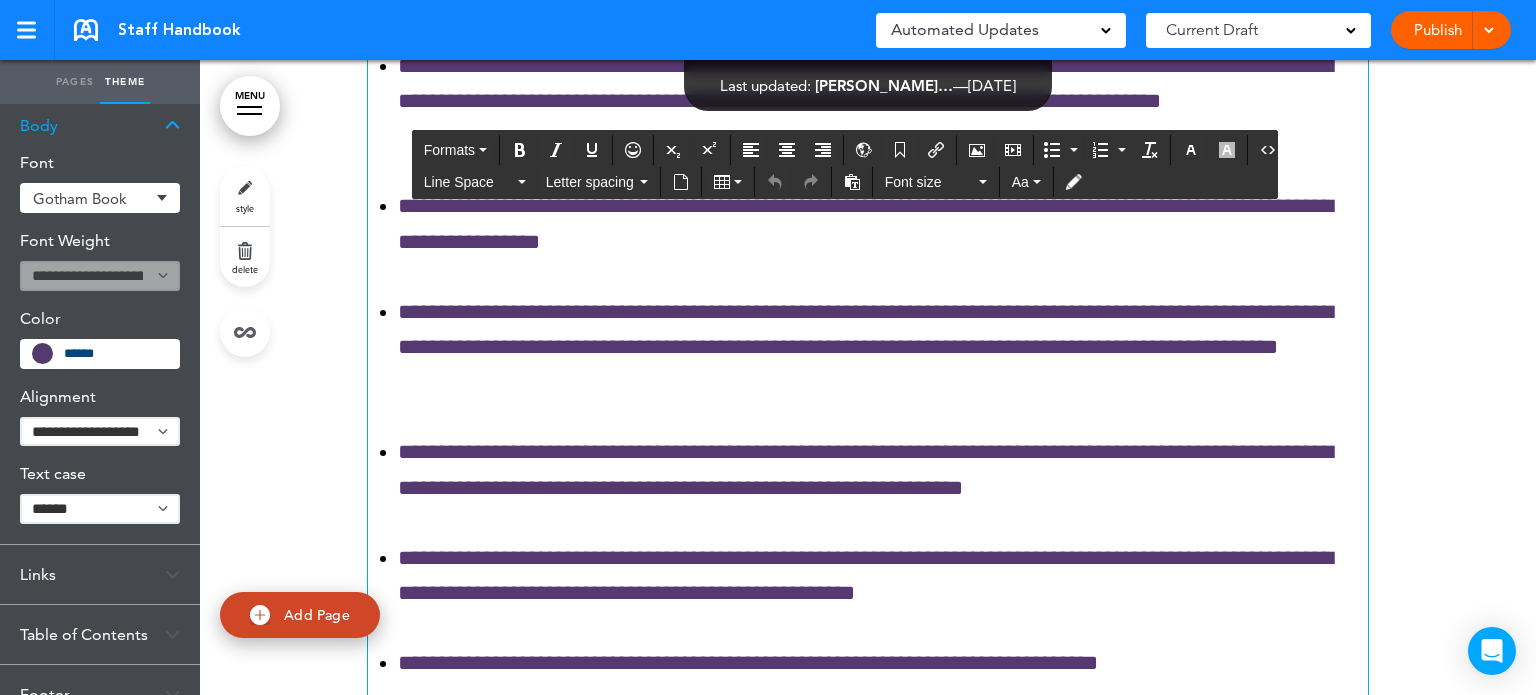 scroll, scrollTop: 0, scrollLeft: 0, axis: both 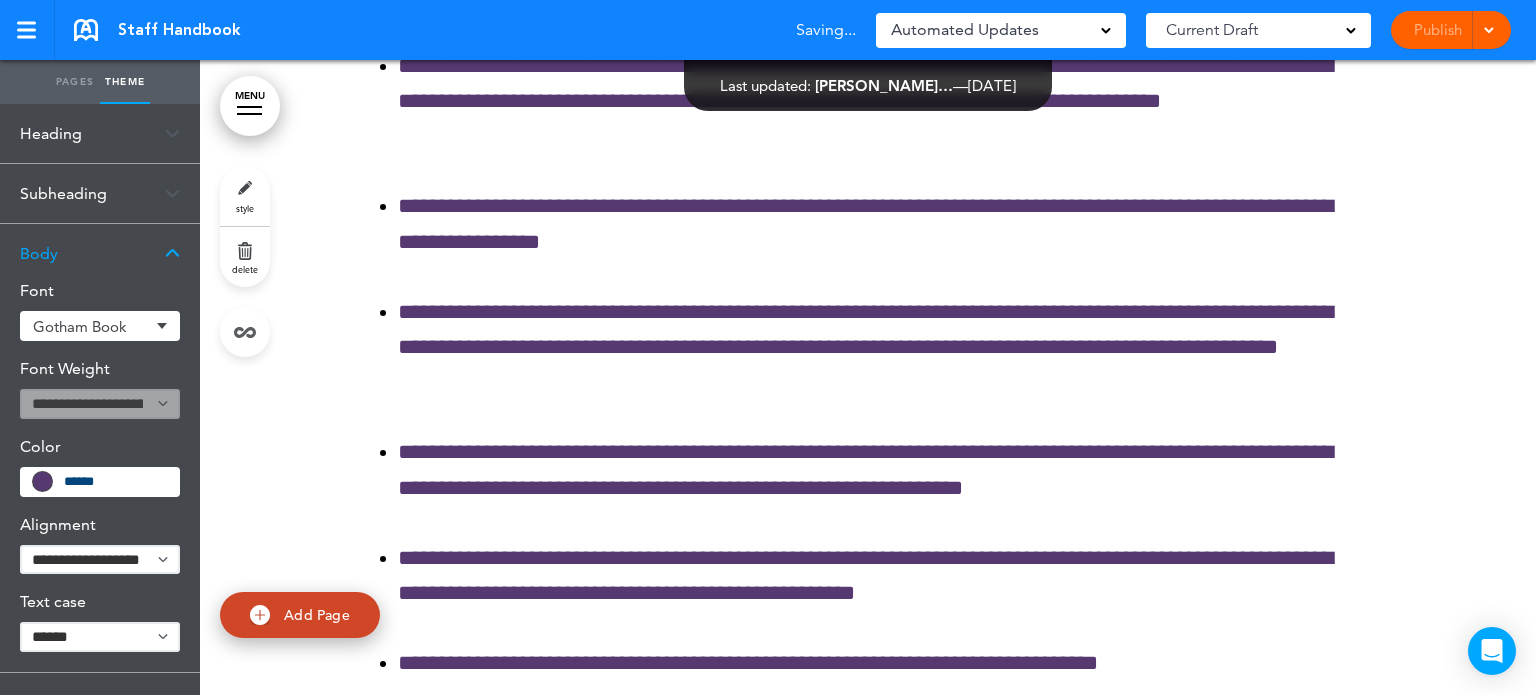 click on "Body" at bounding box center [100, 253] 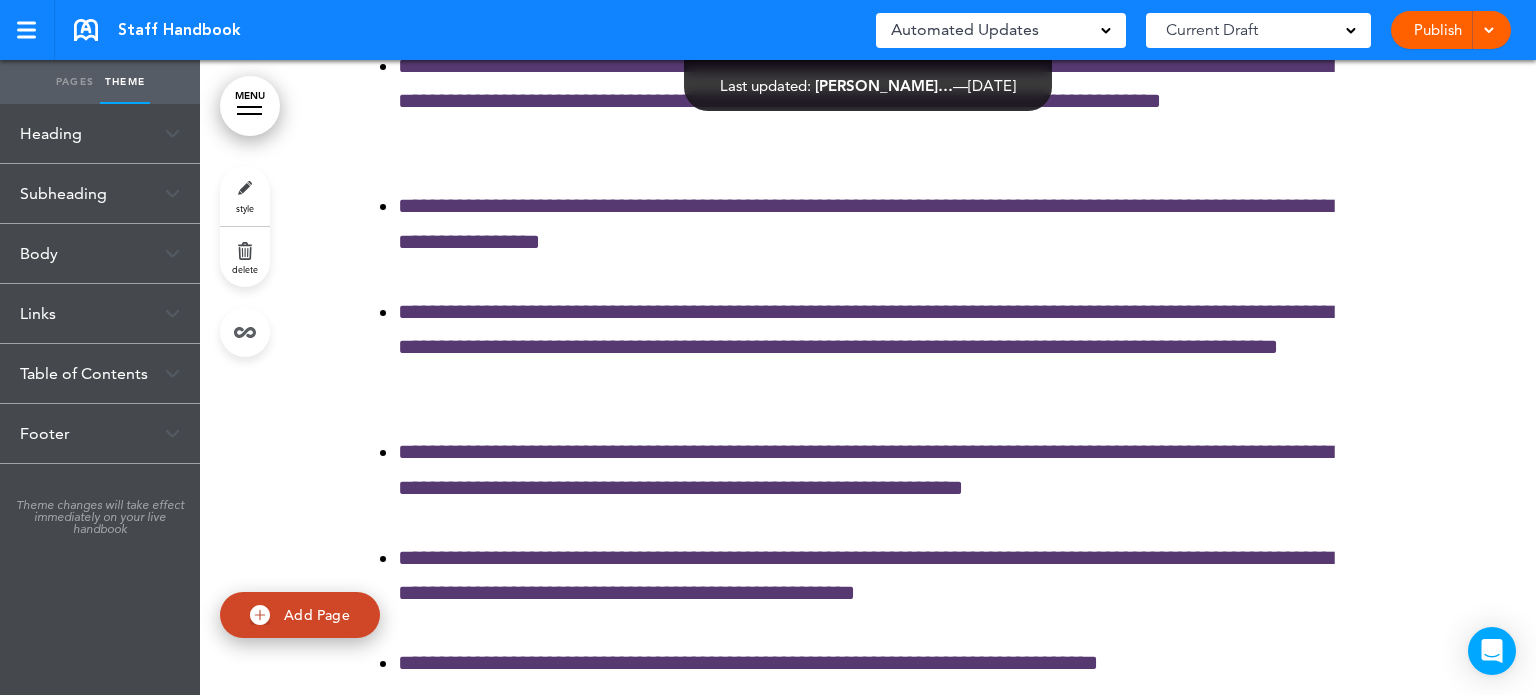click on "Table of Contents" at bounding box center (100, 373) 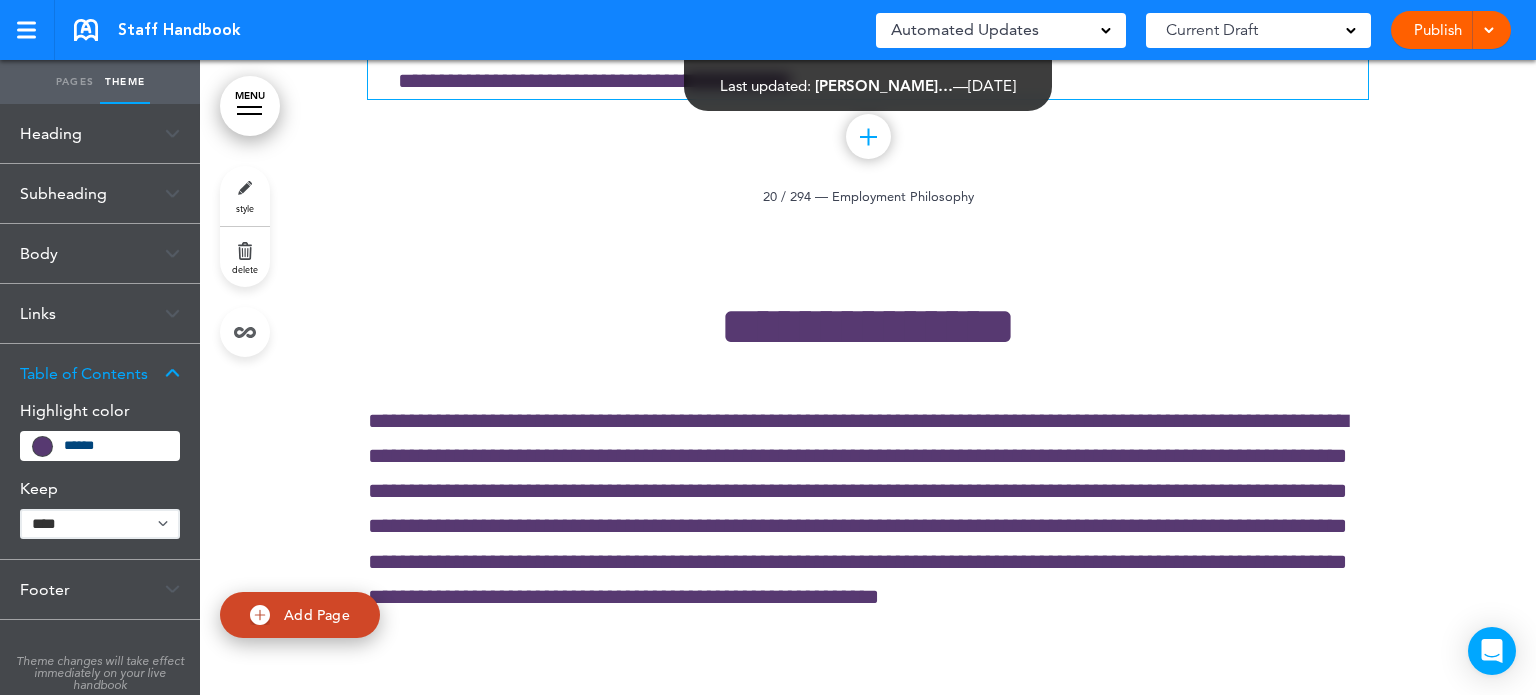 scroll, scrollTop: 29281, scrollLeft: 0, axis: vertical 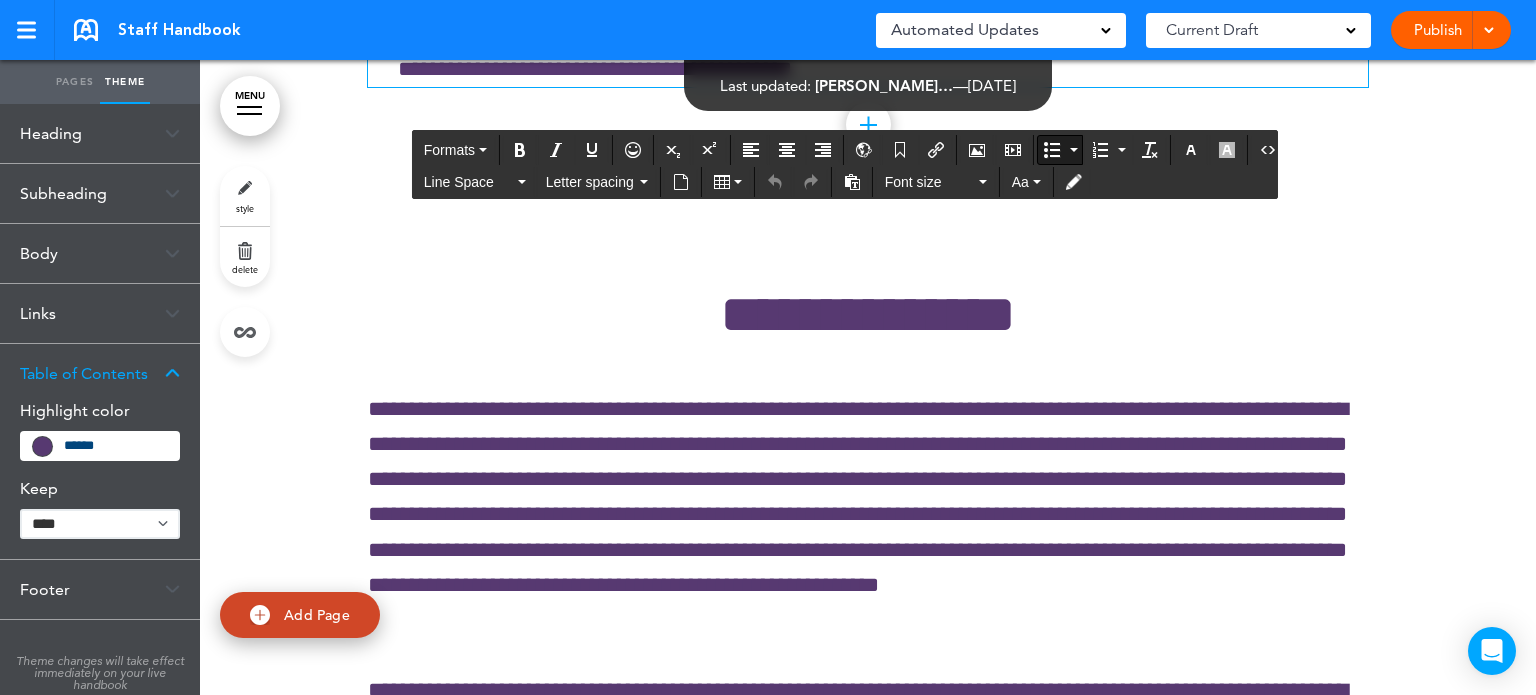 click on "**********" at bounding box center (883, 51) 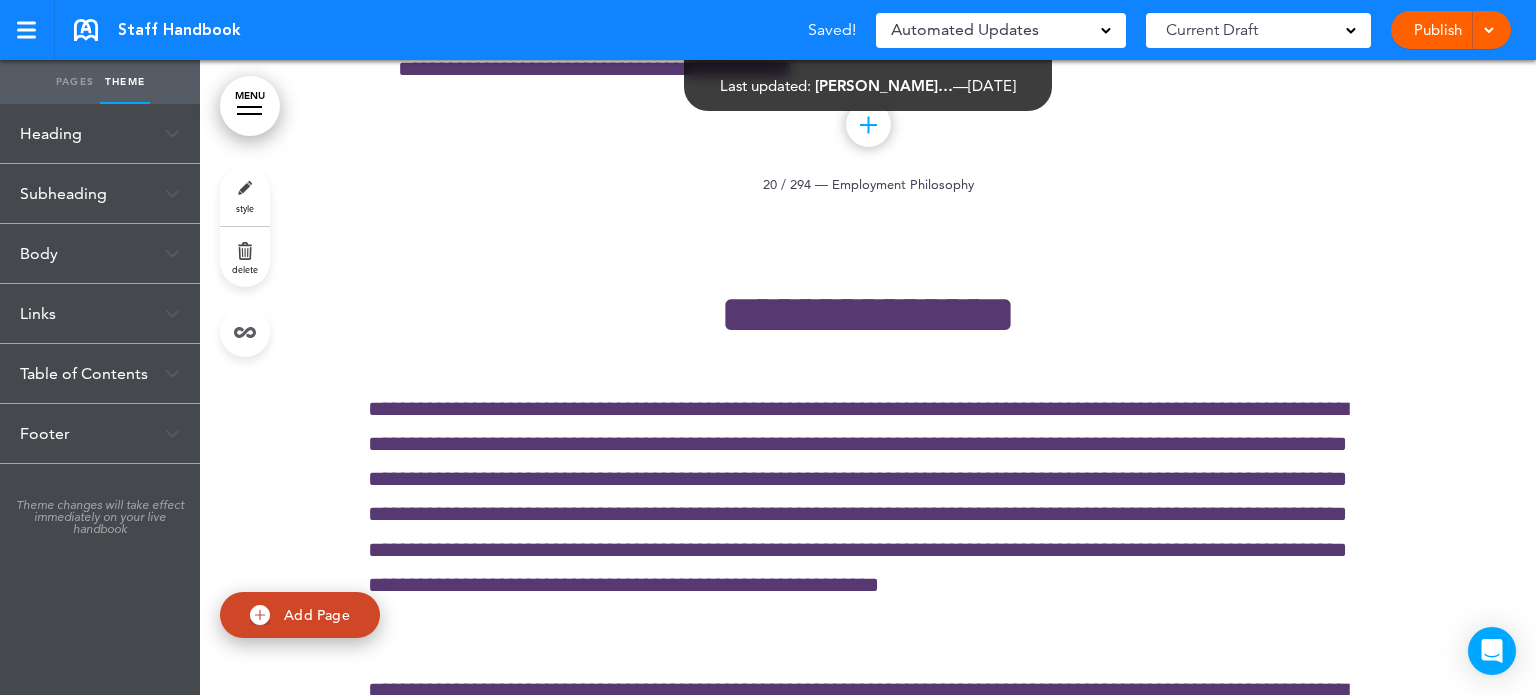 click at bounding box center [172, 373] 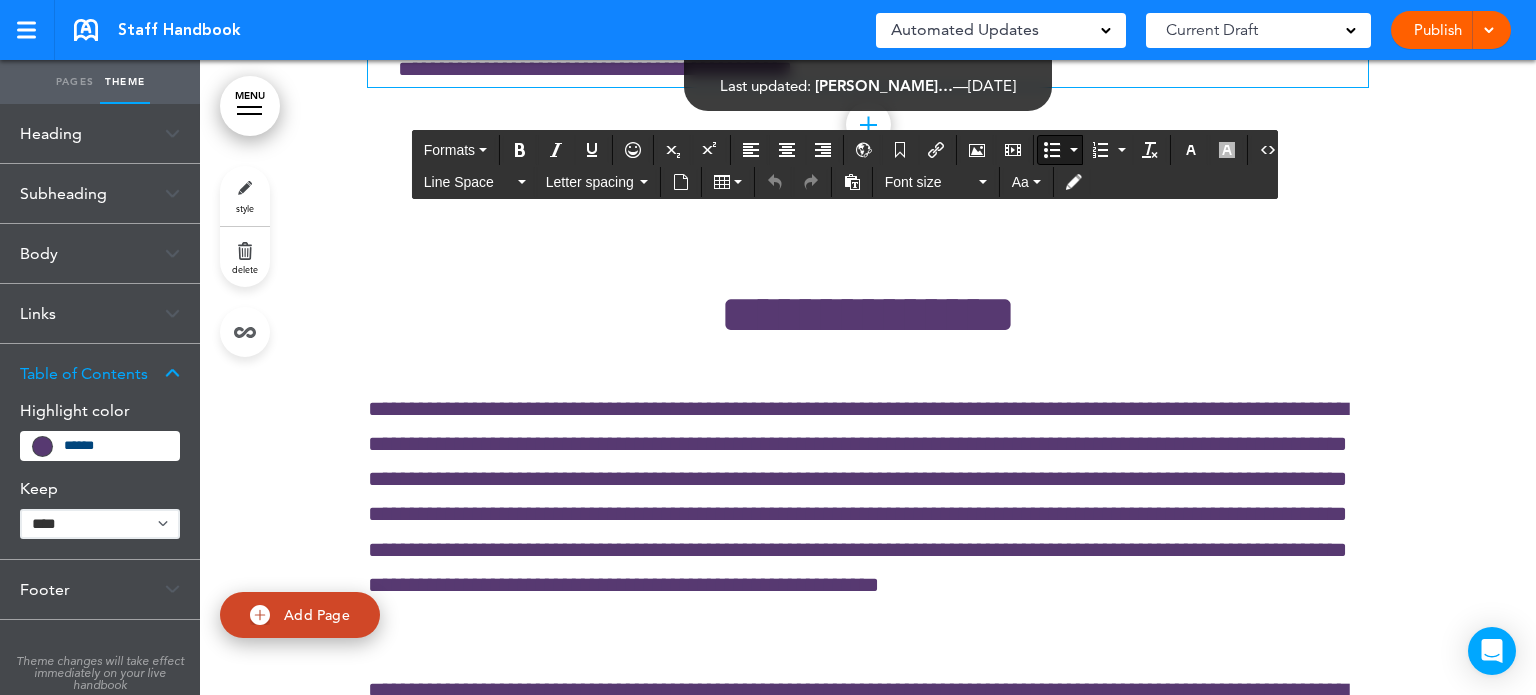 click on "**********" at bounding box center [883, -124] 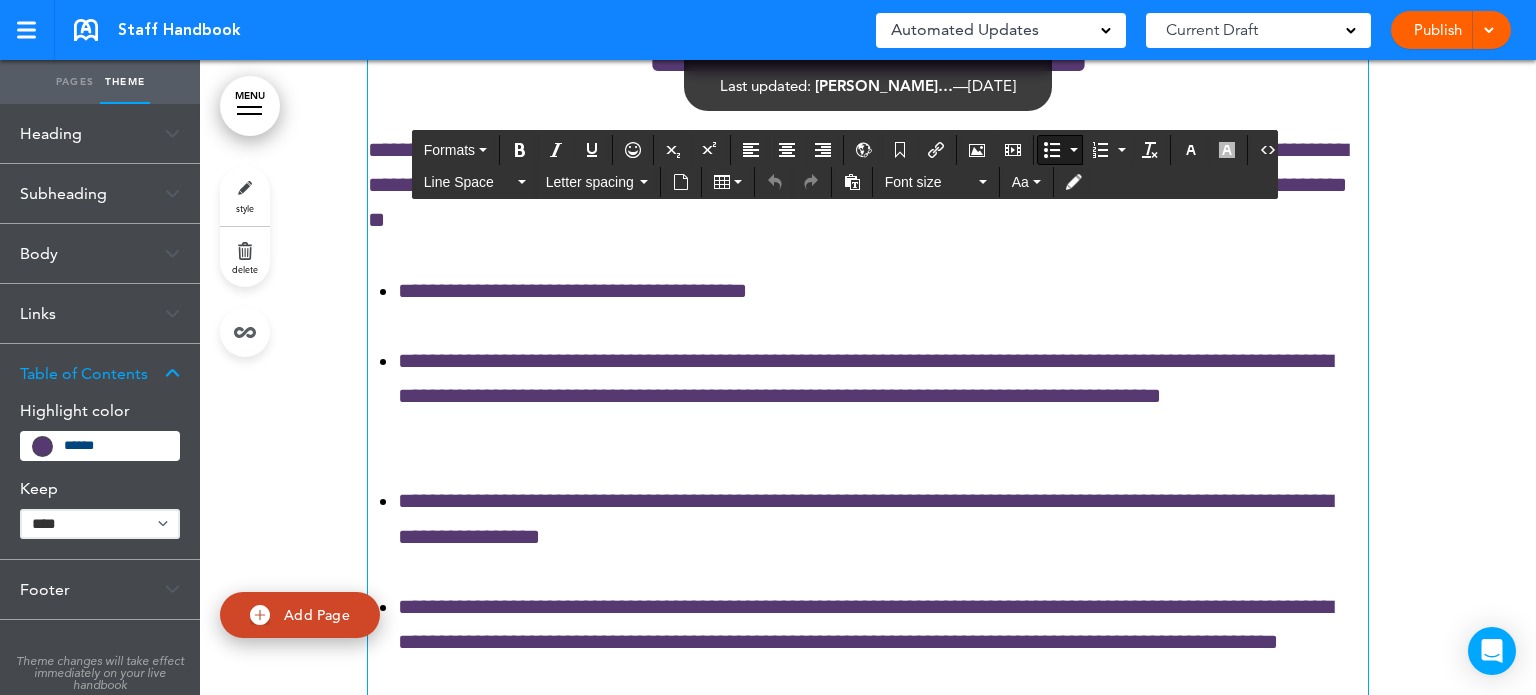 scroll, scrollTop: 28281, scrollLeft: 0, axis: vertical 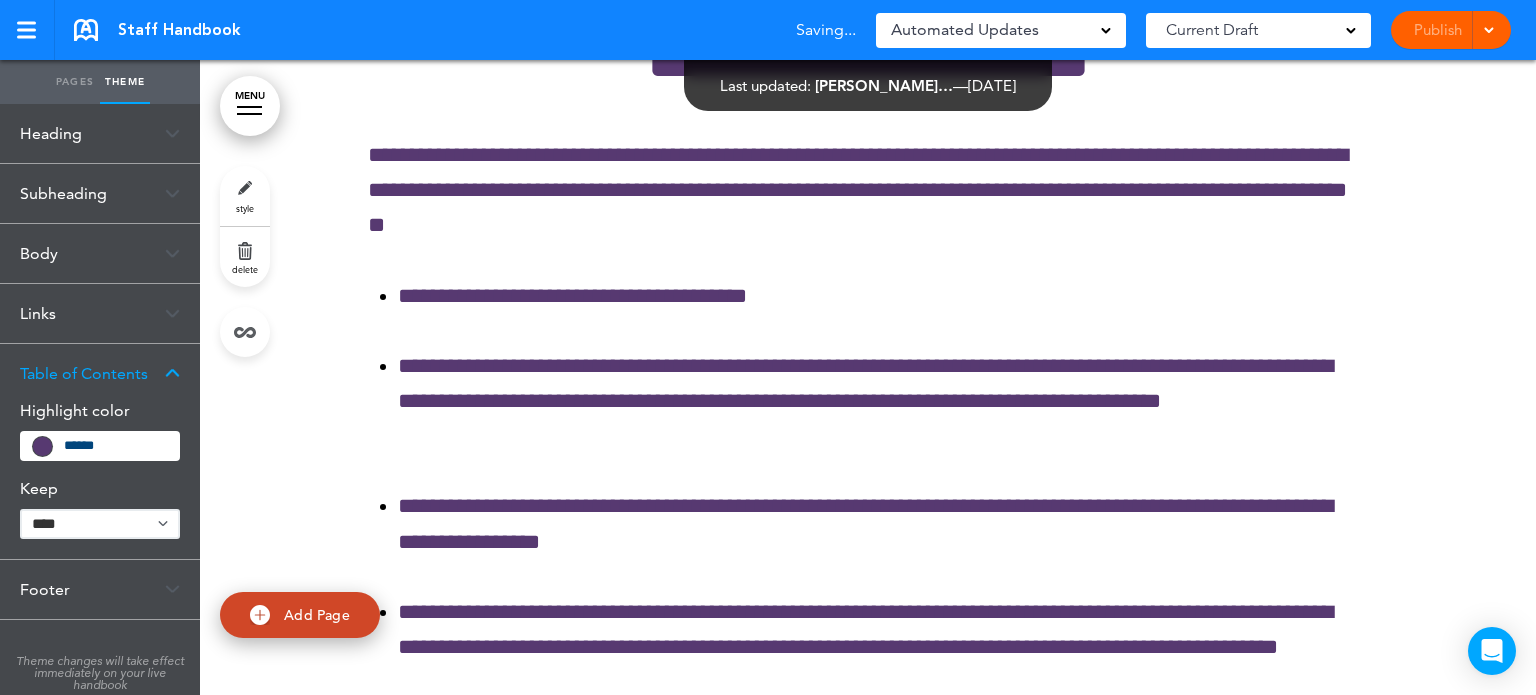click on "Heading" at bounding box center [100, 133] 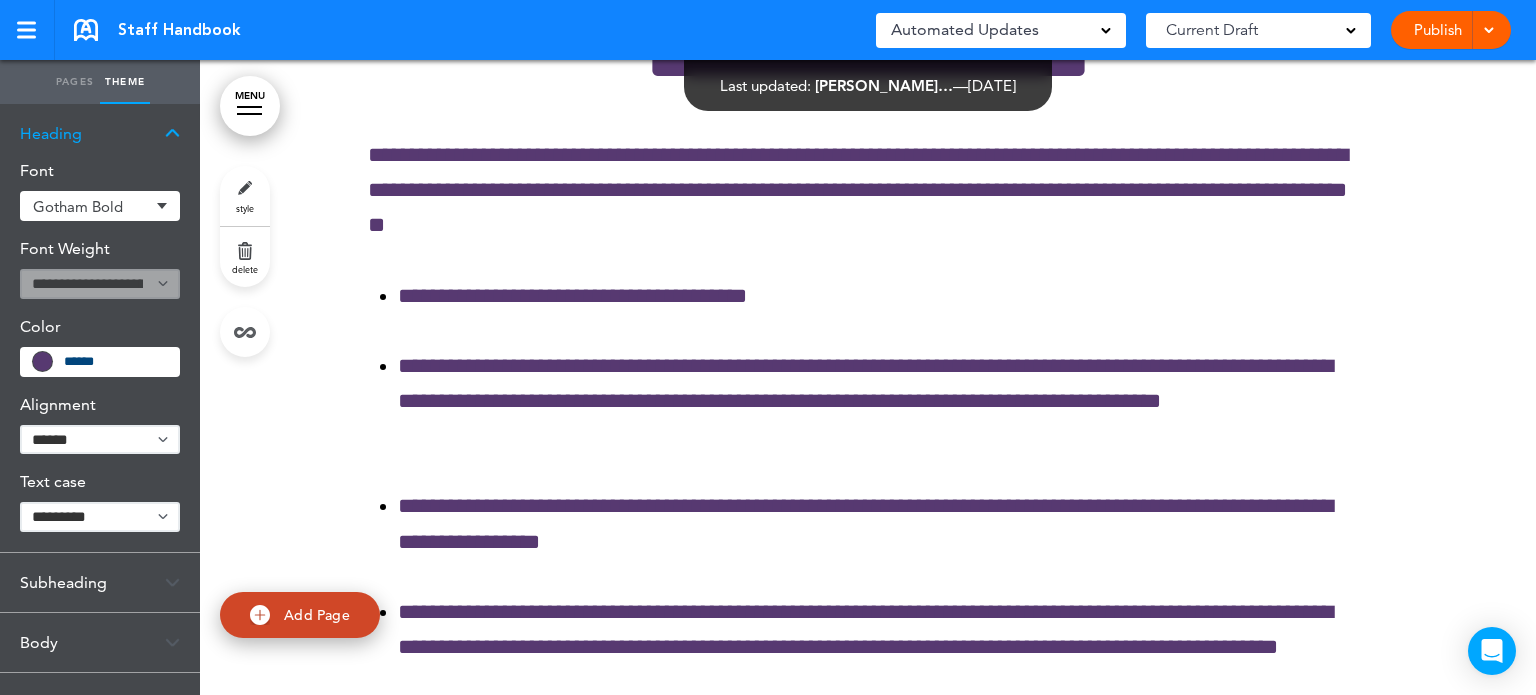 click on "**********" at bounding box center (100, 517) 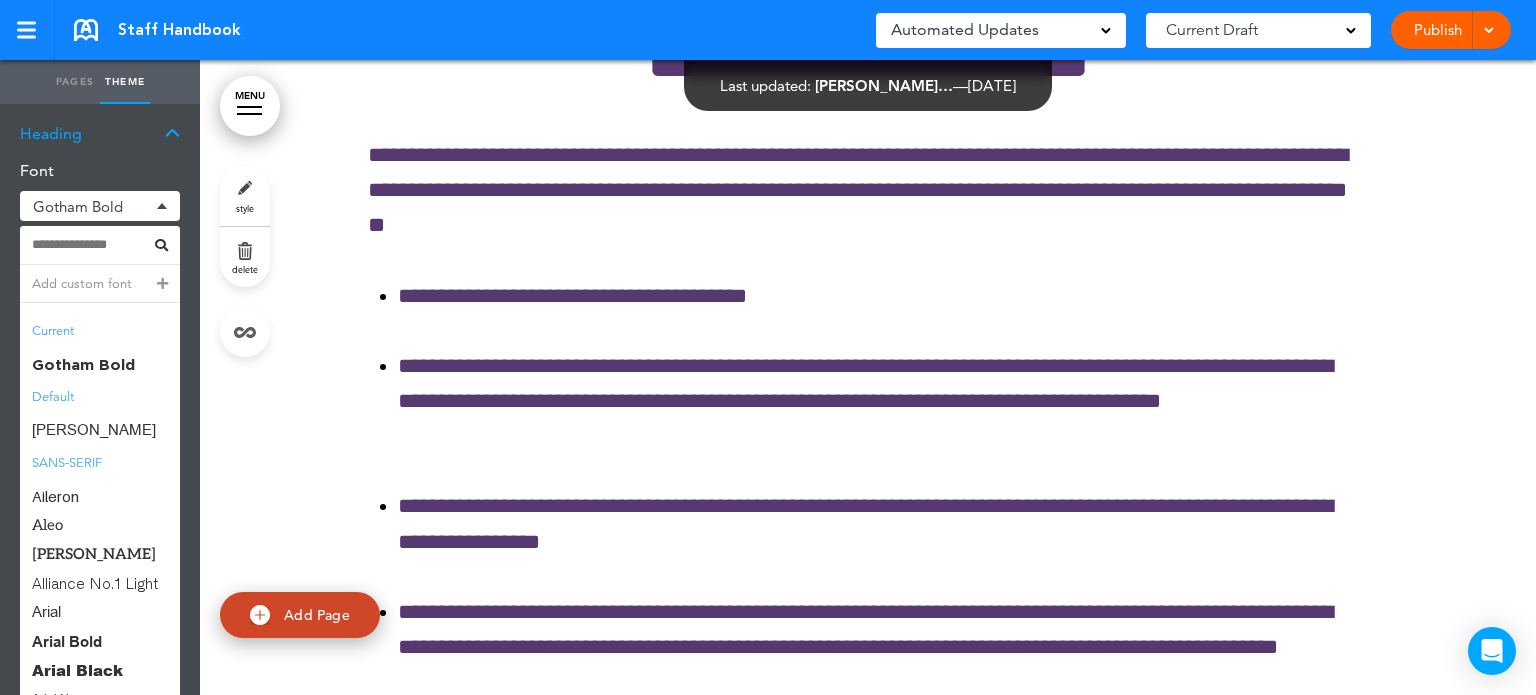 click on "Add custom font" at bounding box center [100, 284] 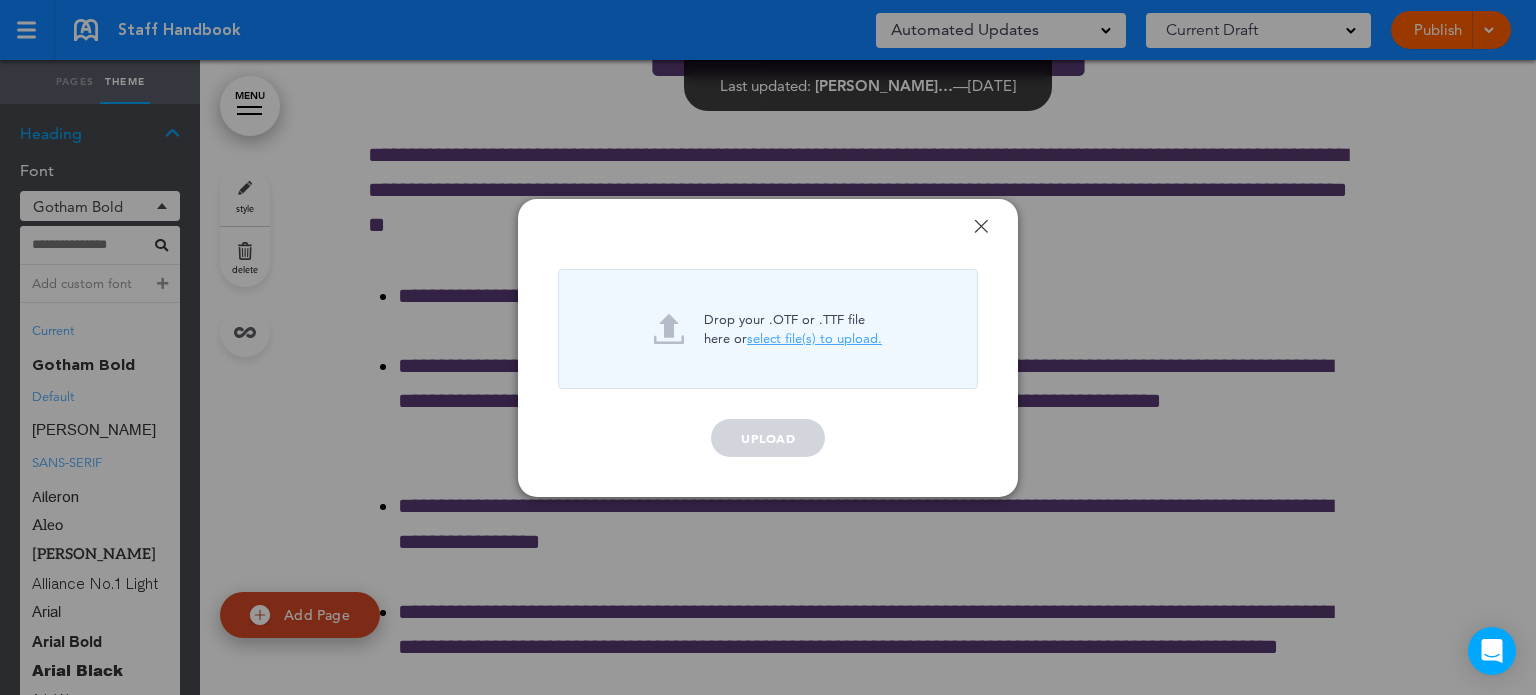 click on "Done" at bounding box center [981, 226] 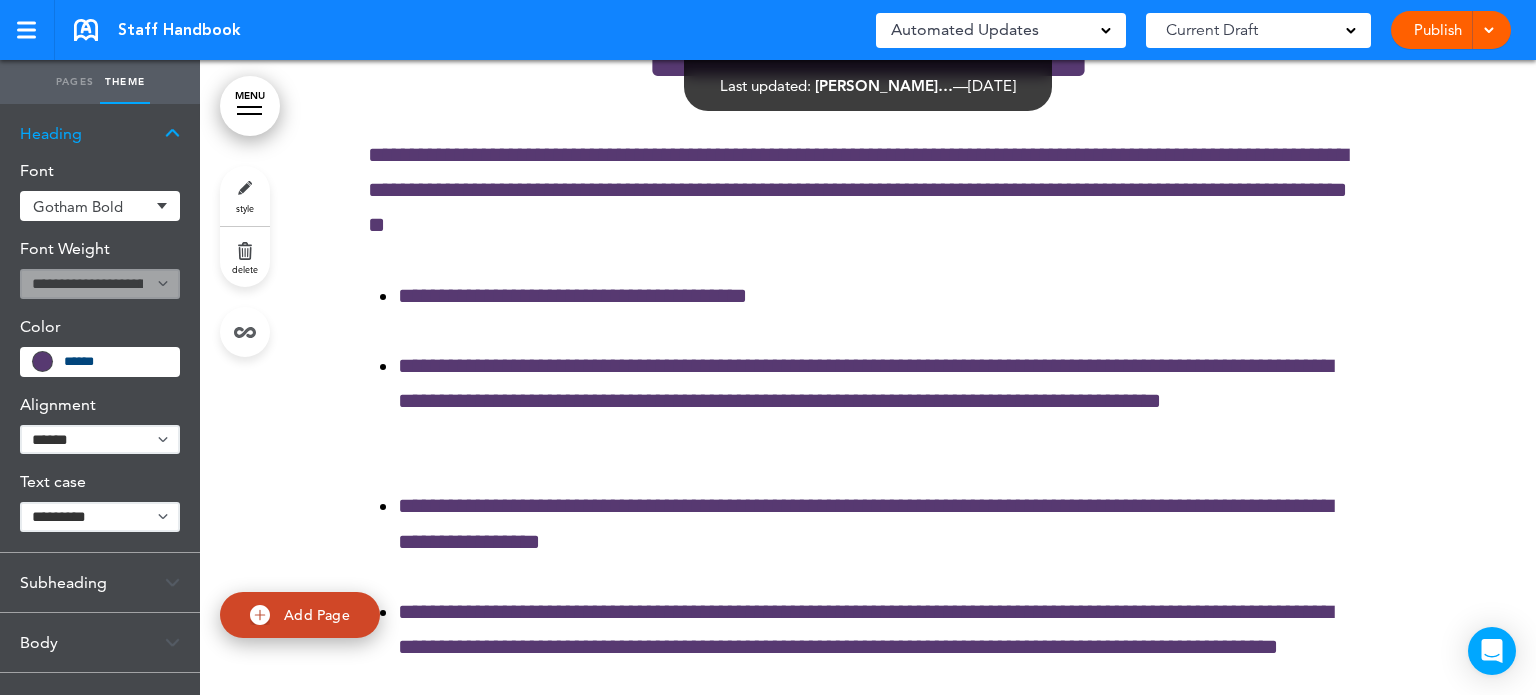 click on "Gotham Bold" at bounding box center (100, 206) 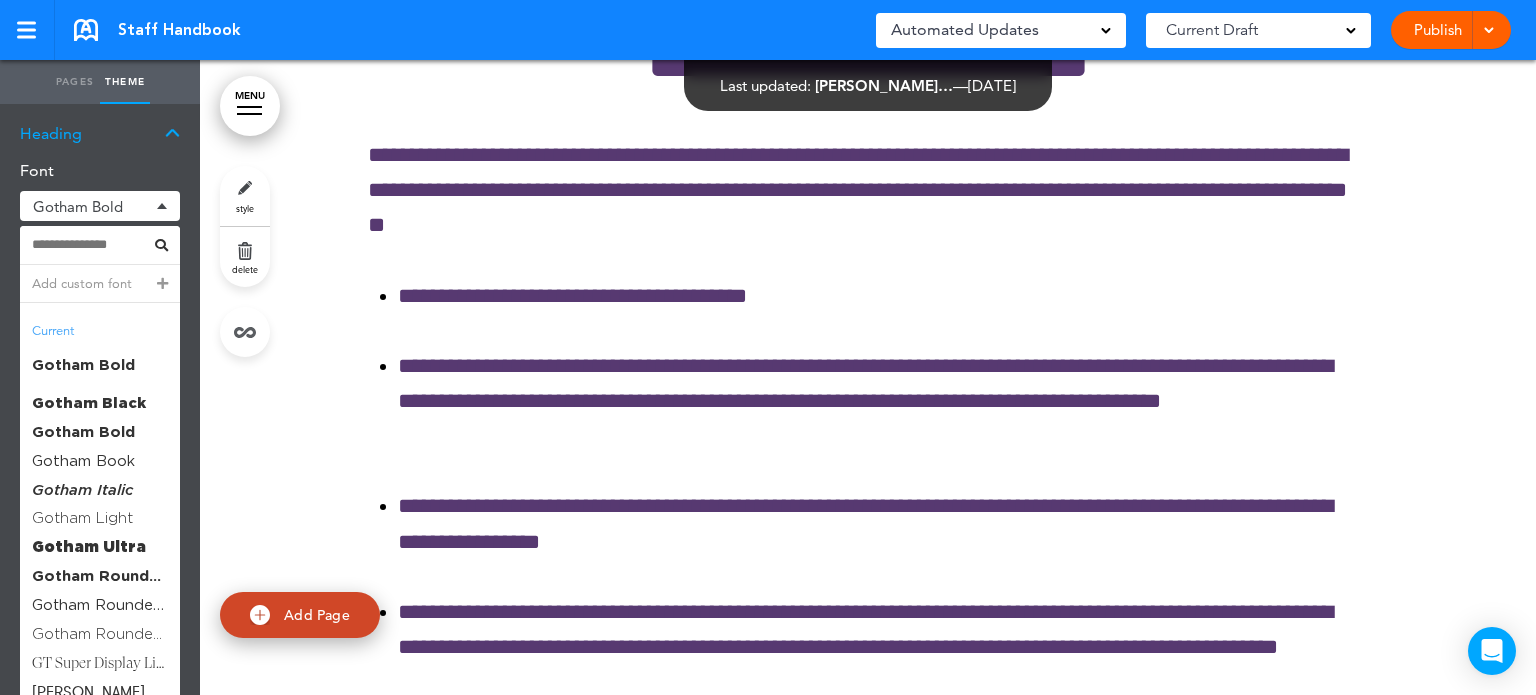 scroll, scrollTop: 4000, scrollLeft: 0, axis: vertical 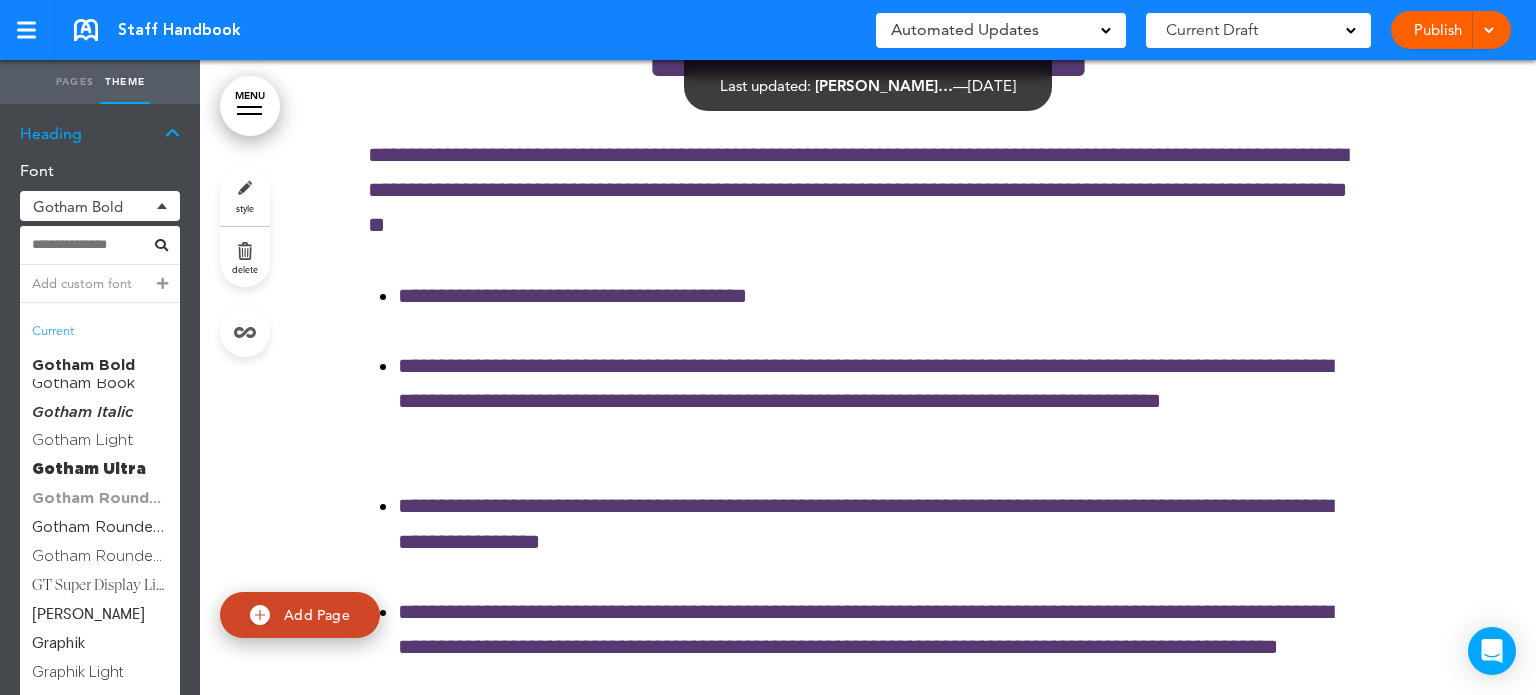 click on "Gotham Rounded Bold" at bounding box center (100, 498) 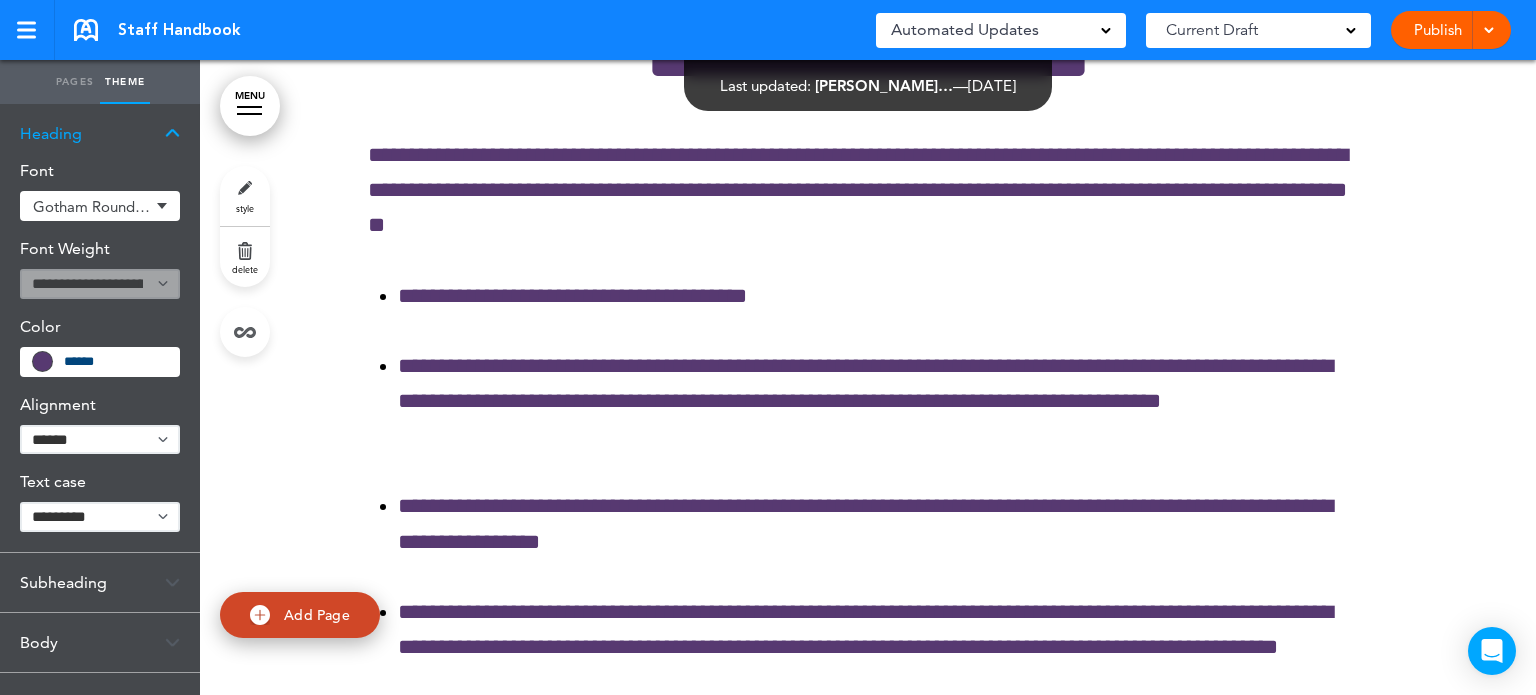 click on "Gotham Rounded Bold" at bounding box center (100, 206) 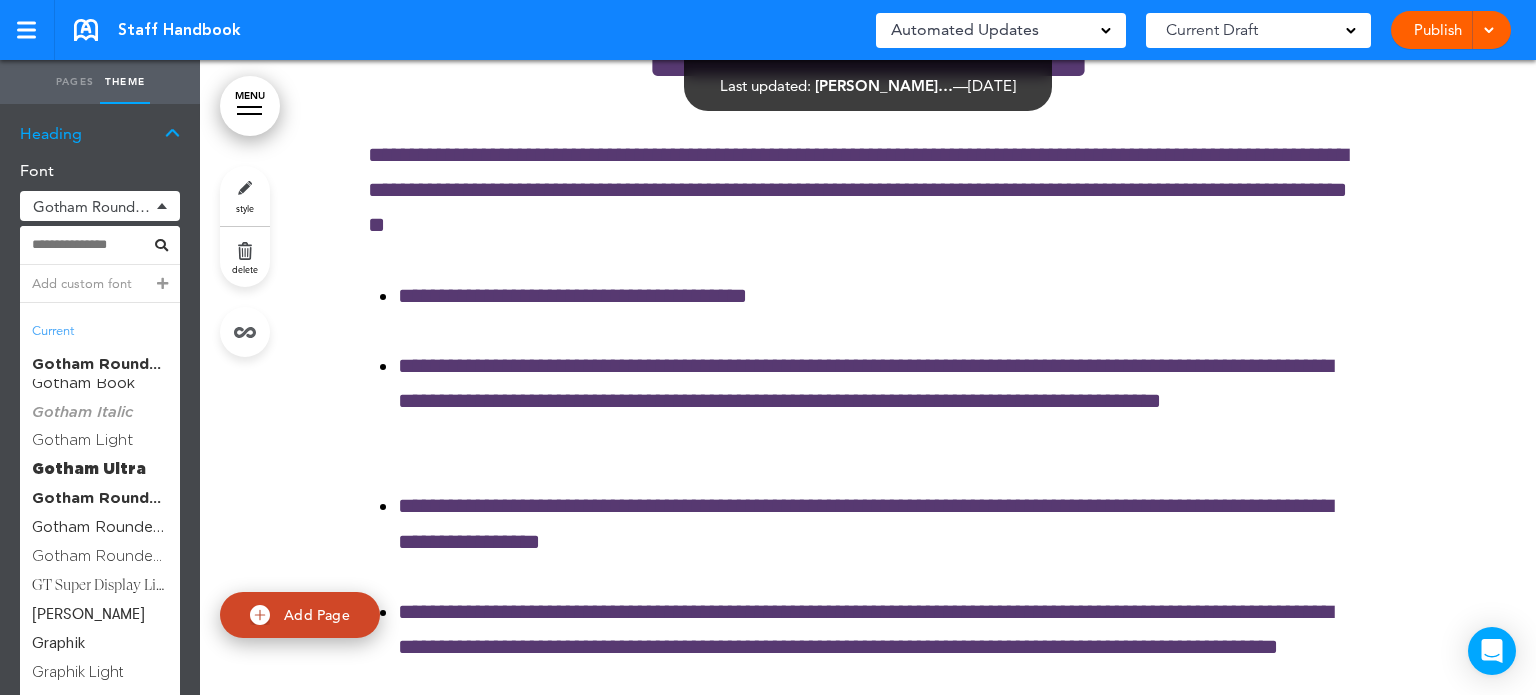 scroll, scrollTop: 3900, scrollLeft: 0, axis: vertical 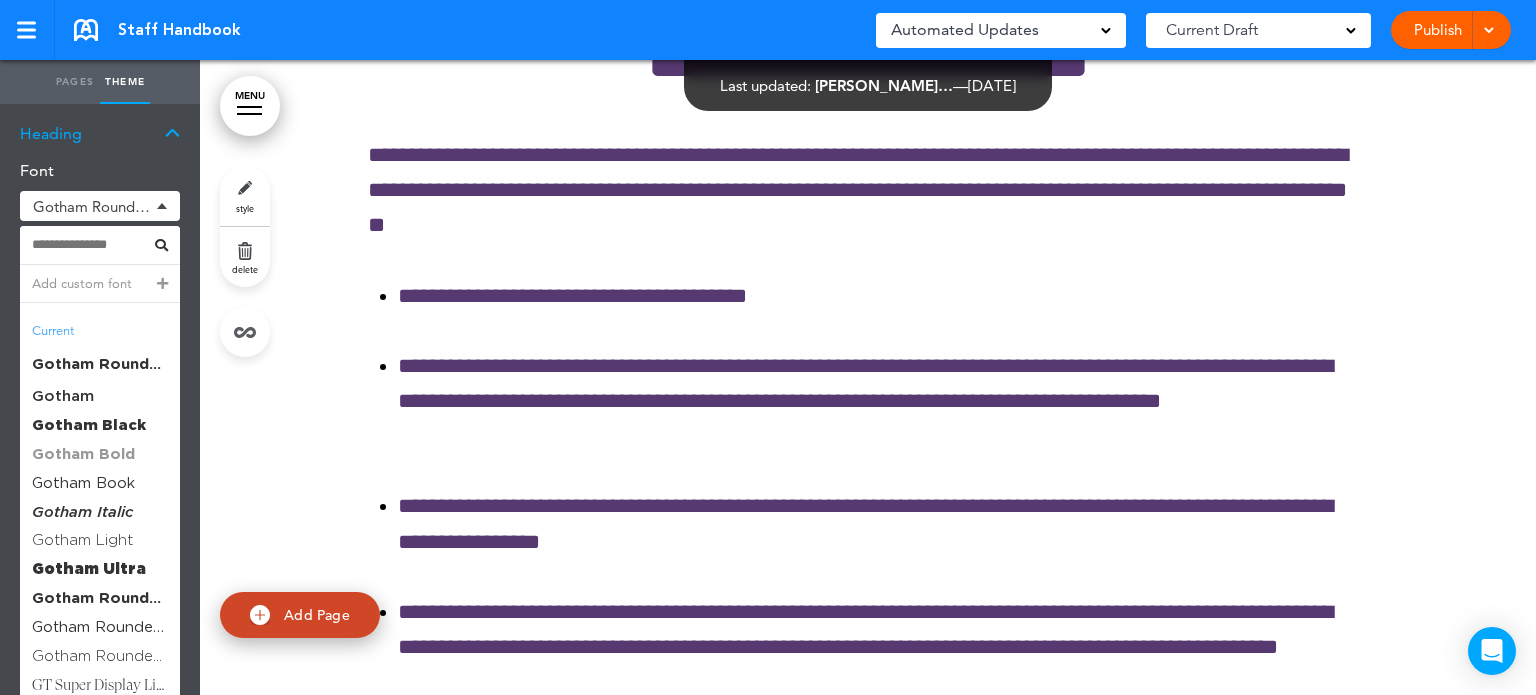 click on "Gotham Bold" at bounding box center [100, 453] 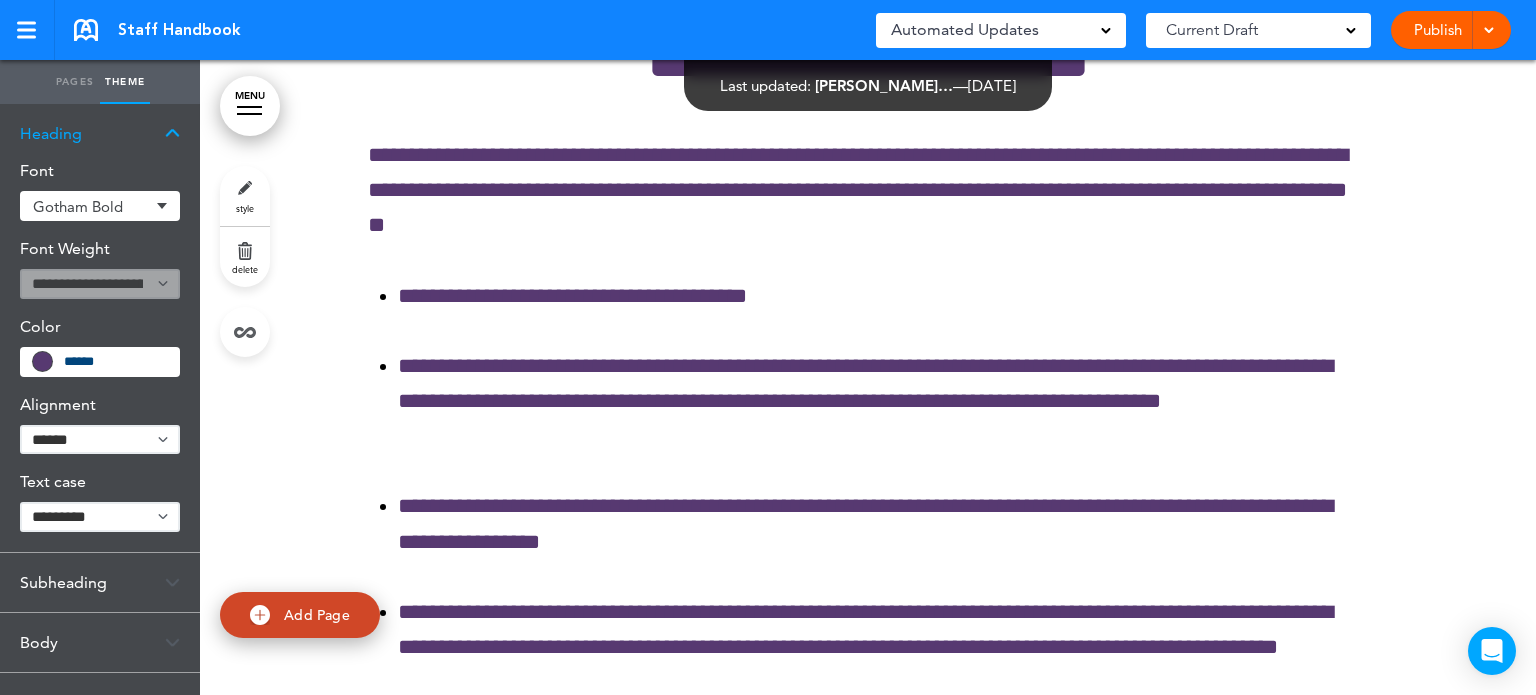 click on "**********" at bounding box center (100, 517) 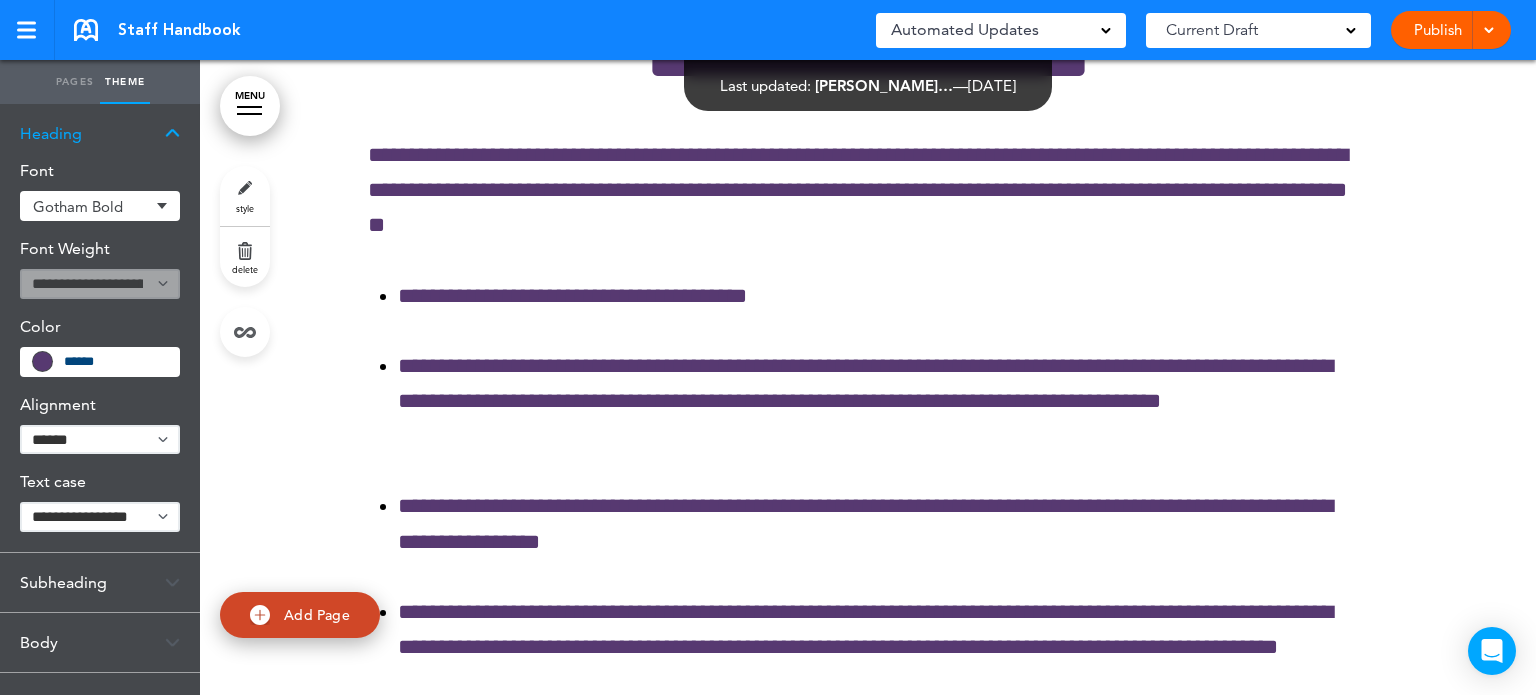 click on "**********" at bounding box center (100, 517) 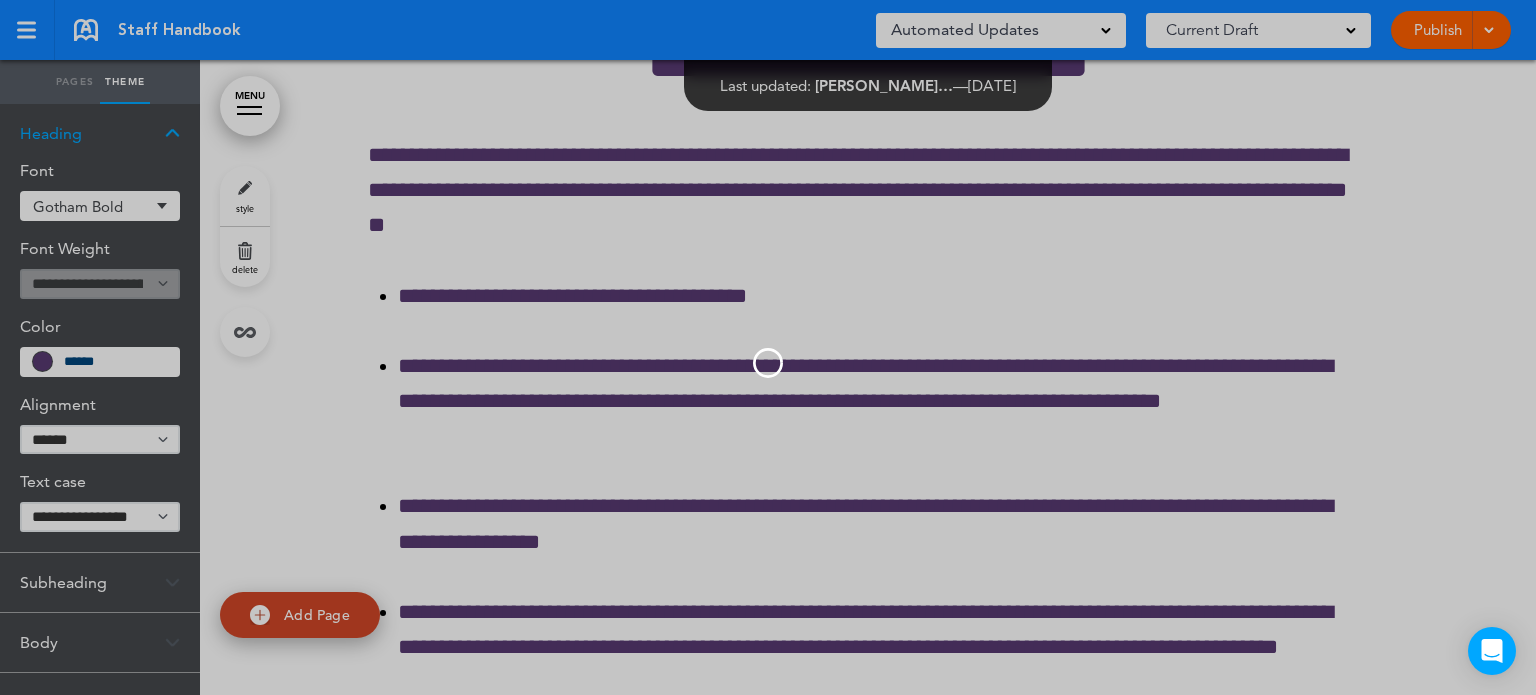 scroll, scrollTop: 28007, scrollLeft: 0, axis: vertical 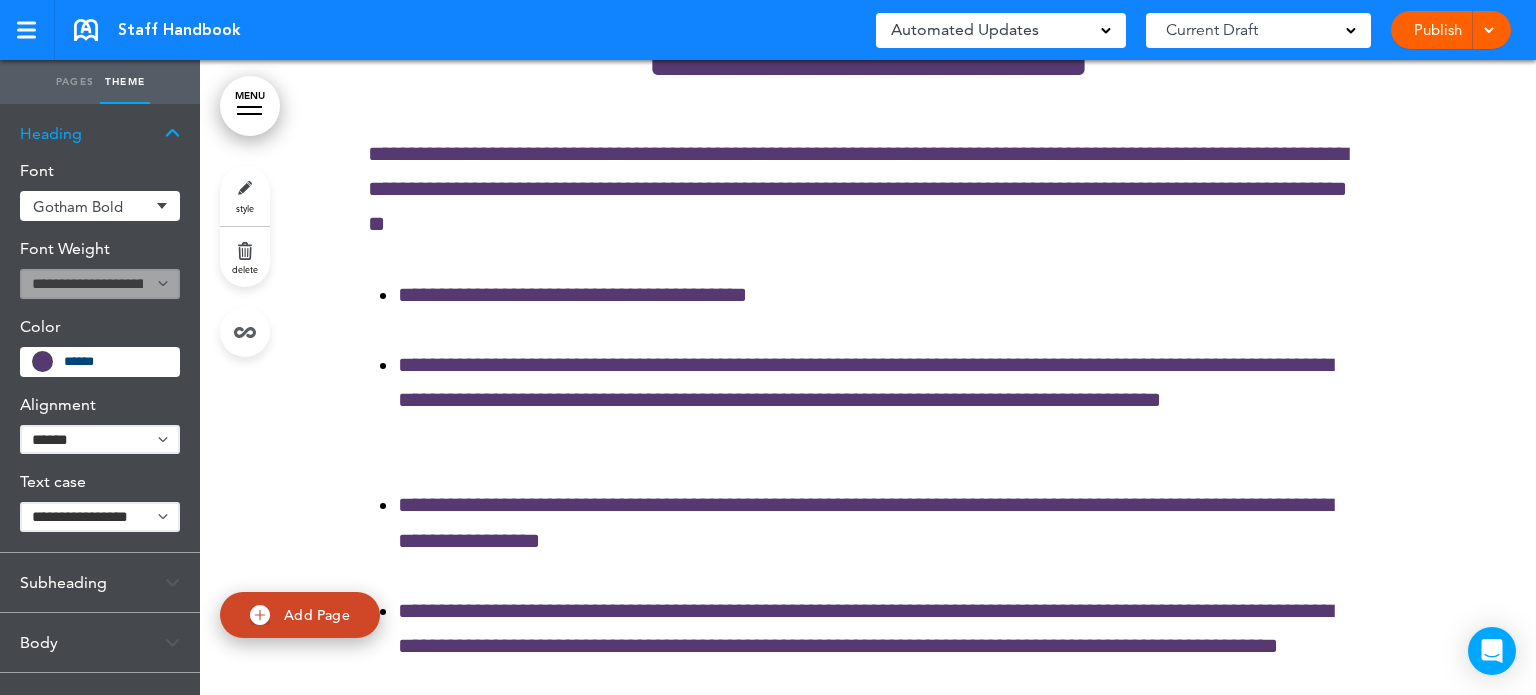 click on "**********" at bounding box center [100, 517] 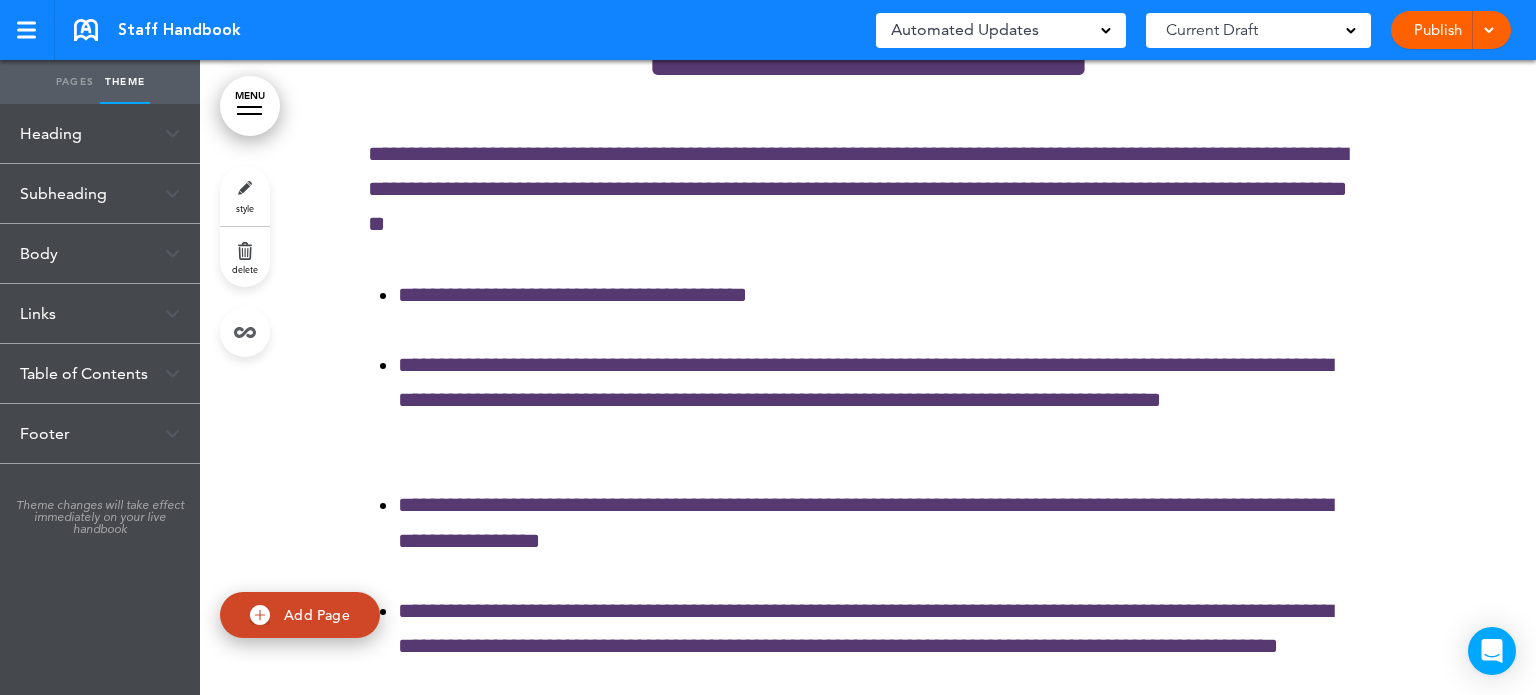 click at bounding box center (172, 193) 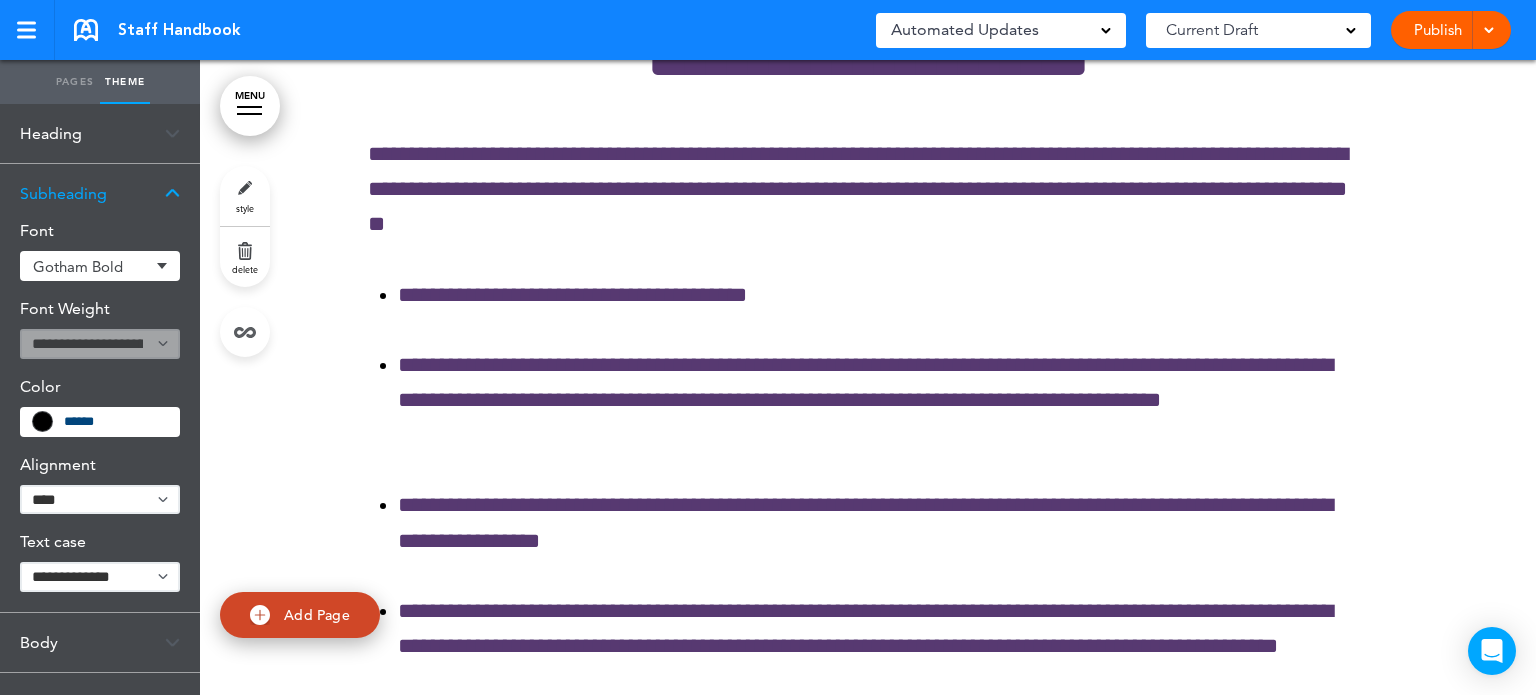 click on "**********" at bounding box center [100, 577] 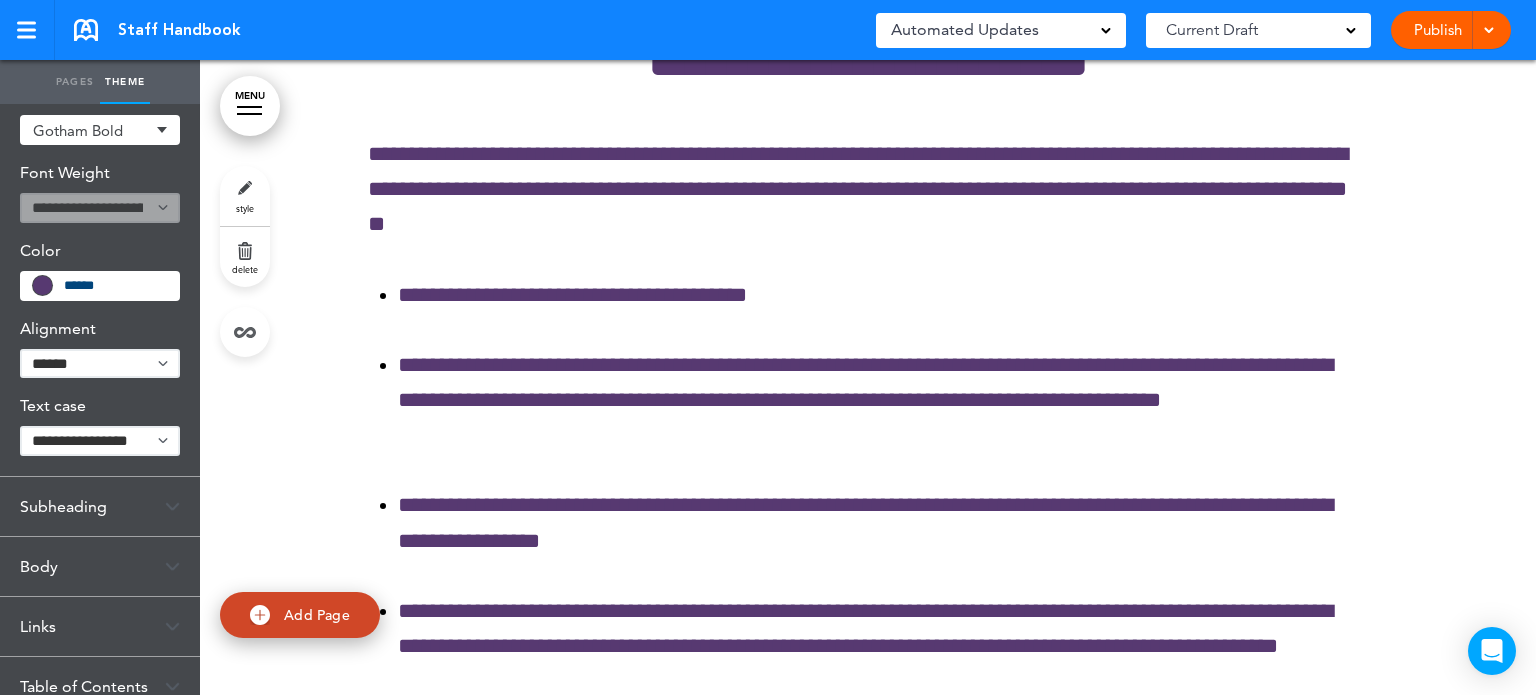 scroll, scrollTop: 0, scrollLeft: 0, axis: both 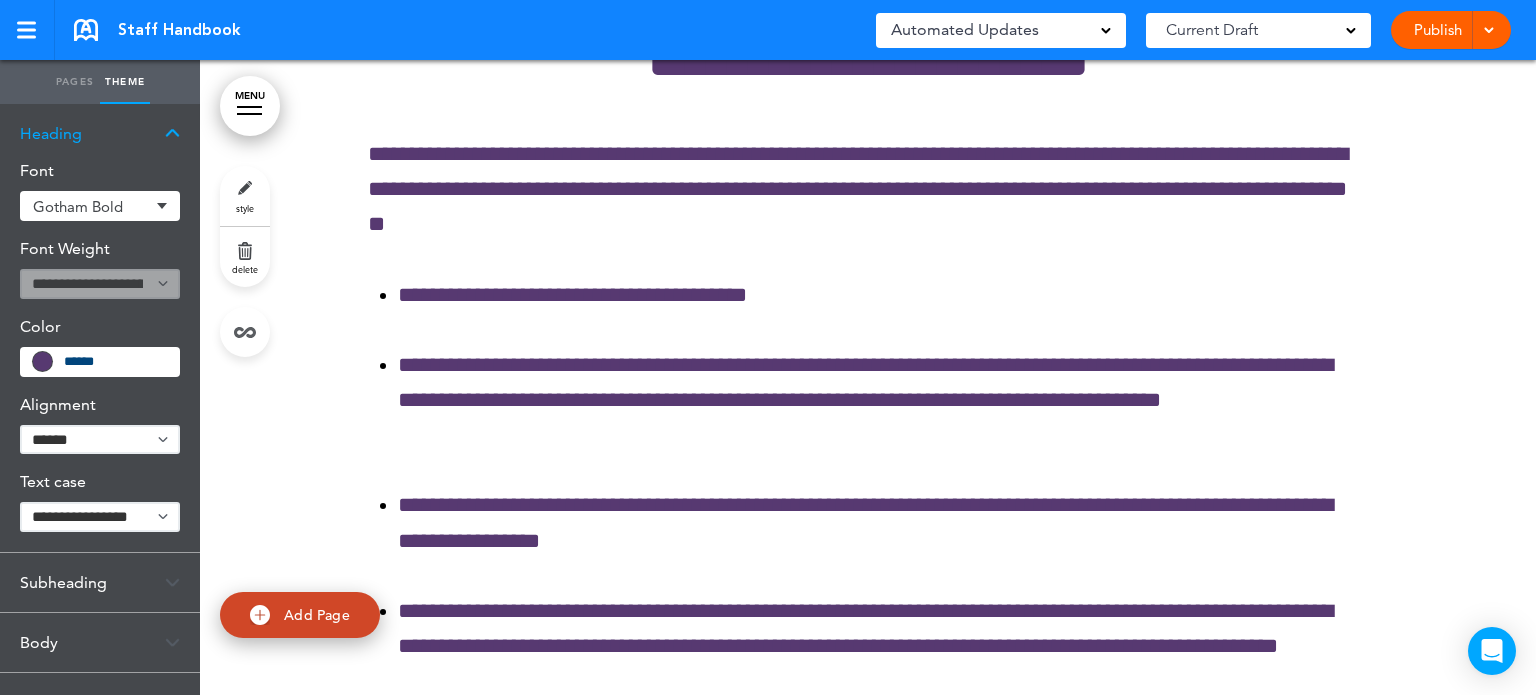 click at bounding box center [172, 133] 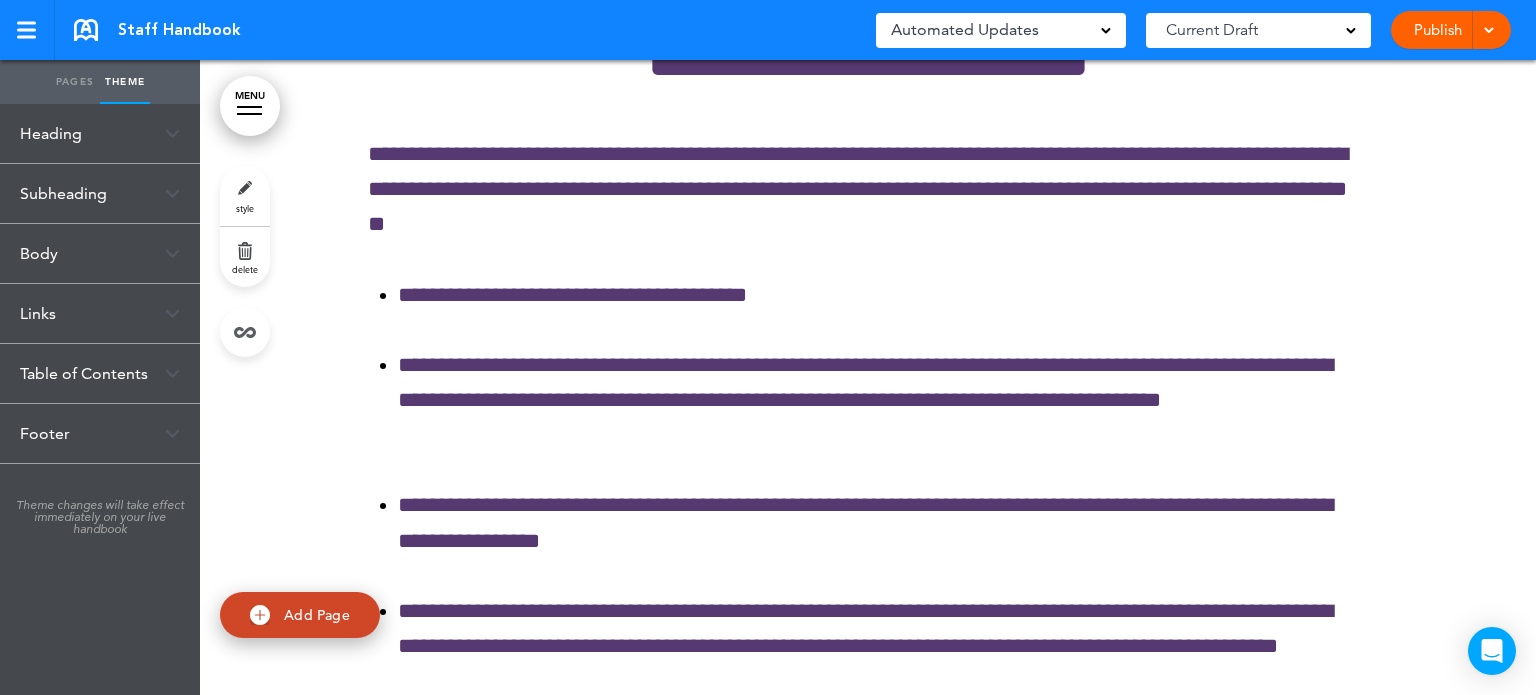 click on "Subheading" at bounding box center [100, 193] 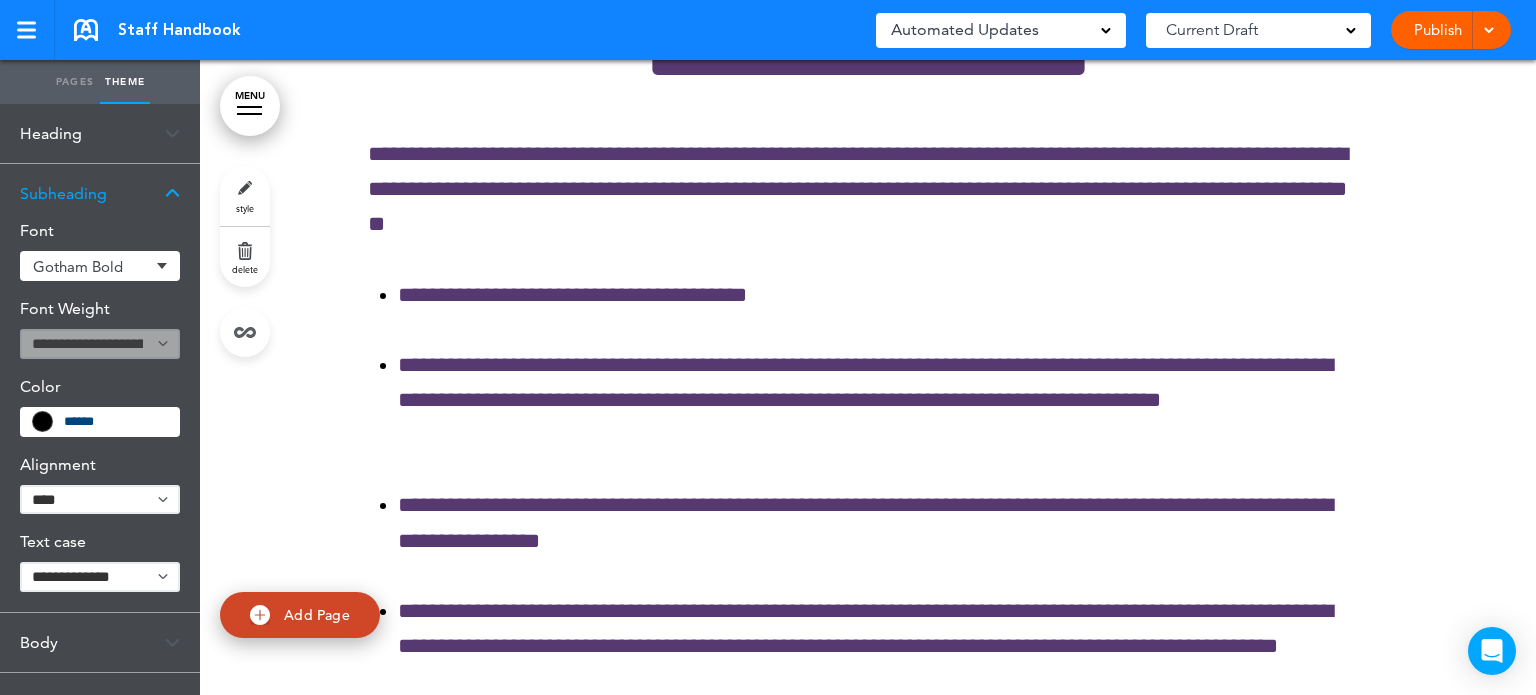 click on "Font
Gotham Bold
Add custom font
Current
Gotham Bold
Default
[PERSON_NAME]
SANS-SERIF
[GEOGRAPHIC_DATA]
Aleo
Aleo SemiBold
Alliance No.1 Light
Arial
Arial Bold
Arial Black
Arial Narrow
Arial Narrow Bold
Archivo Black
Archivo Bold
Archivo Light
[PERSON_NAME]-sans" at bounding box center [100, 417] 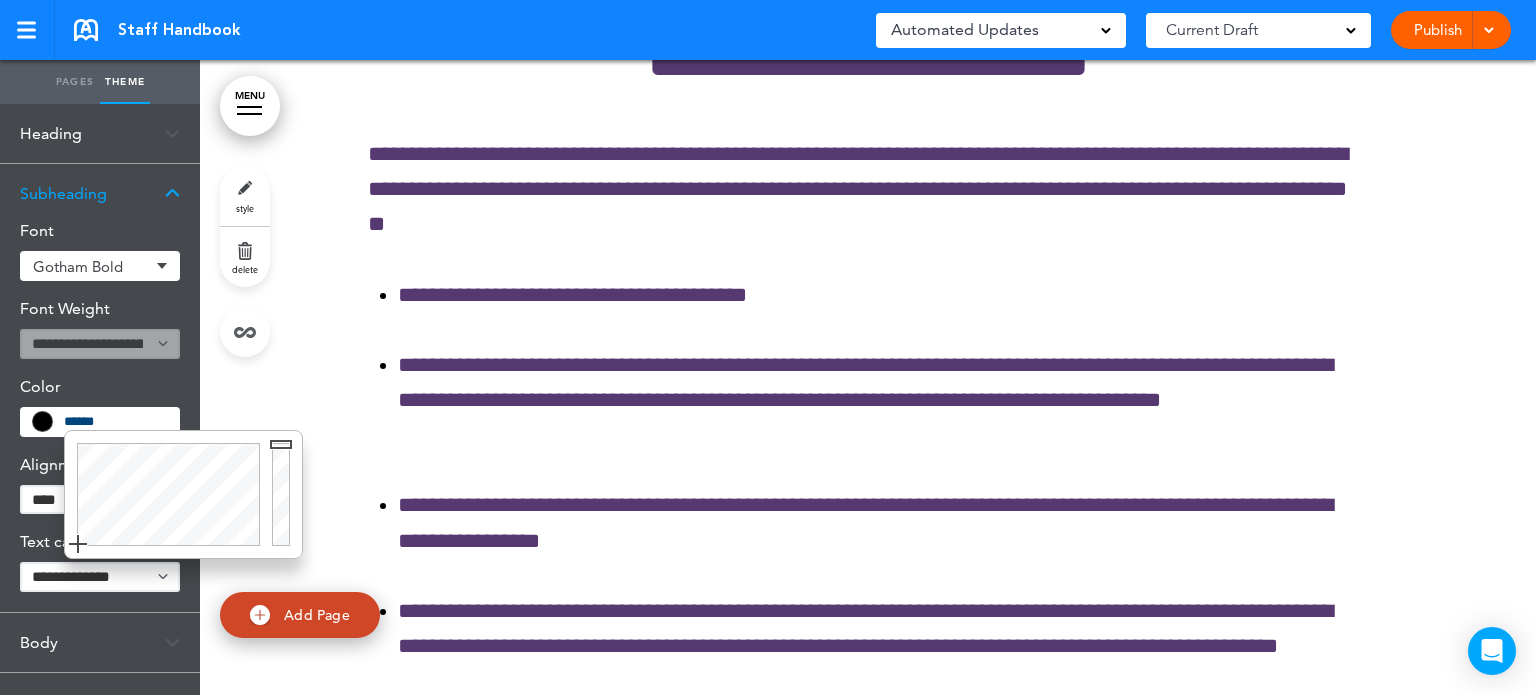 drag, startPoint x: 121, startPoint y: 414, endPoint x: 31, endPoint y: 431, distance: 91.591484 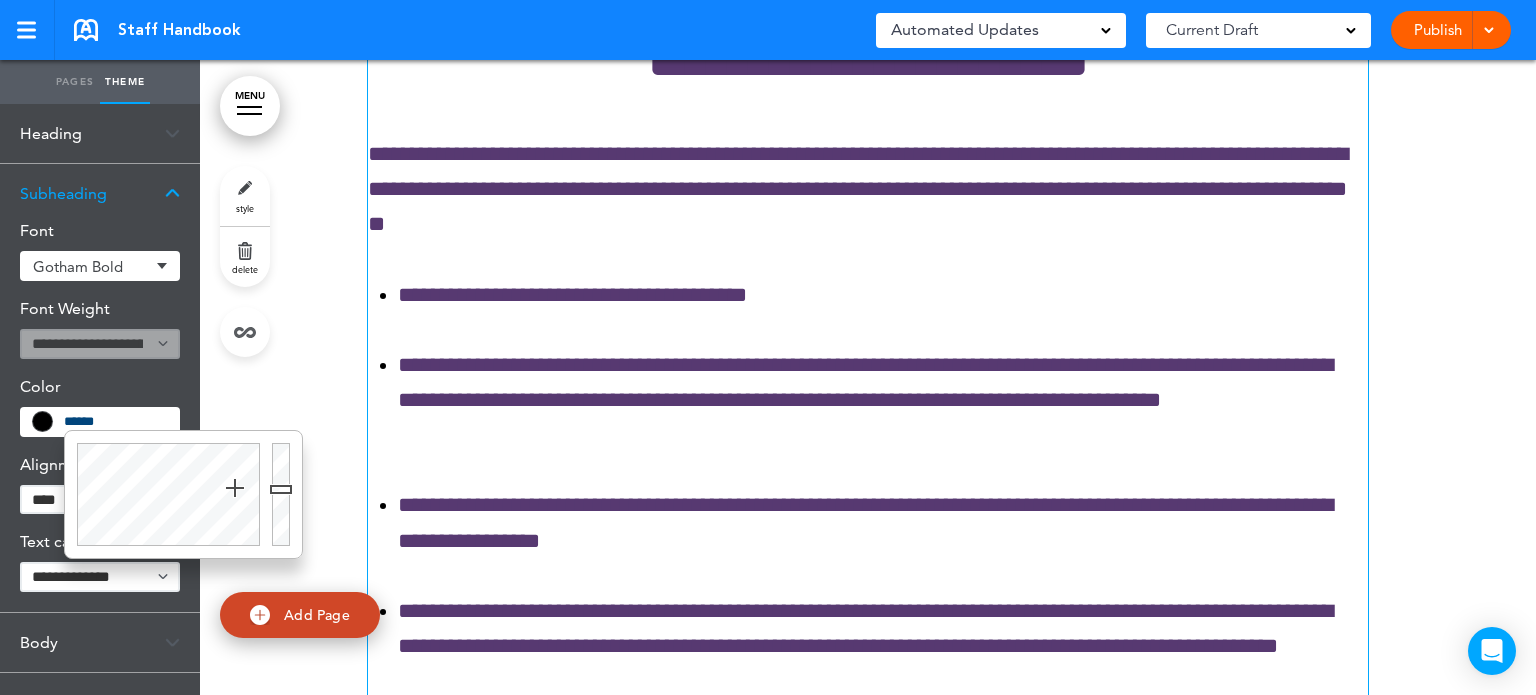 type on "******" 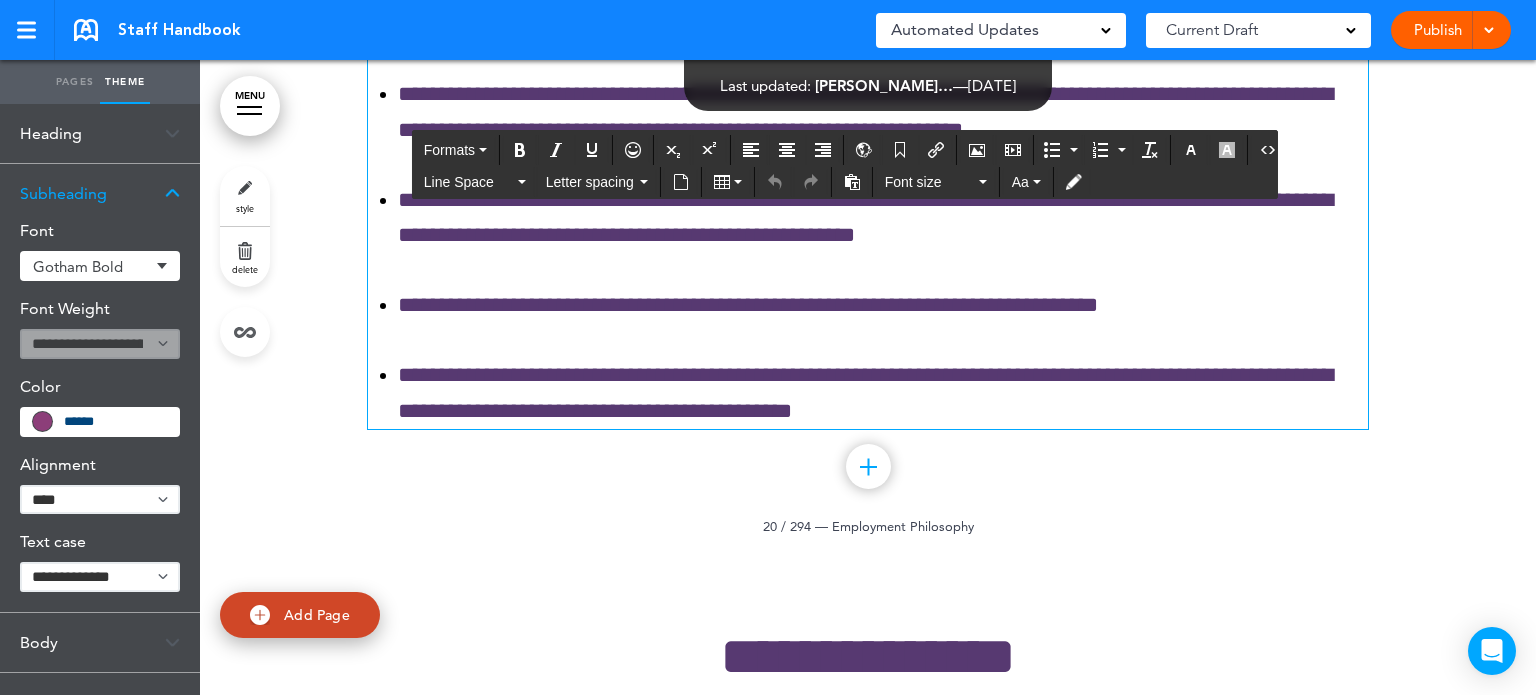 scroll, scrollTop: 28307, scrollLeft: 0, axis: vertical 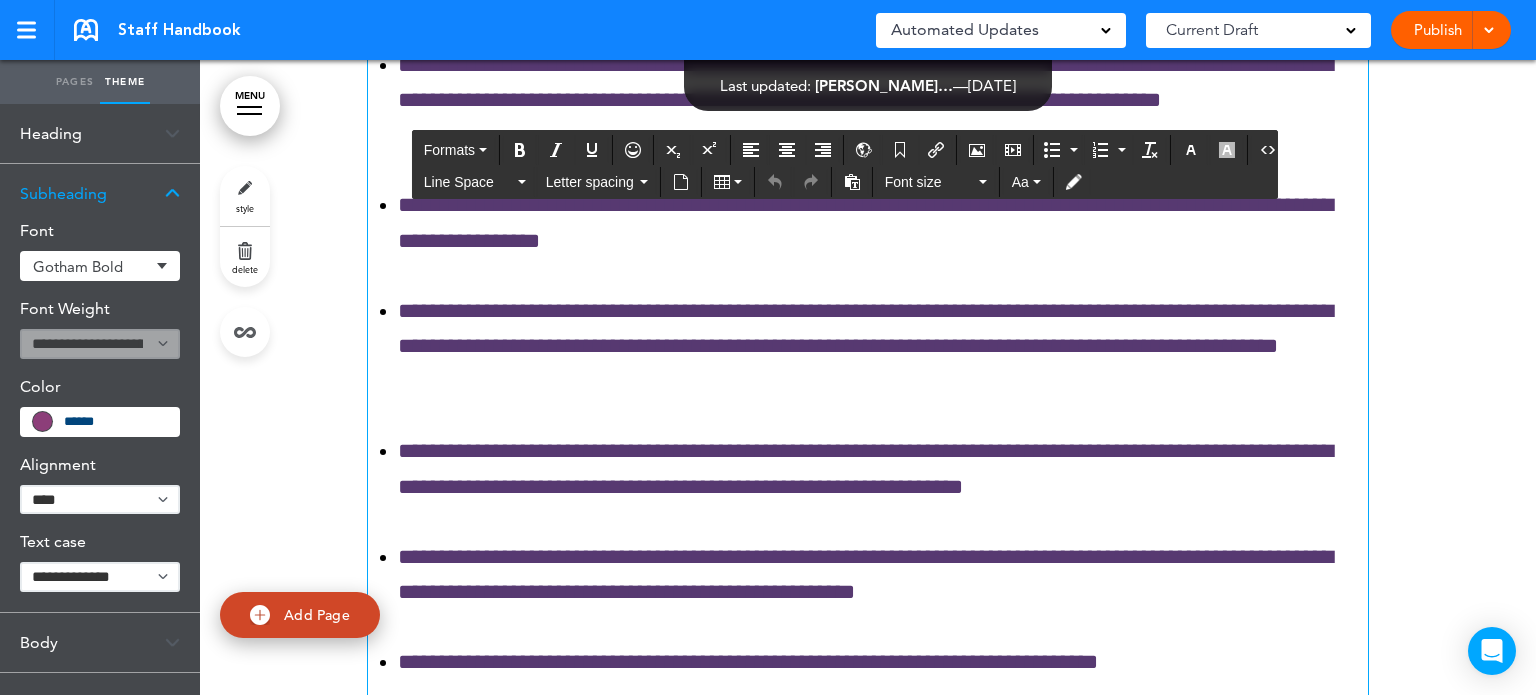 click on "**********" at bounding box center (100, 577) 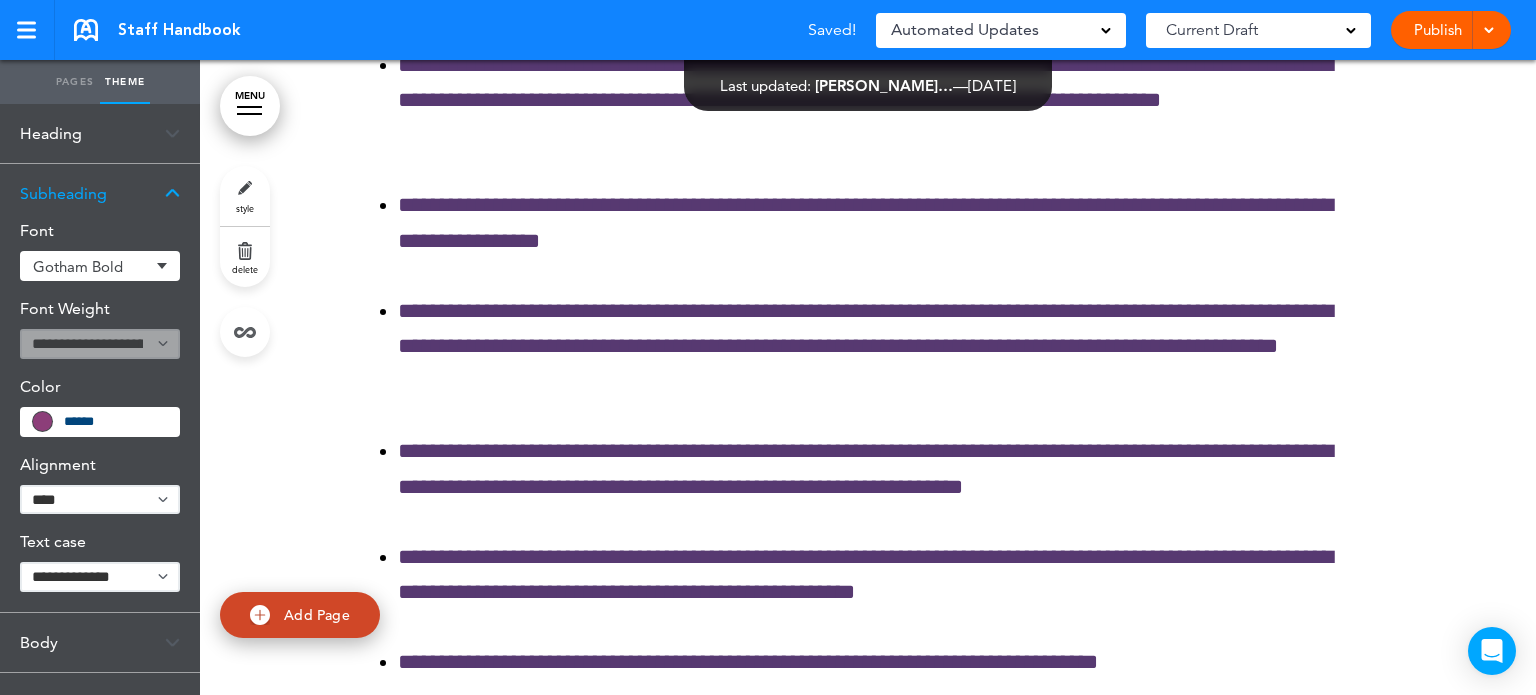 select on "**********" 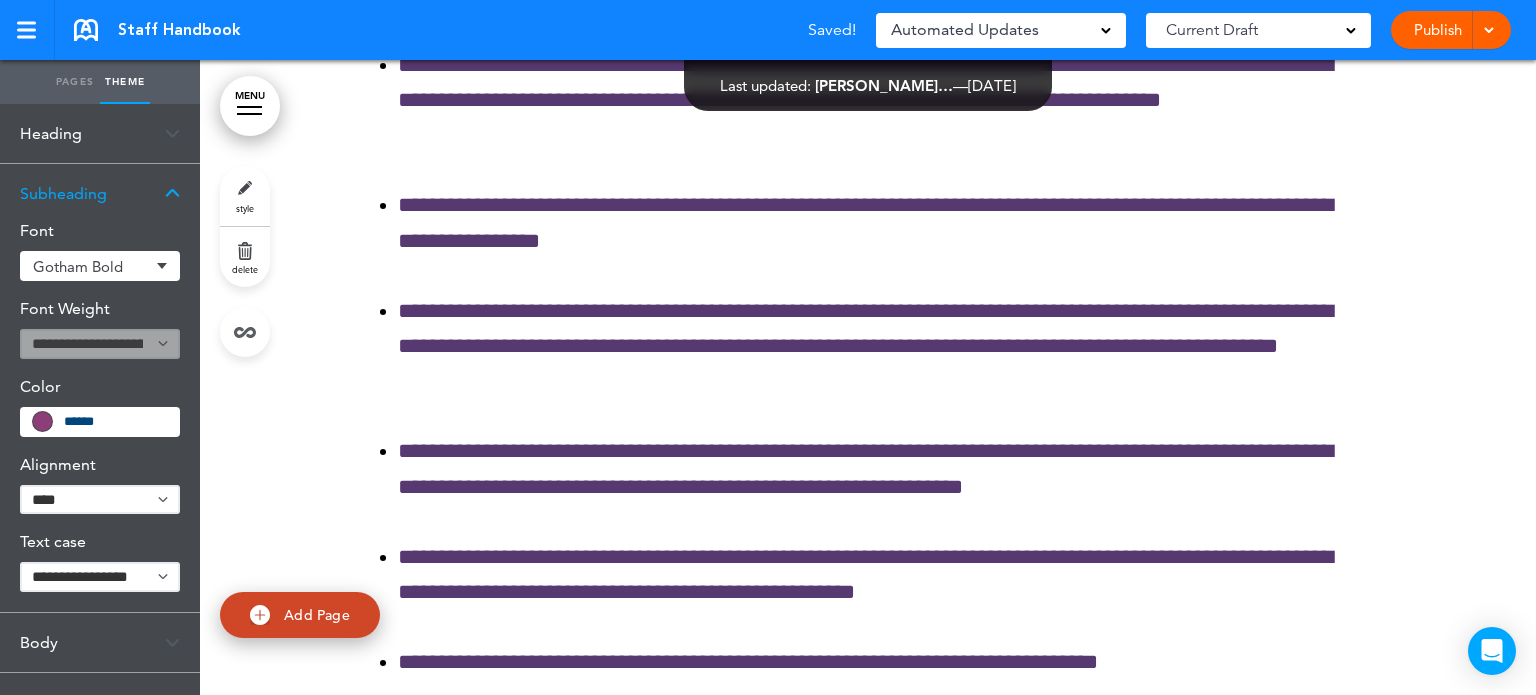 click on "**********" at bounding box center [100, 577] 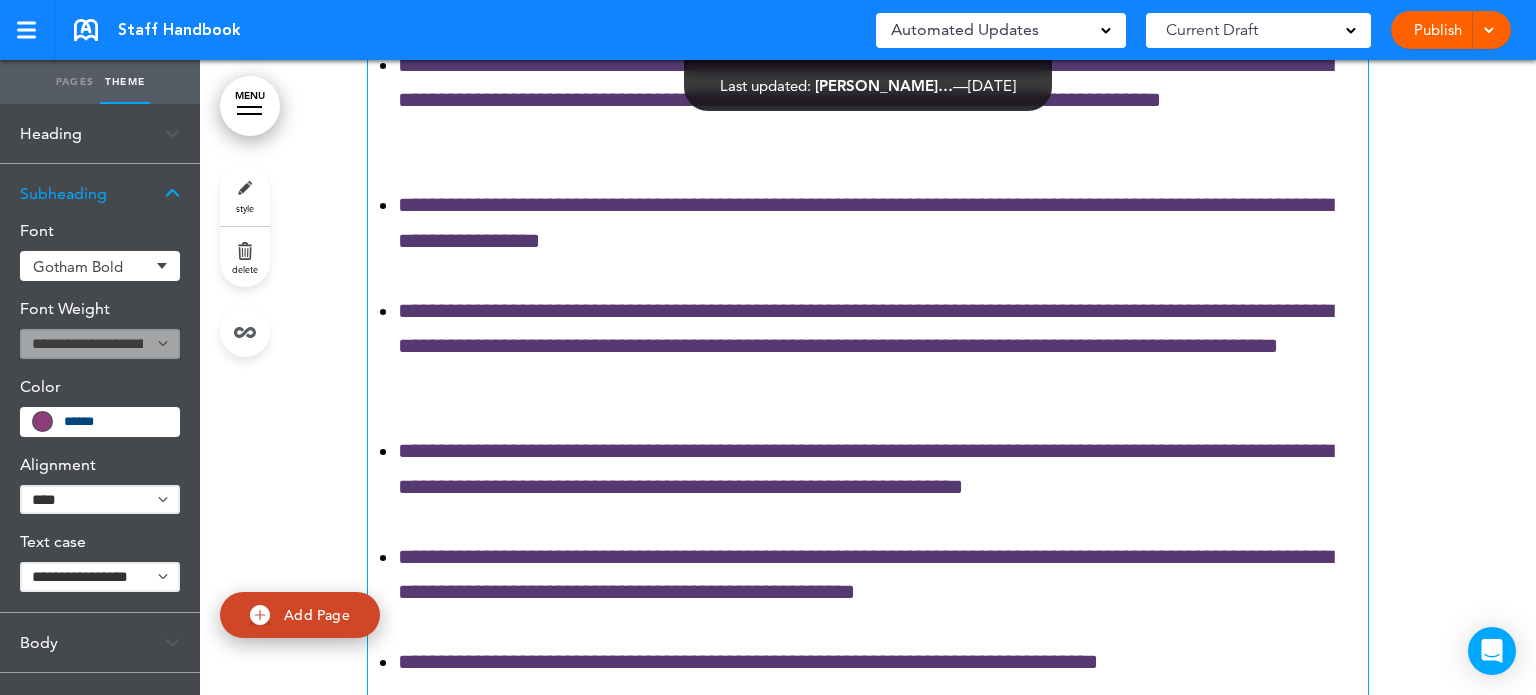 click on "**********" at bounding box center [868, 382] 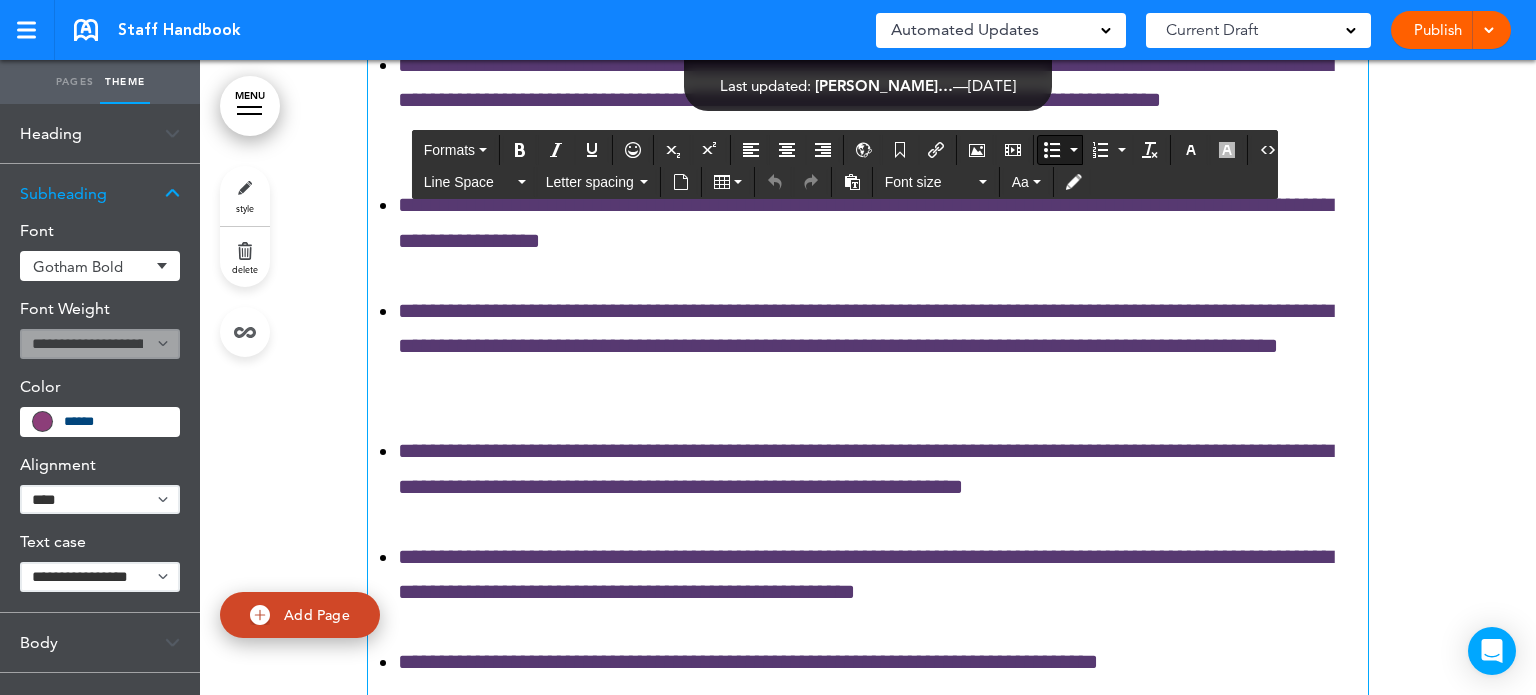 click at bounding box center (172, 193) 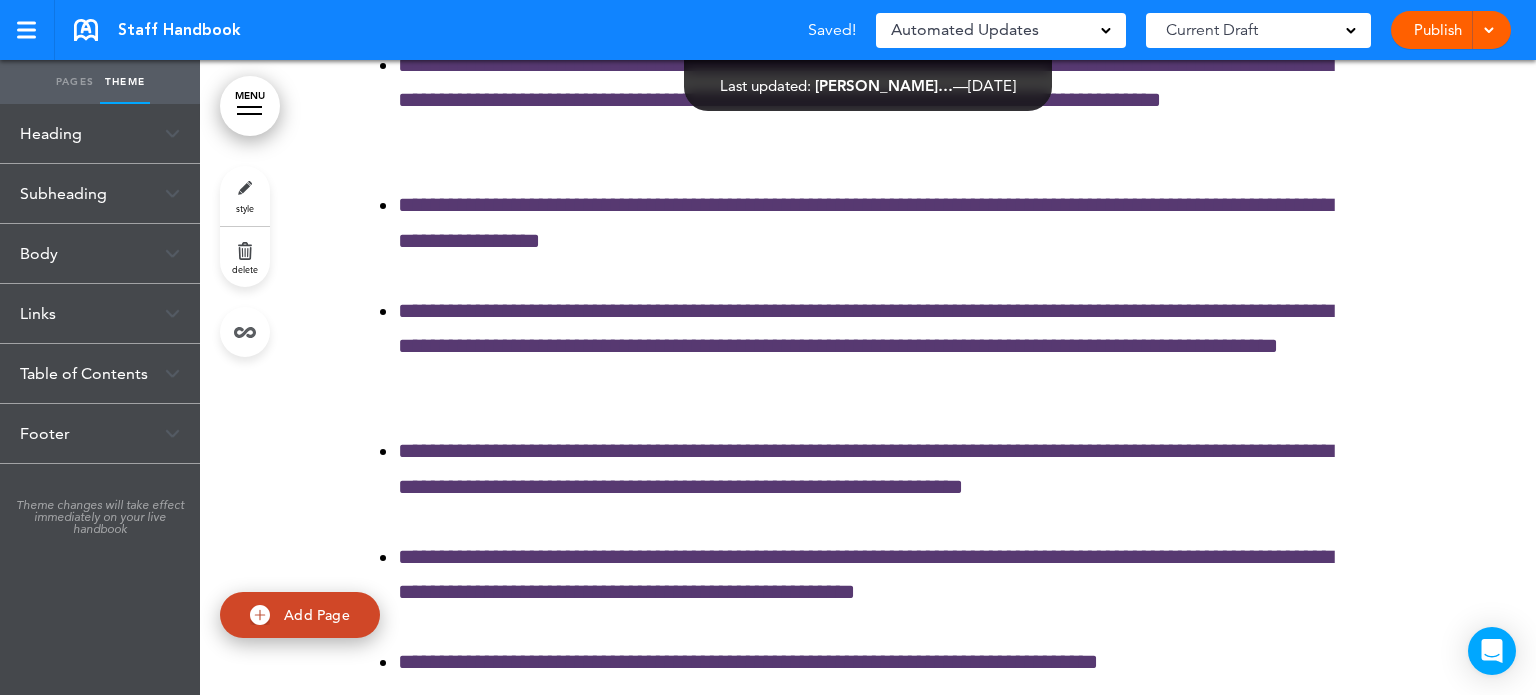 click at bounding box center [172, 253] 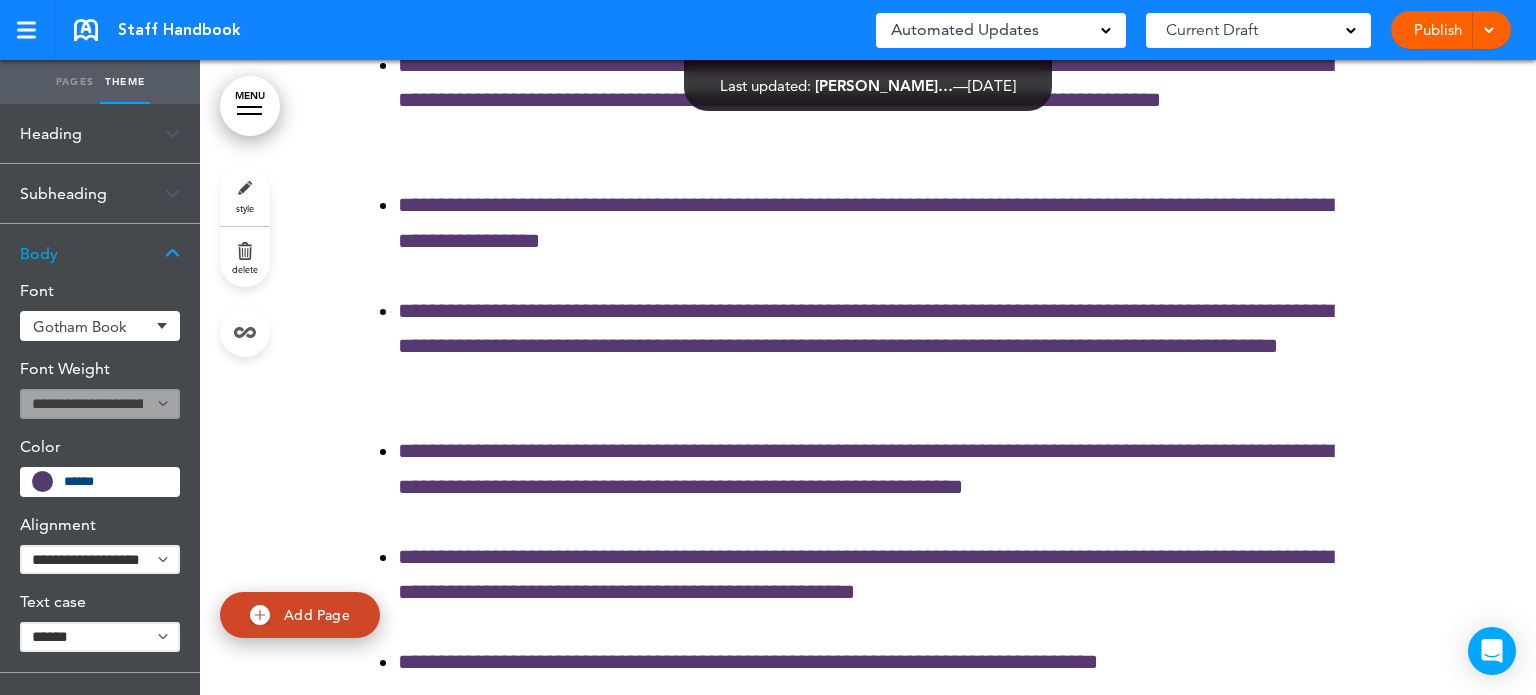 click on "Subheading" at bounding box center [100, 193] 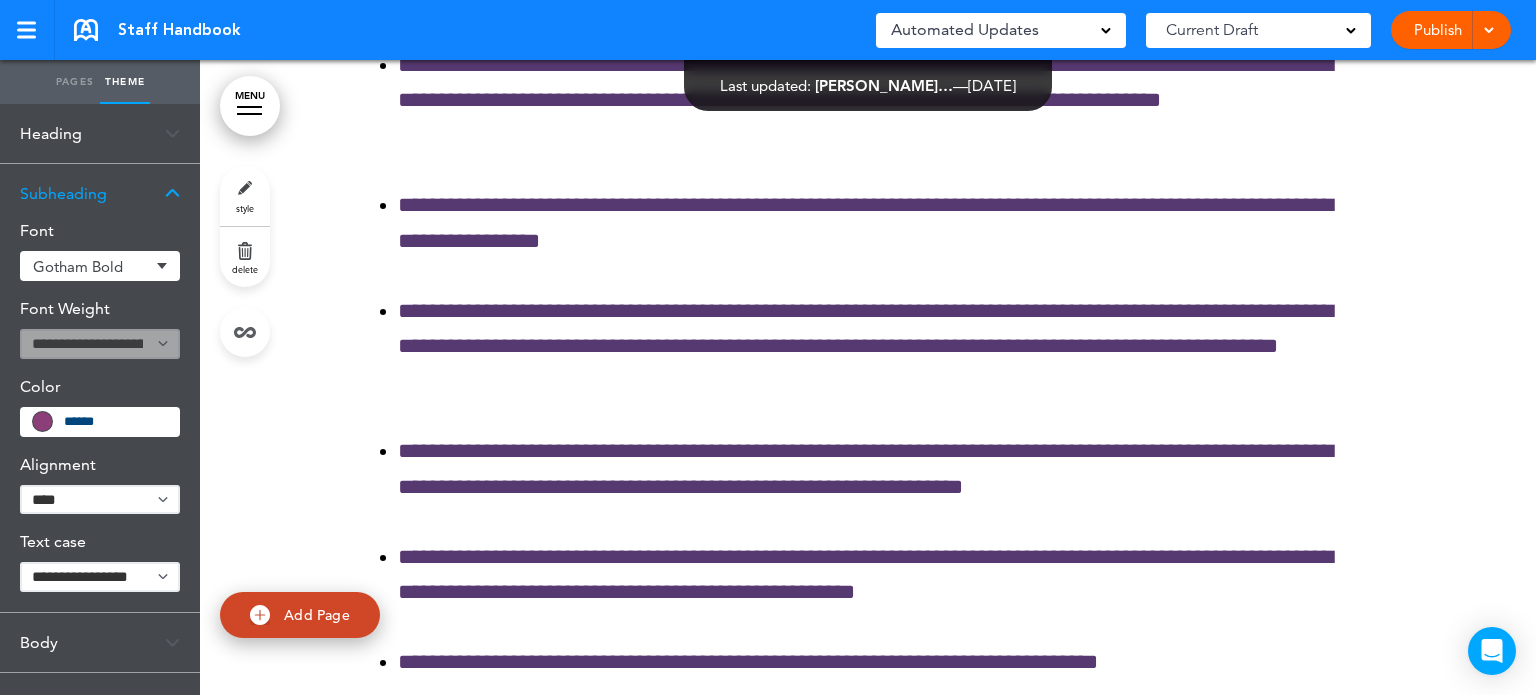 click on "Gotham Bold" at bounding box center [100, 266] 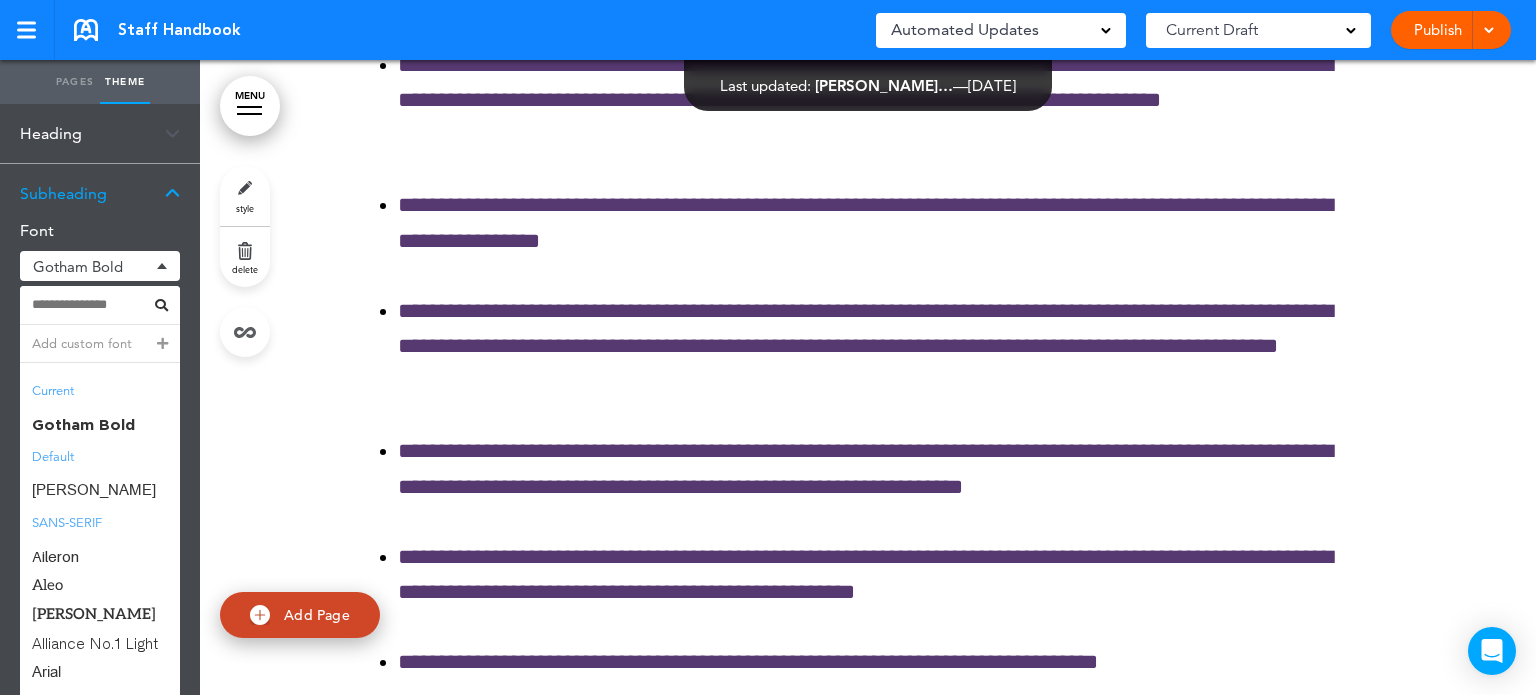 click on "Gotham Bold" at bounding box center (100, 266) 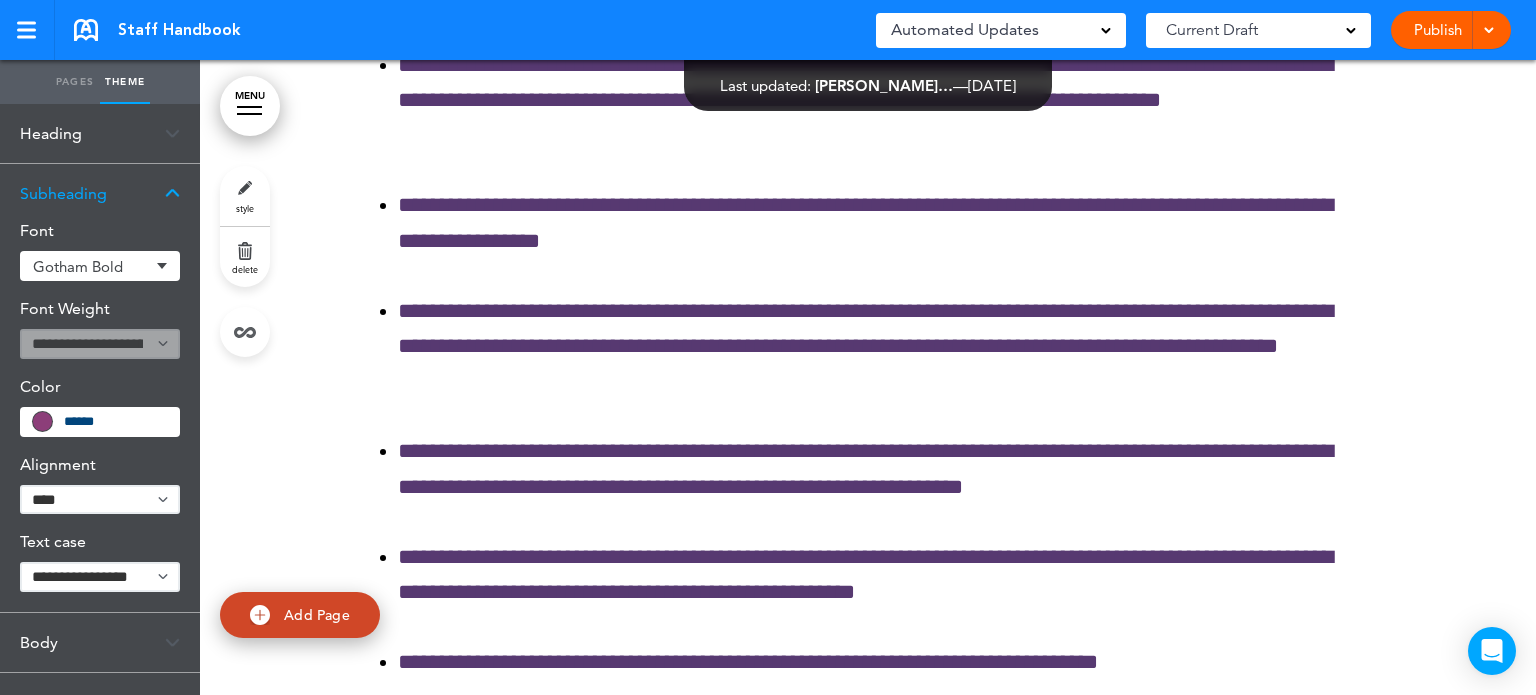 click on "Gotham Bold" at bounding box center (100, 266) 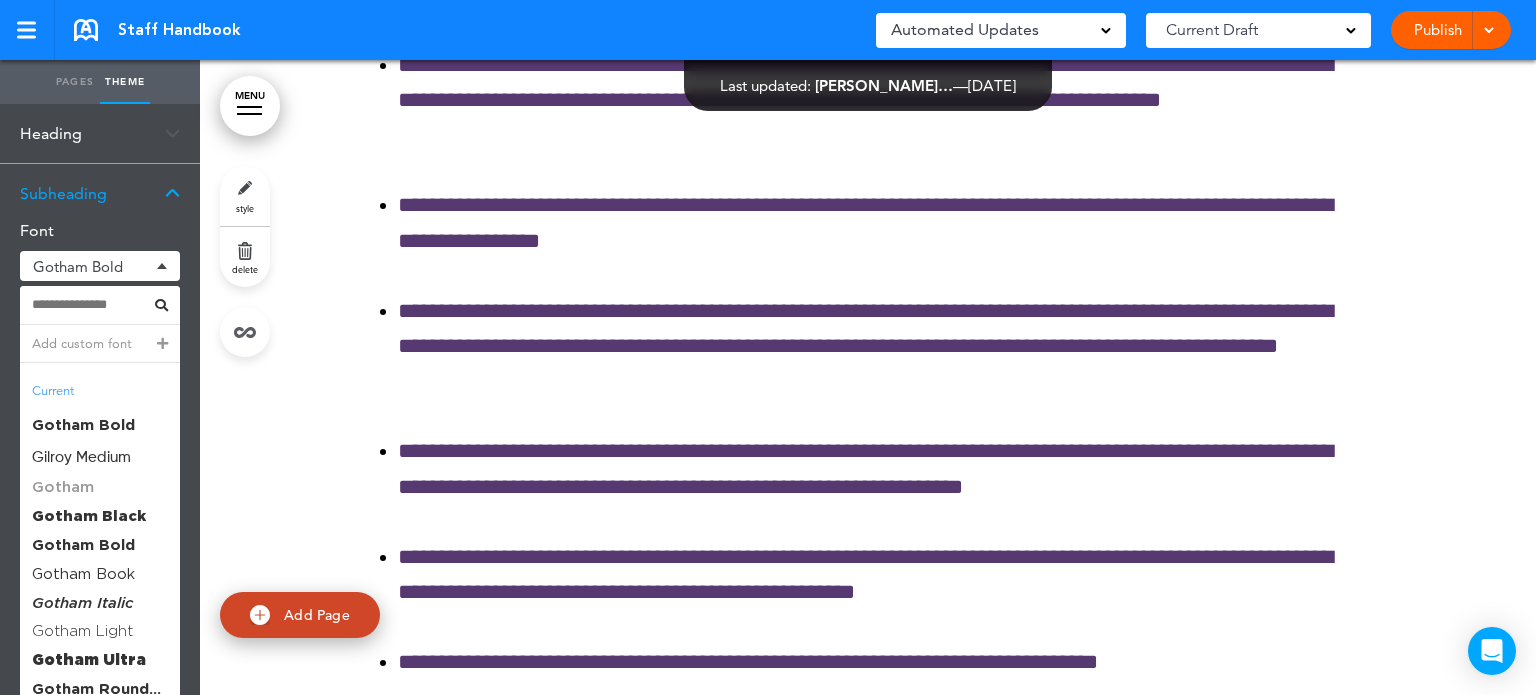 scroll, scrollTop: 3900, scrollLeft: 0, axis: vertical 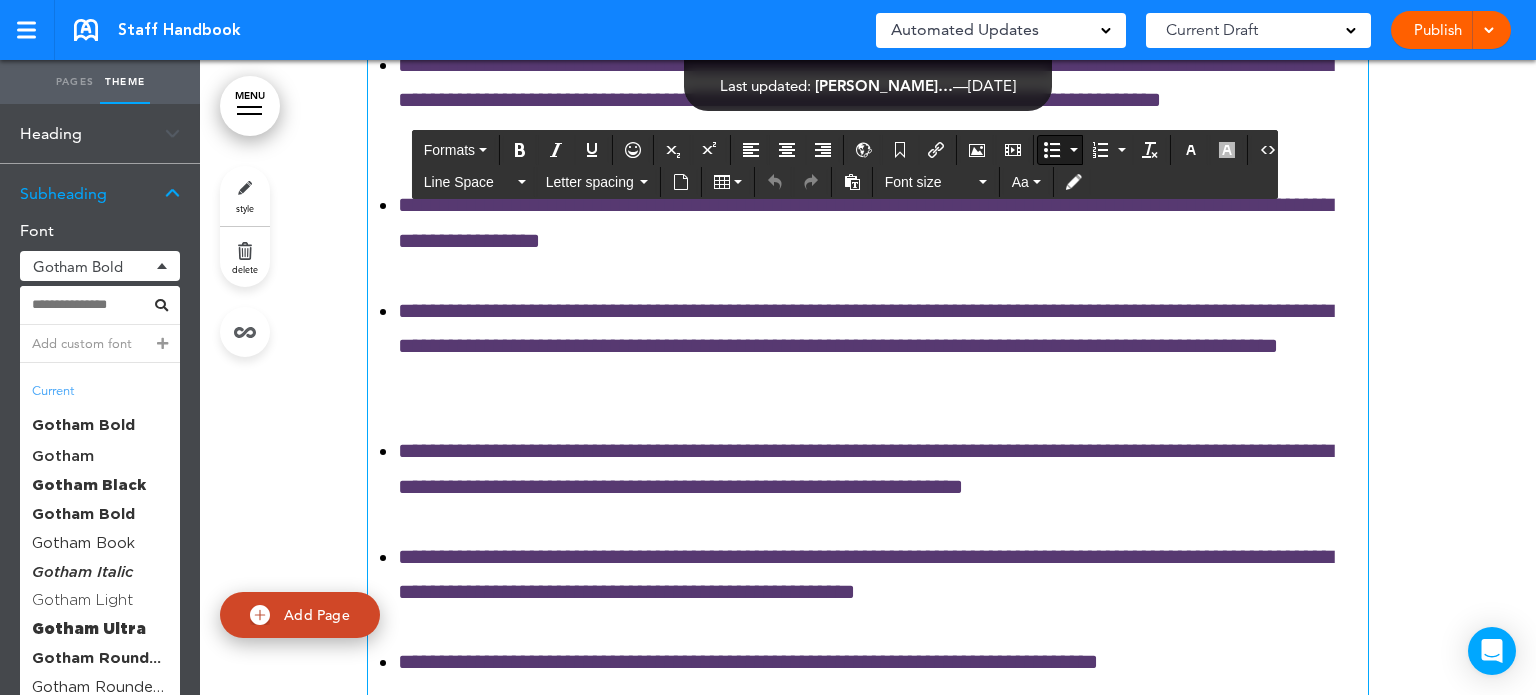 click on "**********" at bounding box center [883, 101] 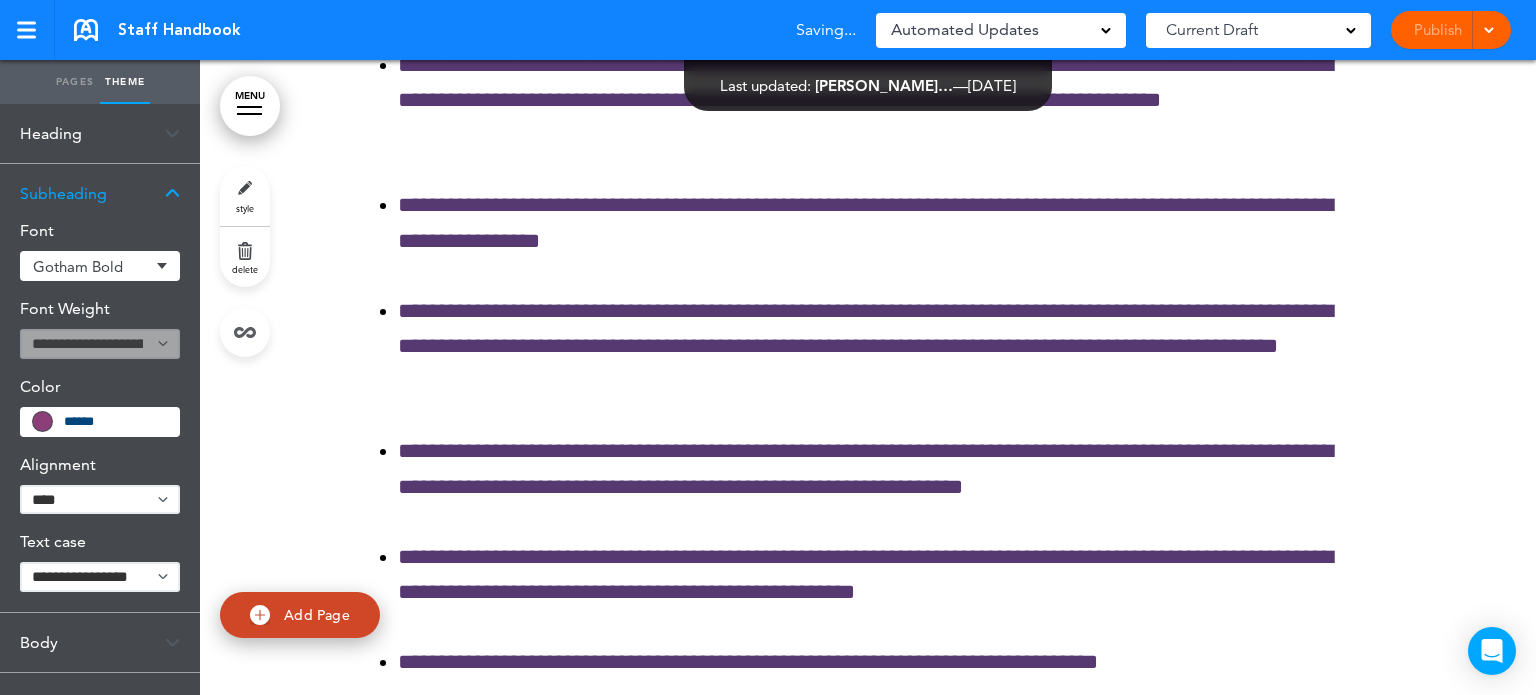 click on "Gotham Bold" at bounding box center (100, 266) 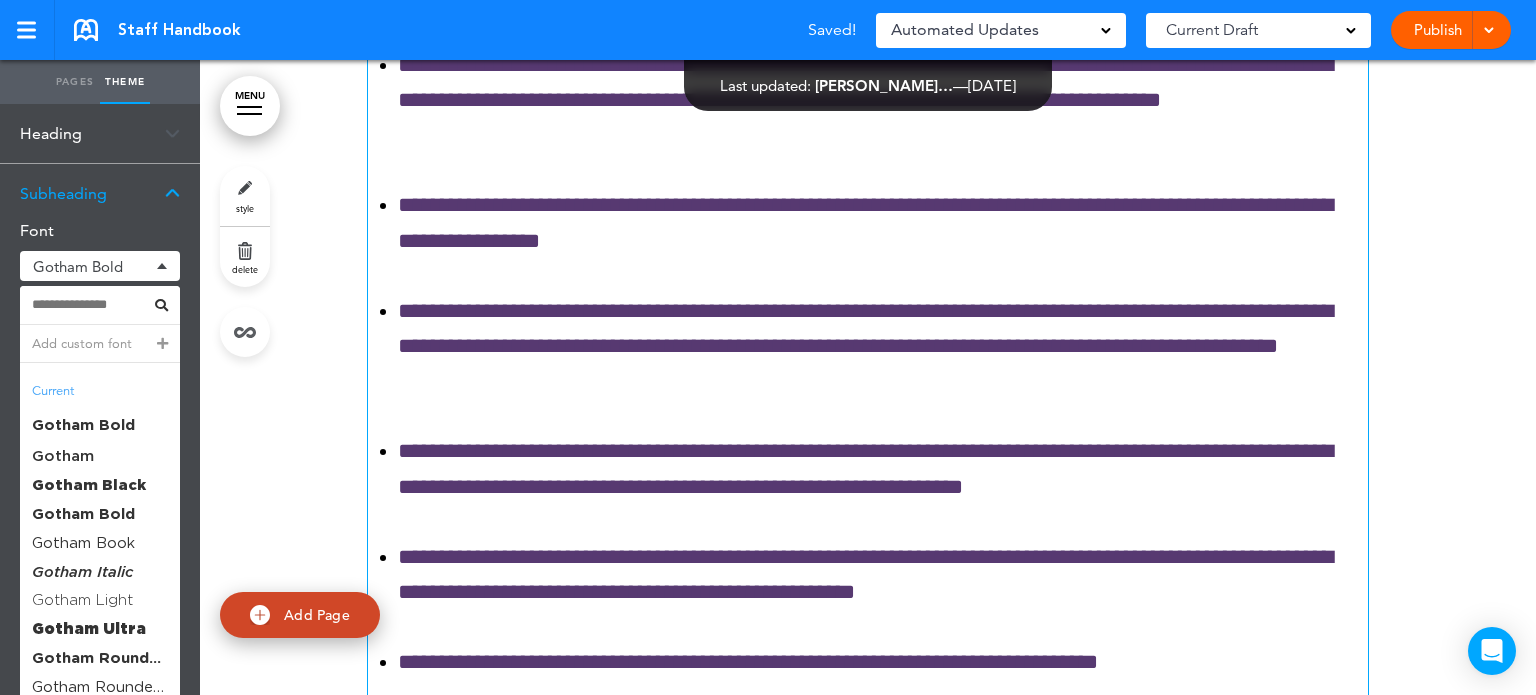 click on "**********" at bounding box center [883, -5] 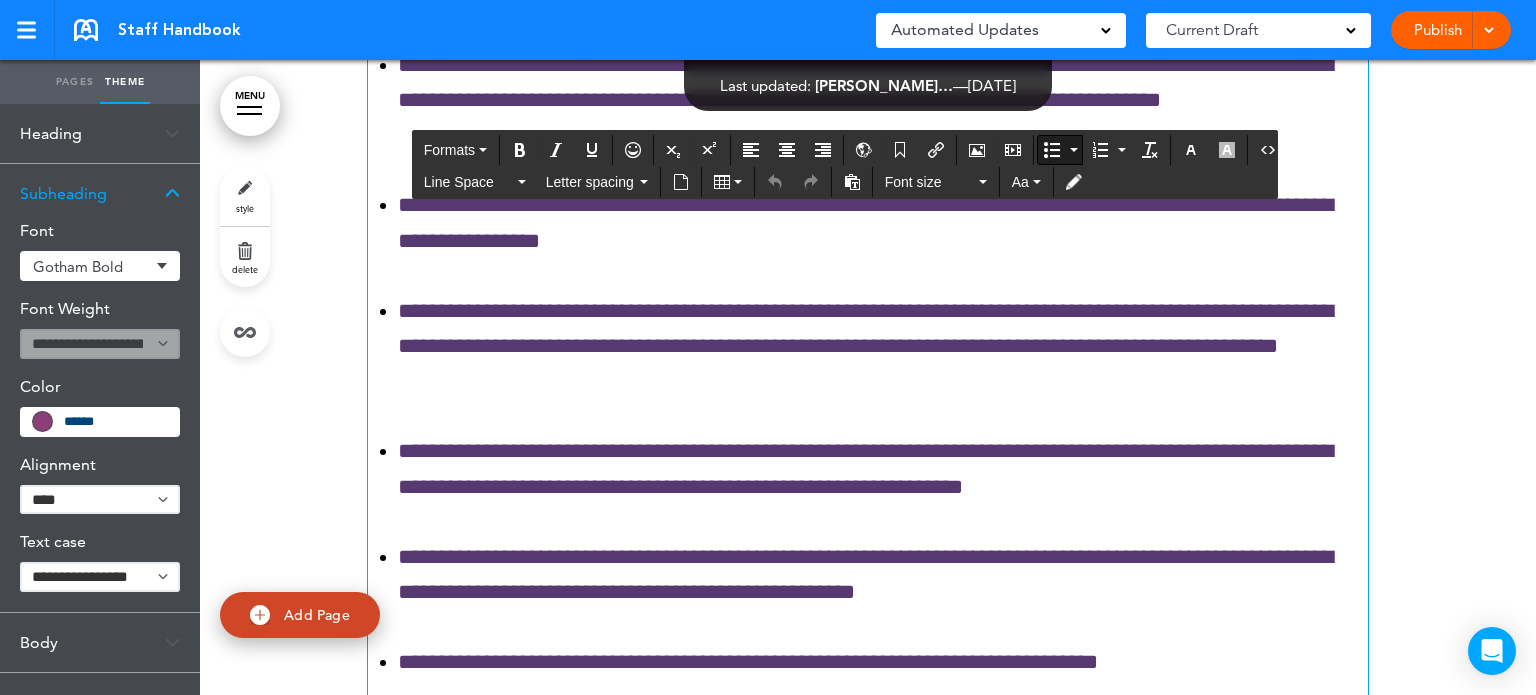 click at bounding box center [172, 193] 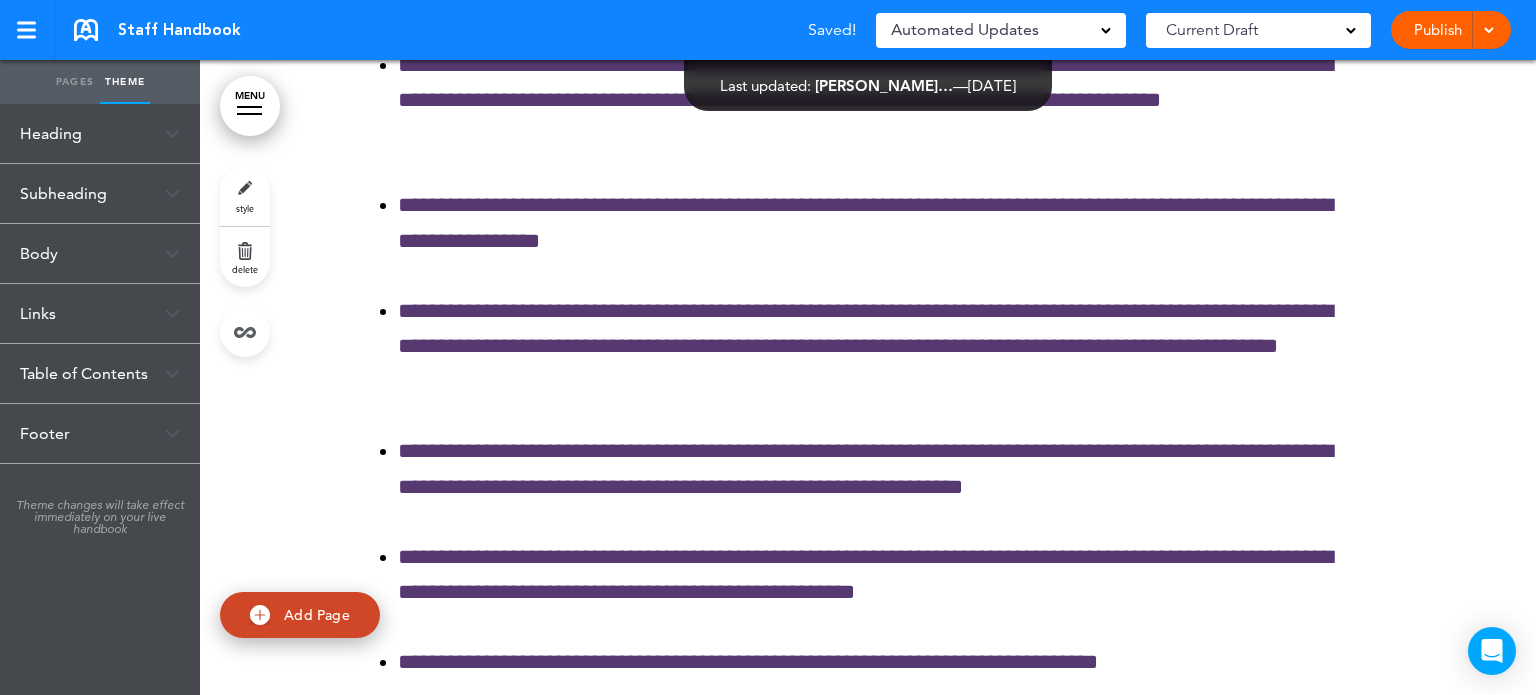 click on "Body" at bounding box center [100, 253] 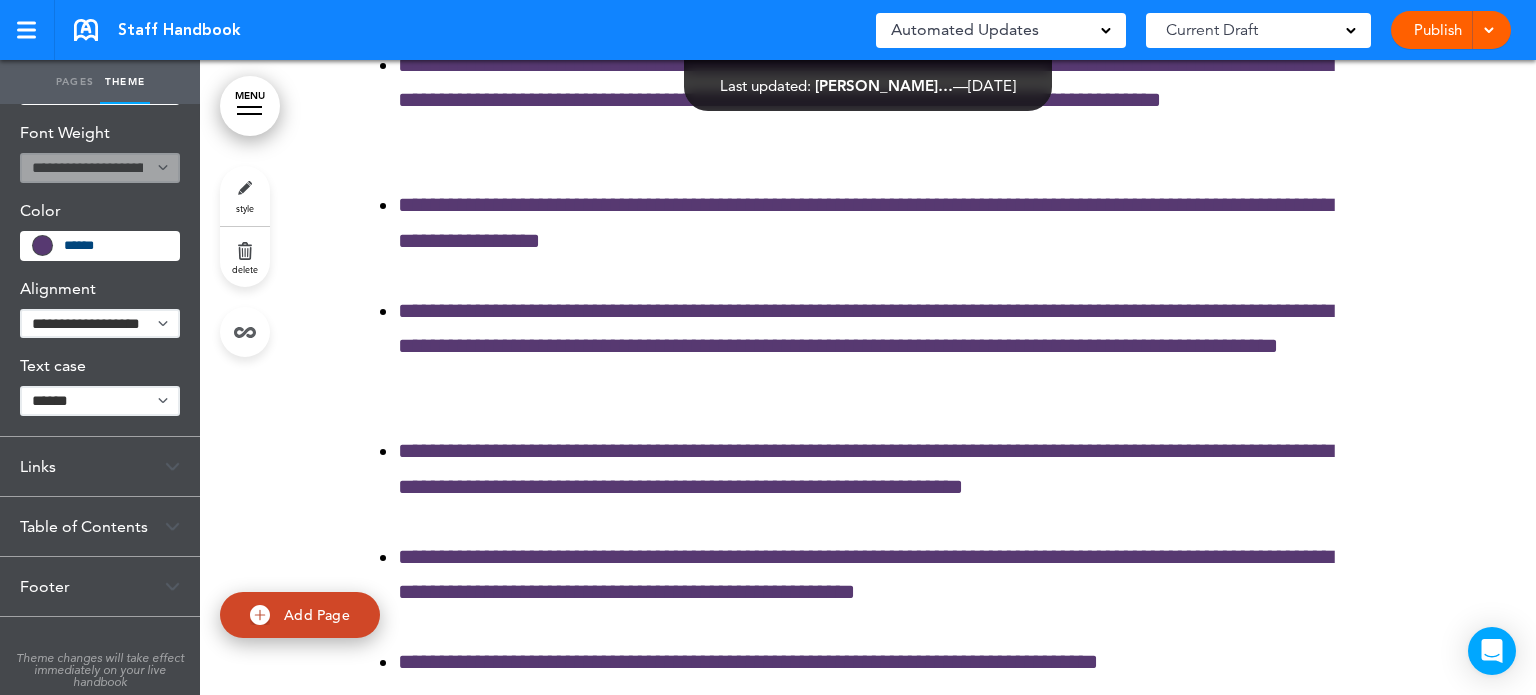 scroll, scrollTop: 237, scrollLeft: 0, axis: vertical 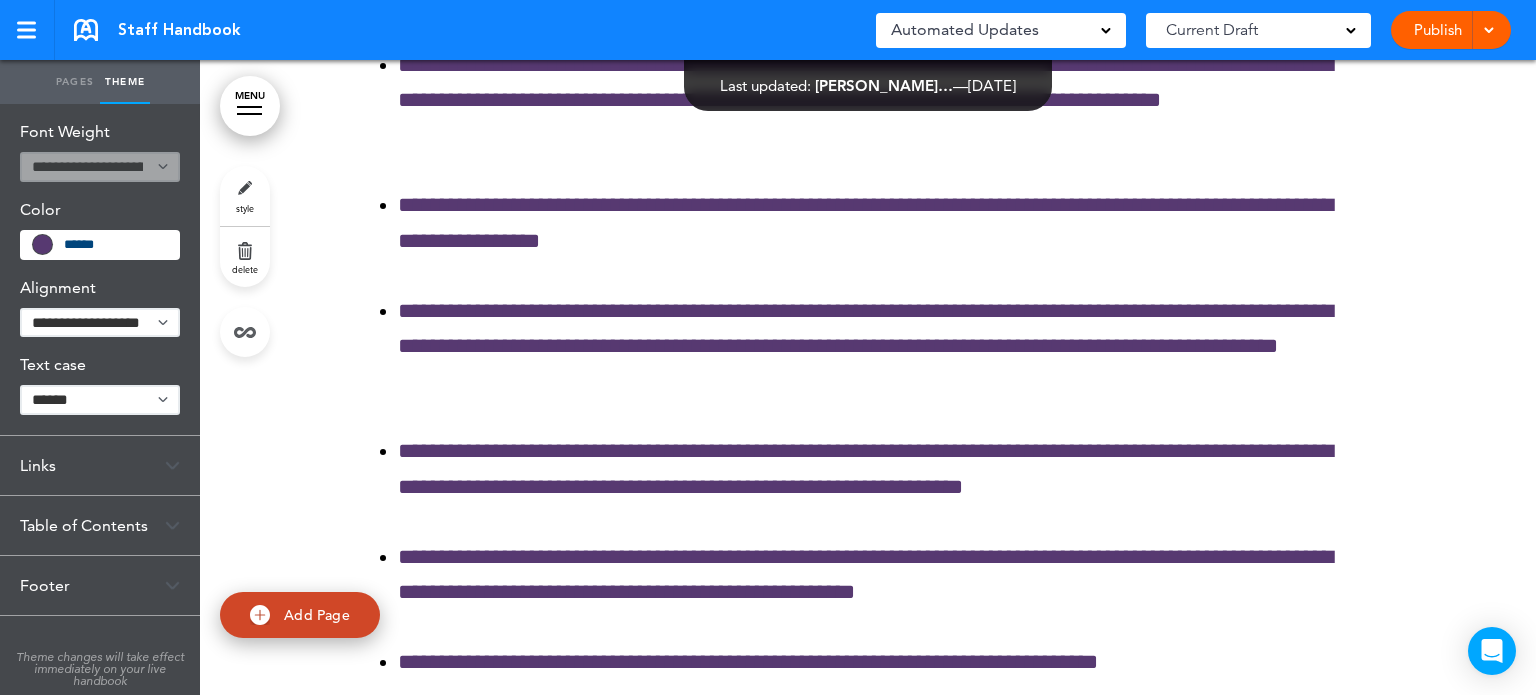 click on "Links" at bounding box center (100, 465) 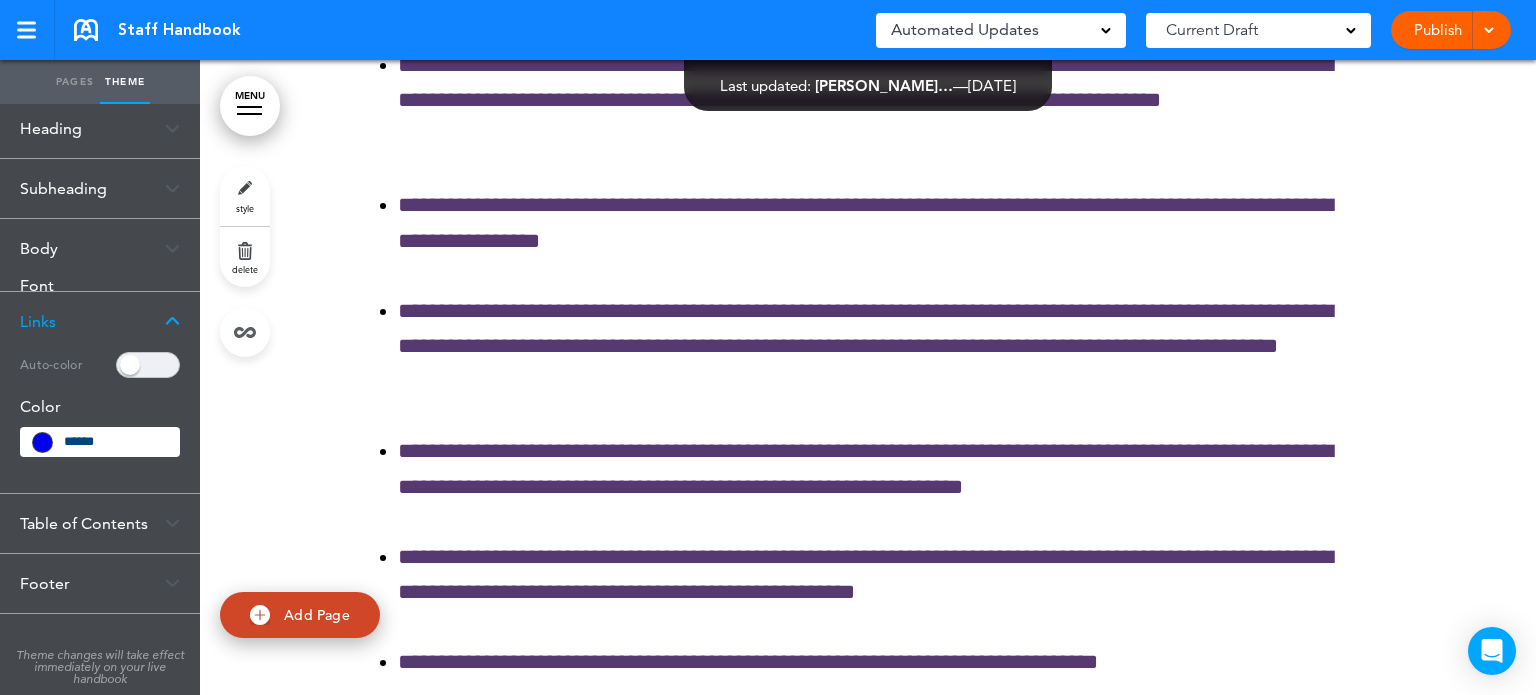 scroll, scrollTop: 0, scrollLeft: 0, axis: both 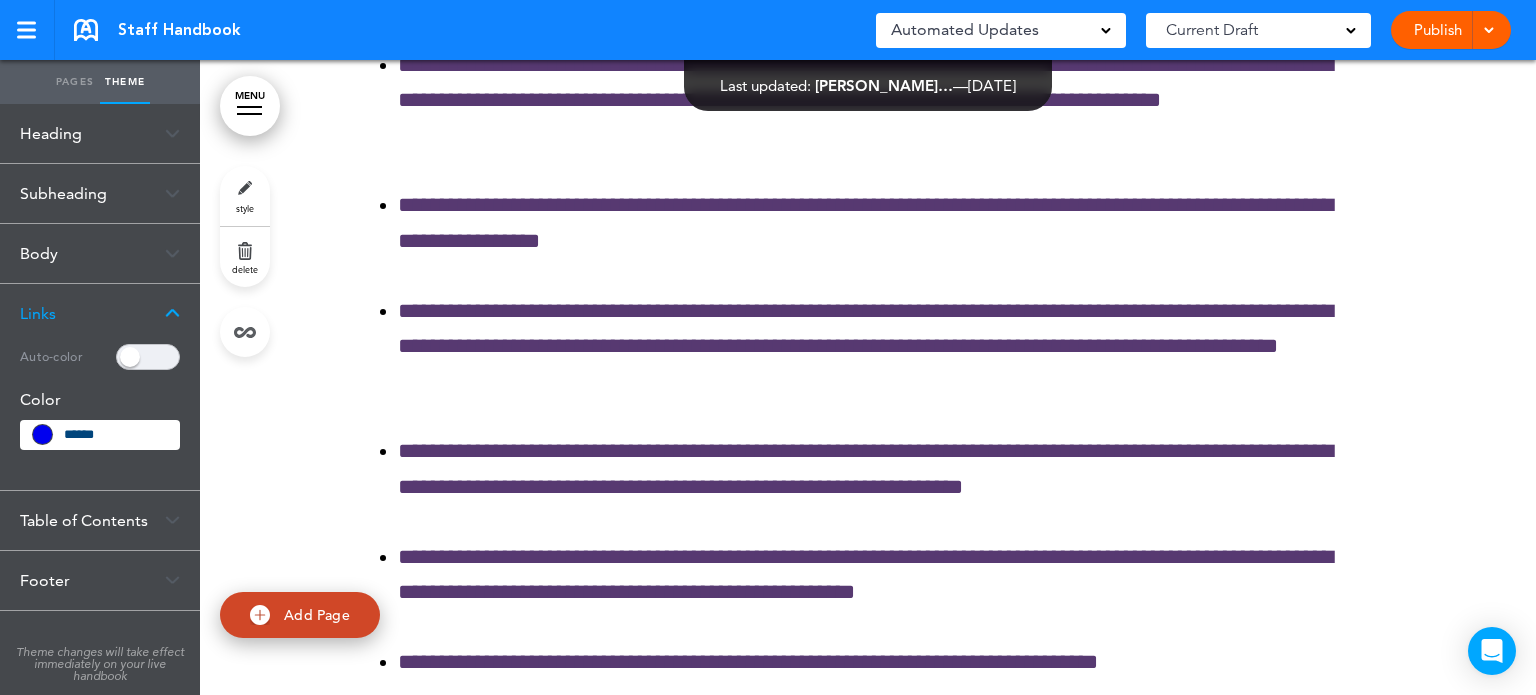 click on "Table of Contents" at bounding box center (100, 520) 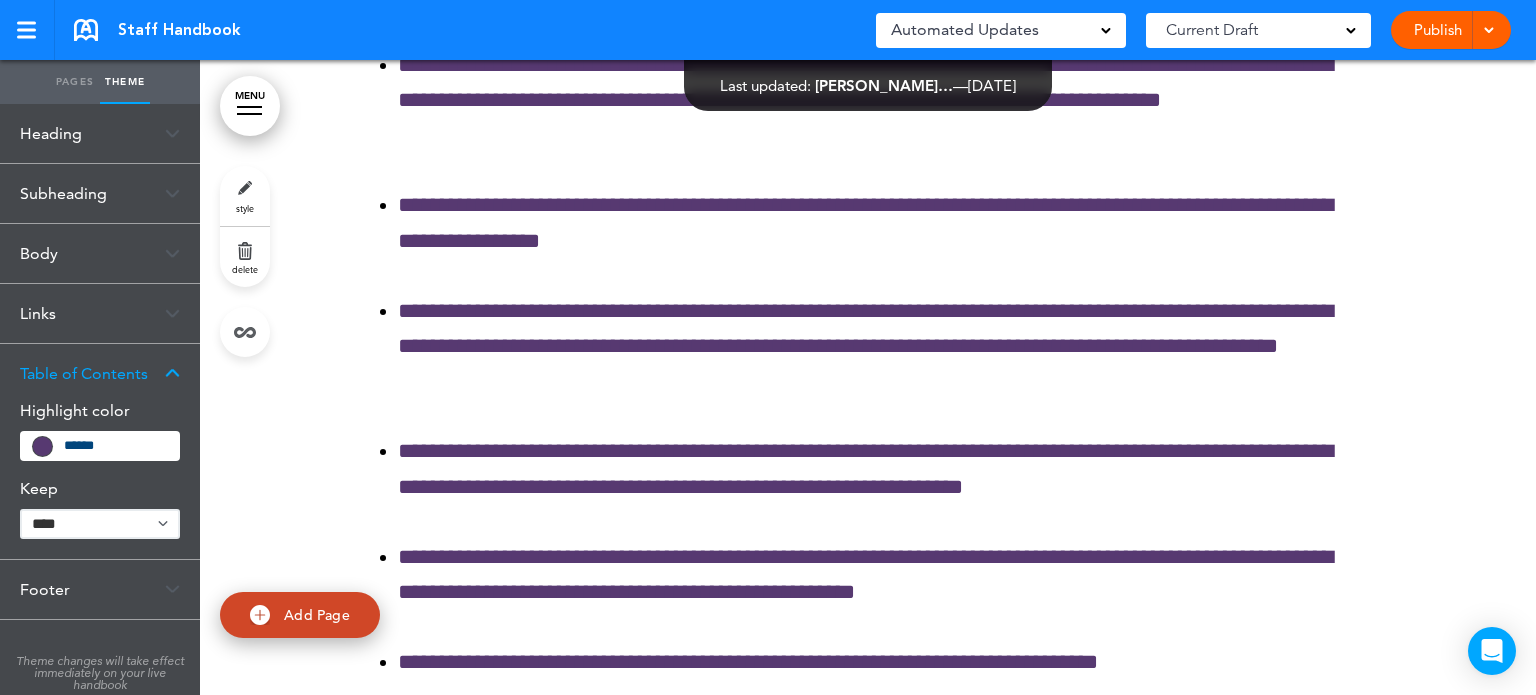 click on "MENU" at bounding box center [250, 106] 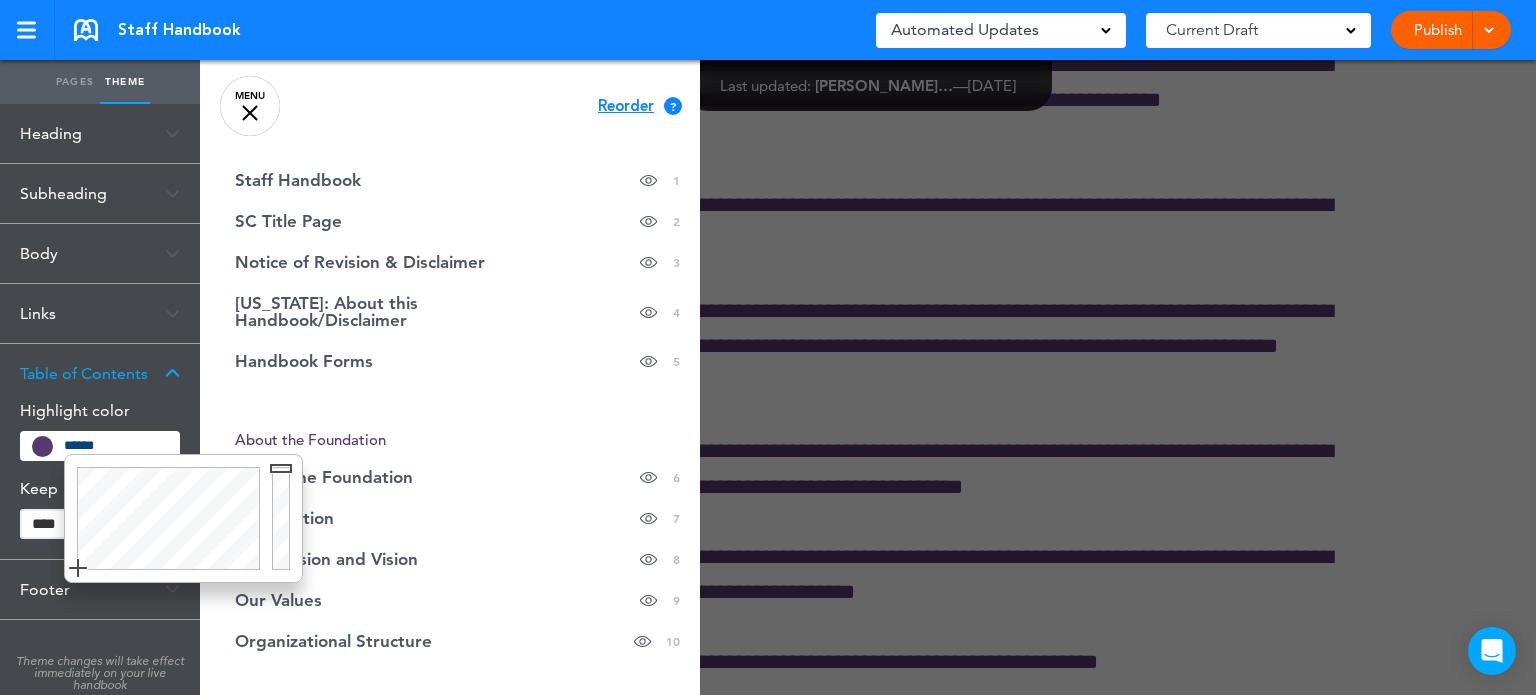 drag, startPoint x: 119, startPoint y: 443, endPoint x: 41, endPoint y: 431, distance: 78.91768 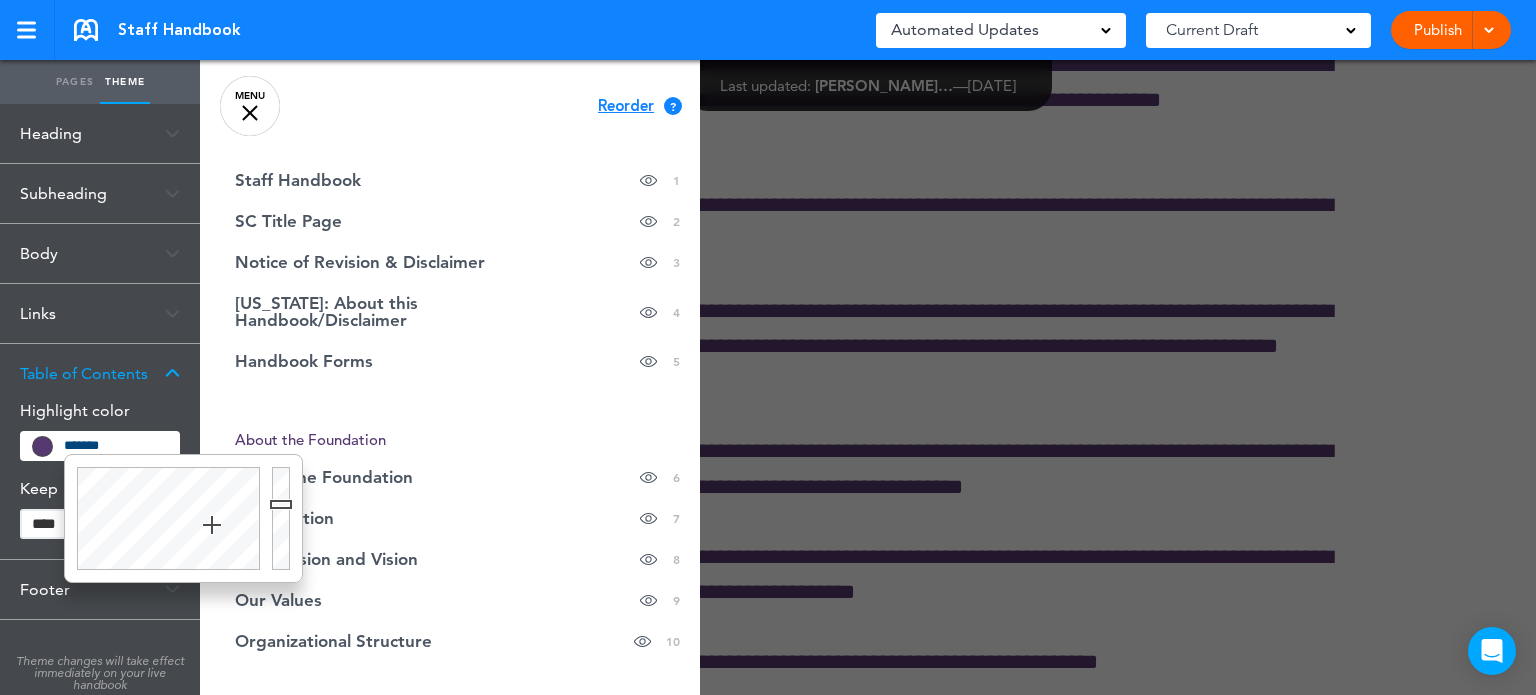 type on "******" 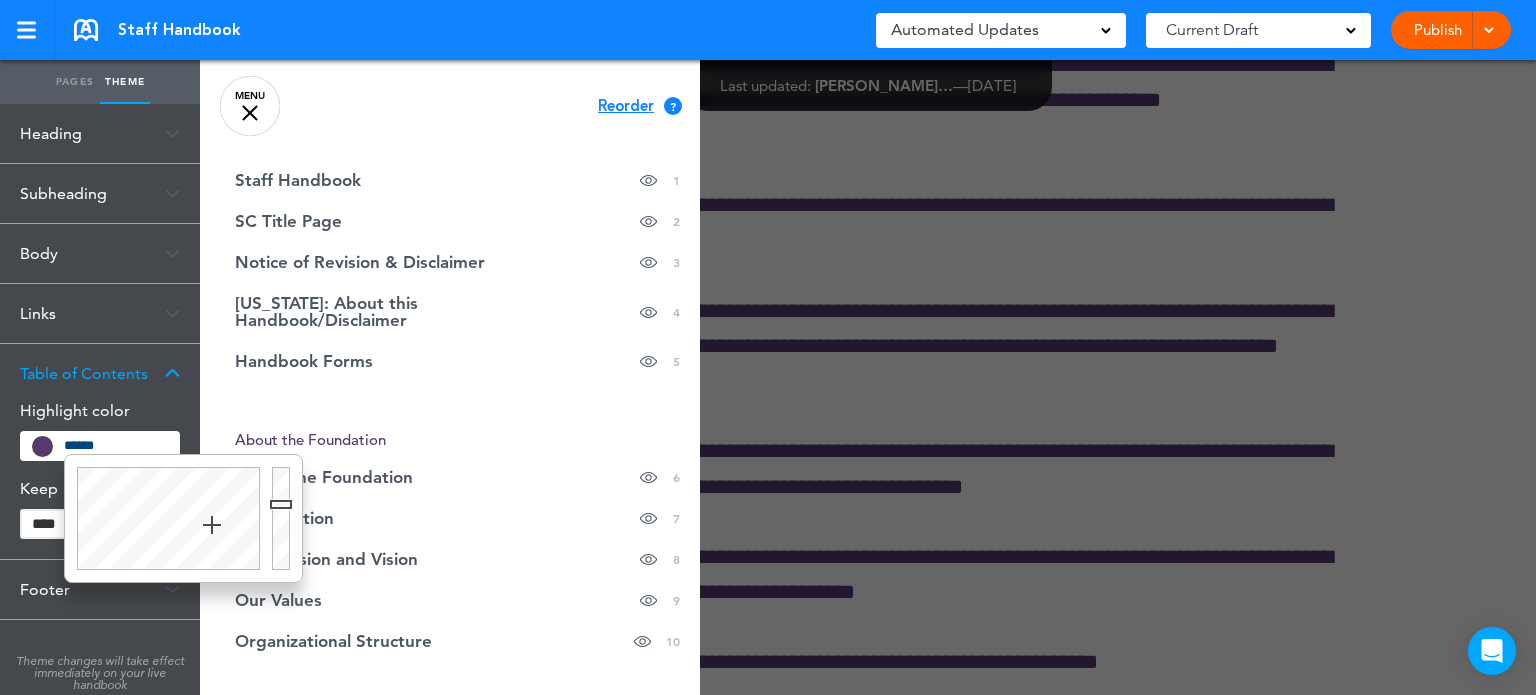 click on "Make this page common so it is available in other handbooks.
This handbook
[GEOGRAPHIC_DATA]
Settings
Signatures
Collaborators
Your Handbooks
Conflict of Interest Policy and Disclosure Form
Telecommuting Agreement Form
Handbook Acknowledgment Form
Handbook Acknowledgment Form (SC Employees)
Authorization for Deduction of Wages Form
Receipt of Non-Harassment Policy Form
Receipt of Non-Harassment Policy Form (OR Employees)
Receipt of Non-Harassment Policy Form (CT Employees)" at bounding box center [768, 347] 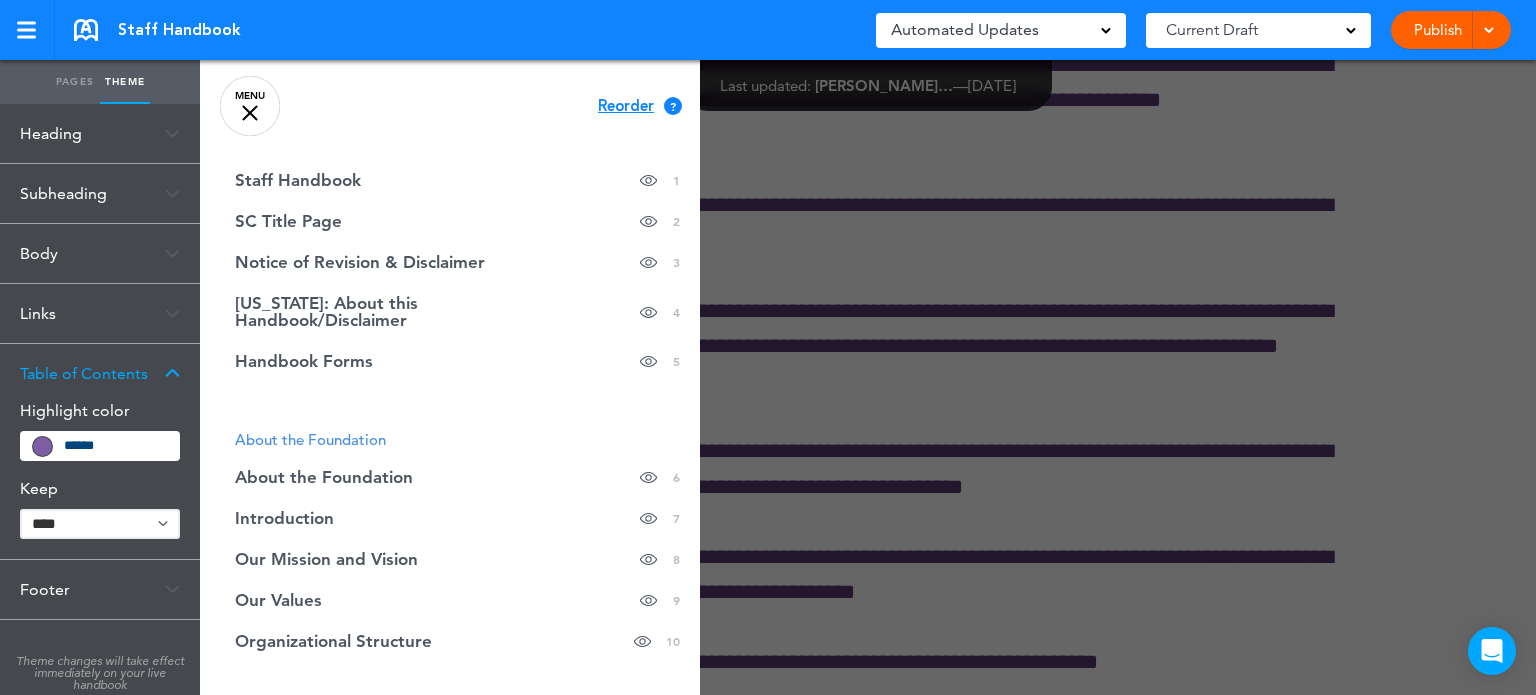 click on "Footer" at bounding box center (100, 589) 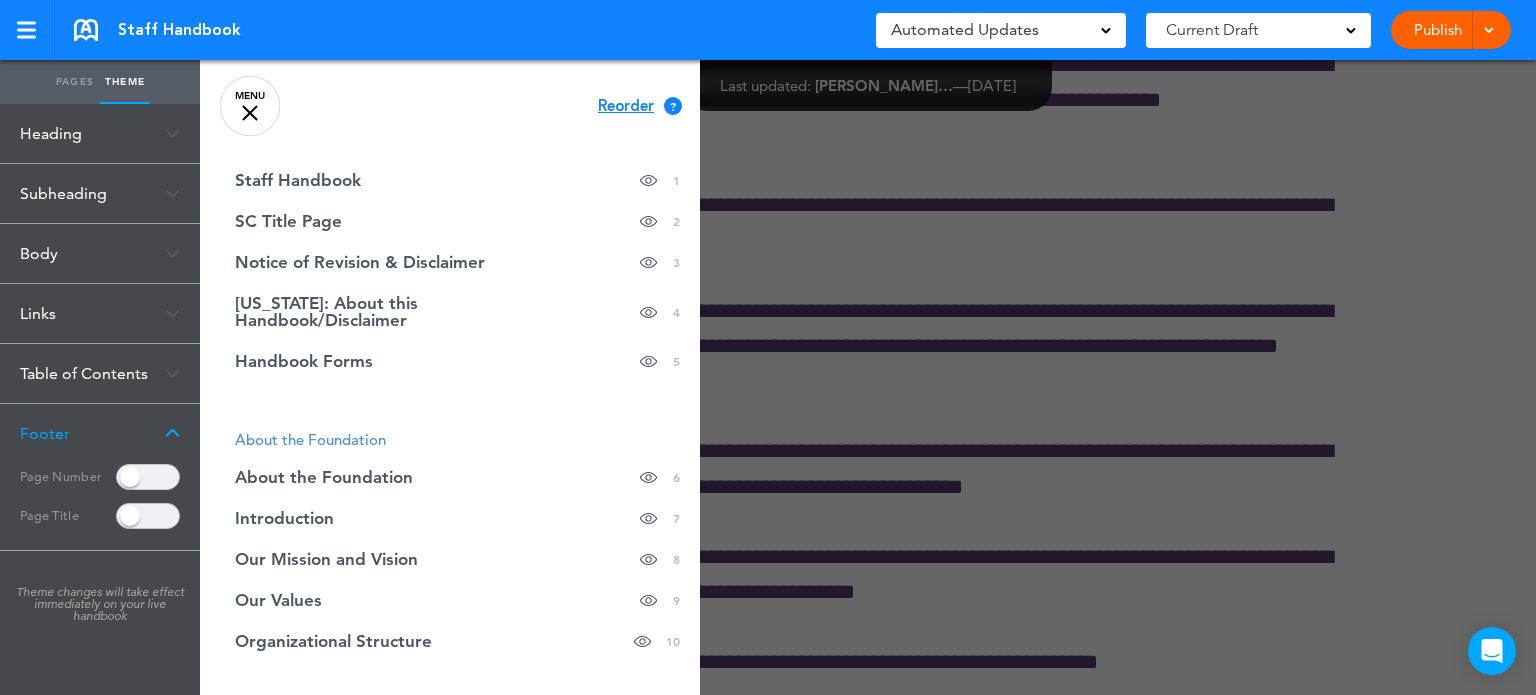 click at bounding box center (172, 433) 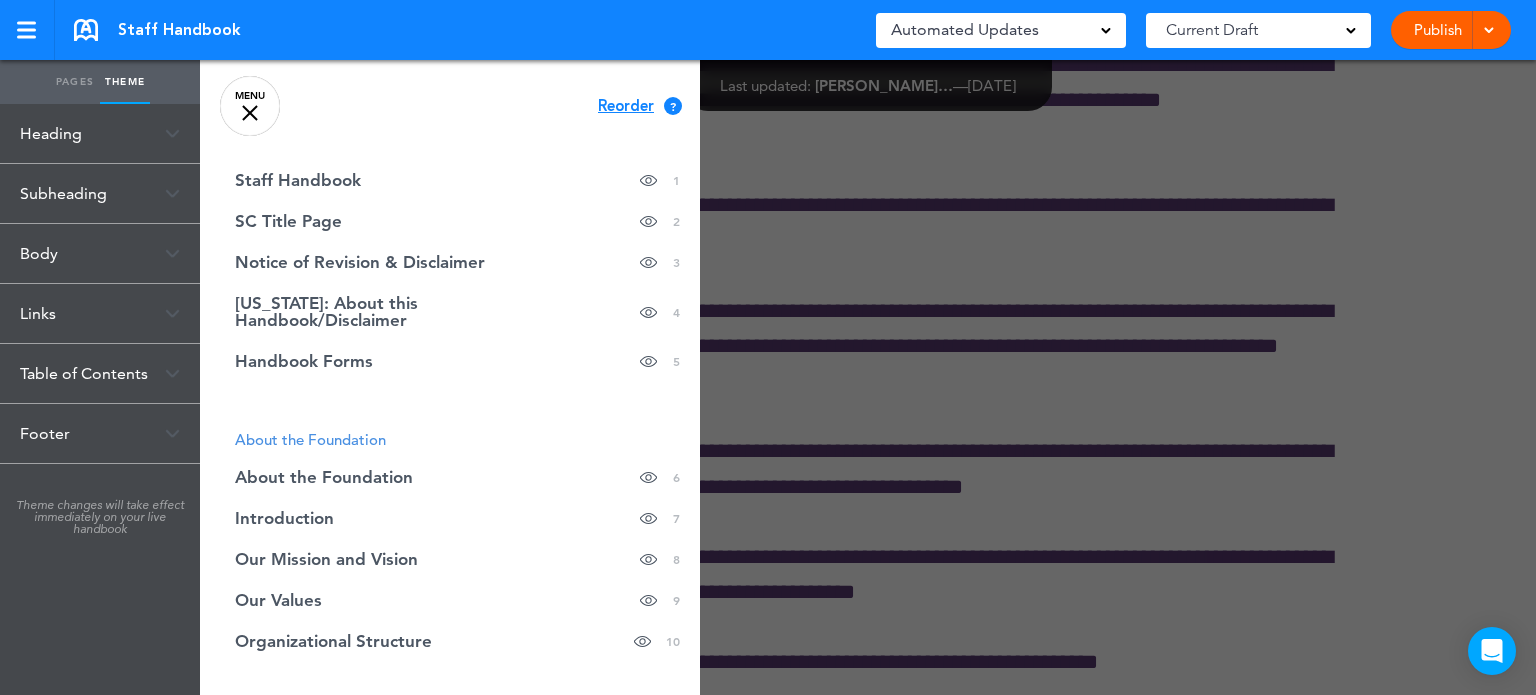click on "Pages" at bounding box center (75, 82) 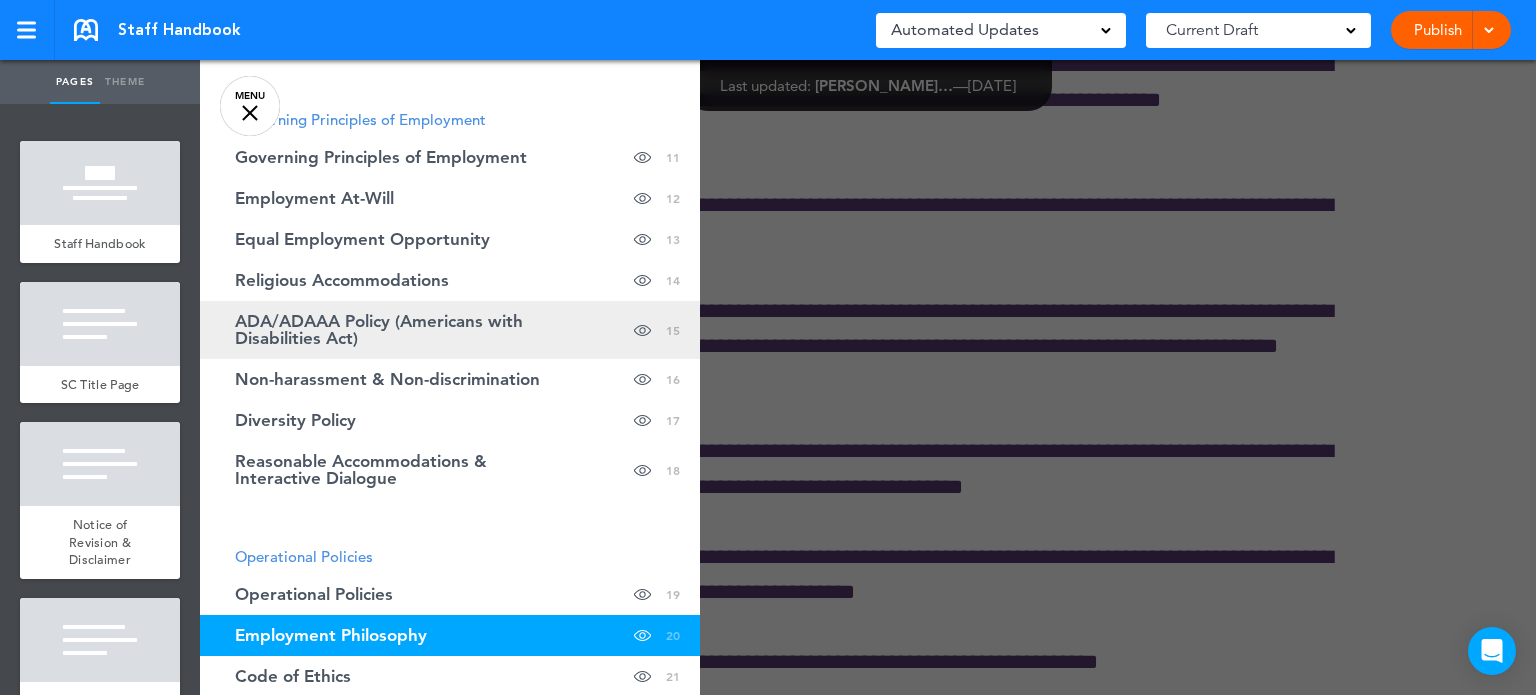 scroll, scrollTop: 0, scrollLeft: 0, axis: both 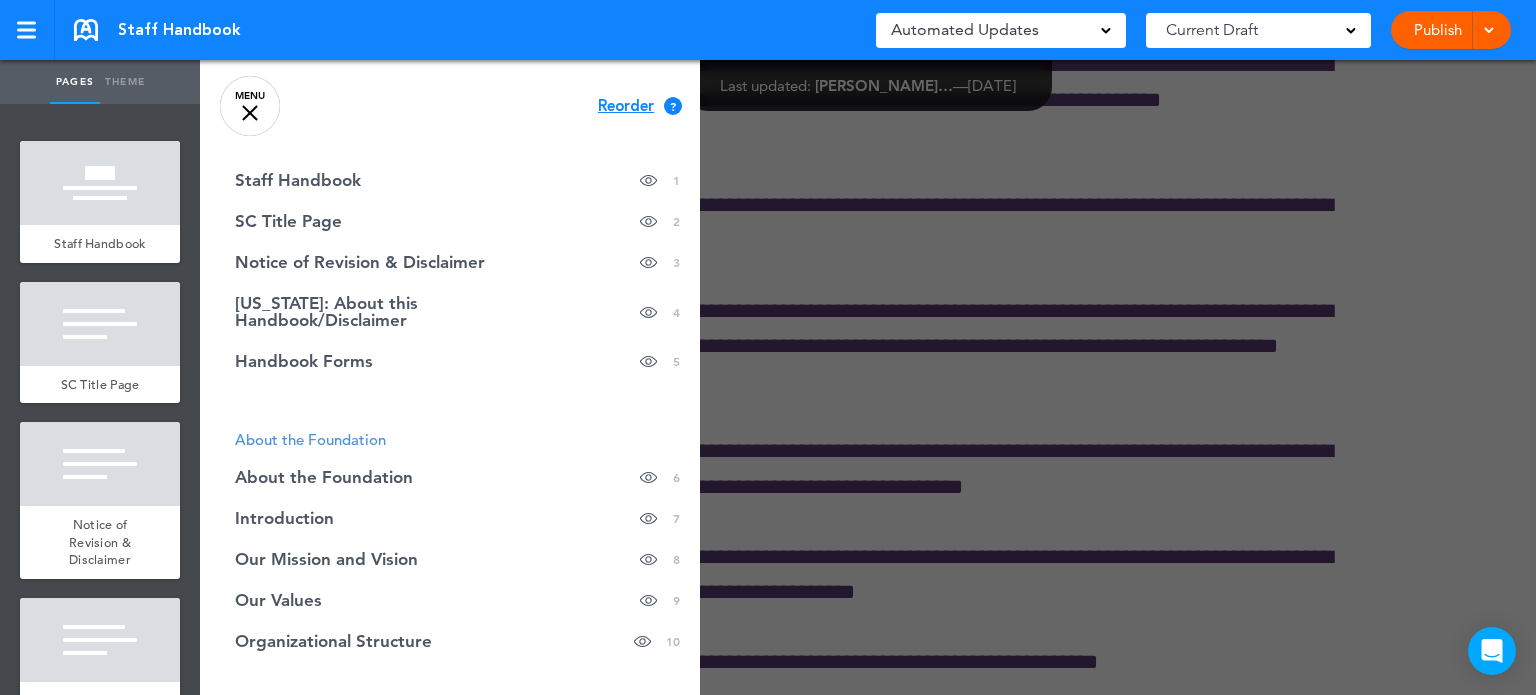 click on "Reorder" at bounding box center (626, 106) 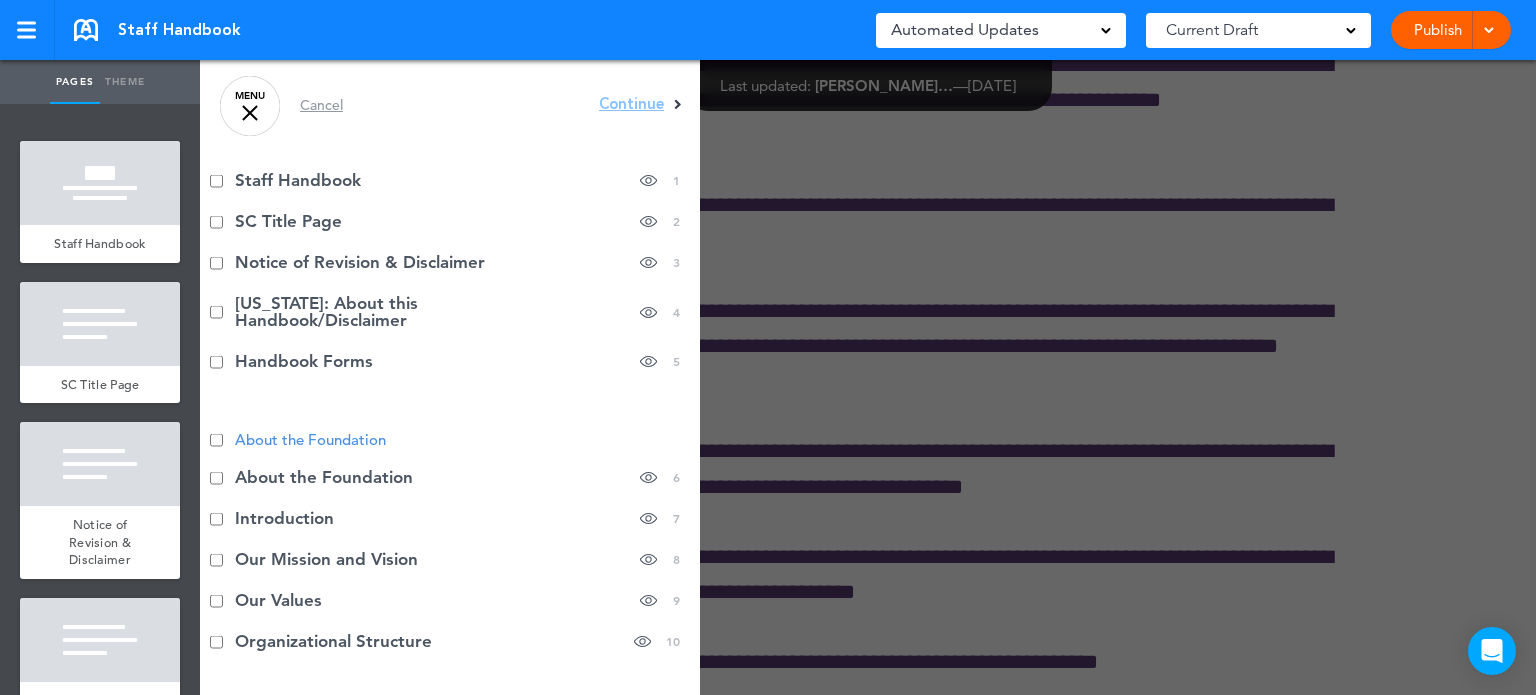 click on "Continue
?
Move or rearrange pages
easily by selecting whole  sections or individual pages." at bounding box center (640, 104) 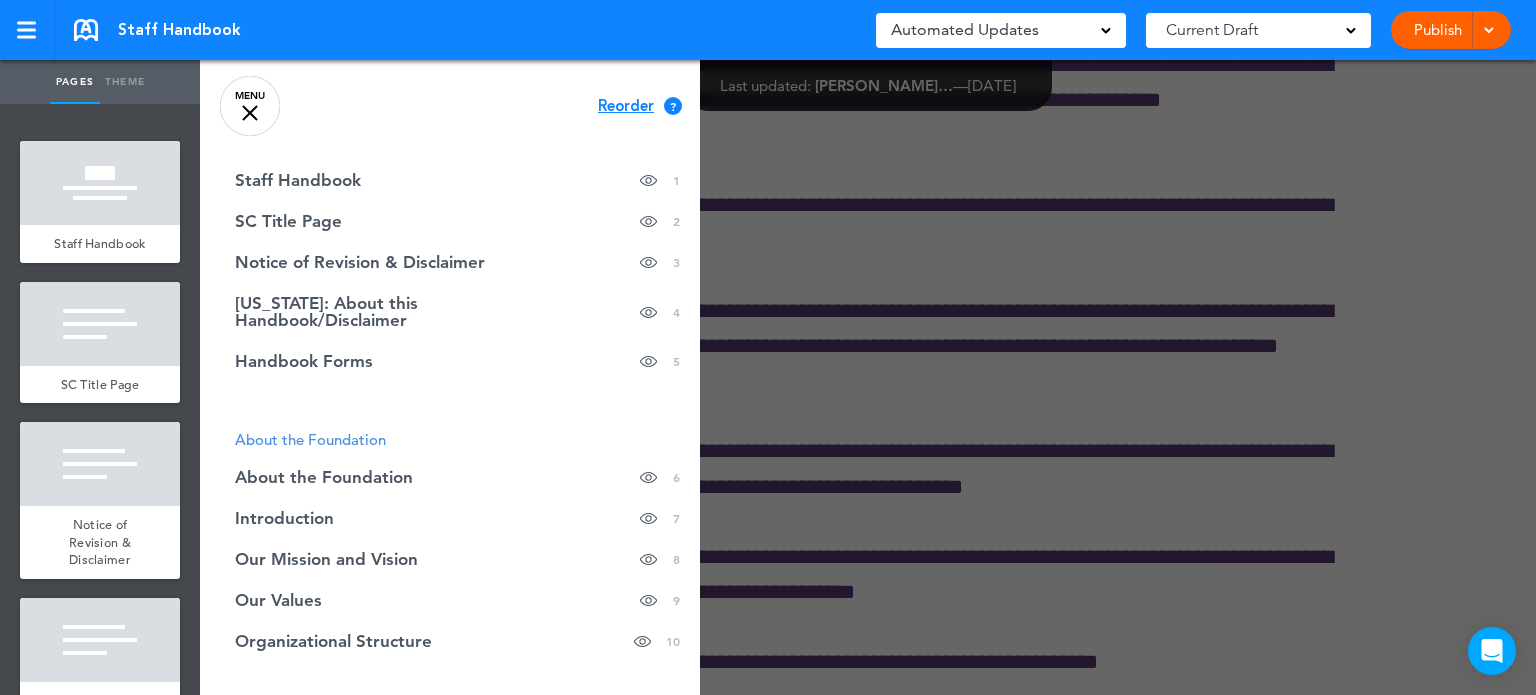 click on "MENU" at bounding box center [250, 106] 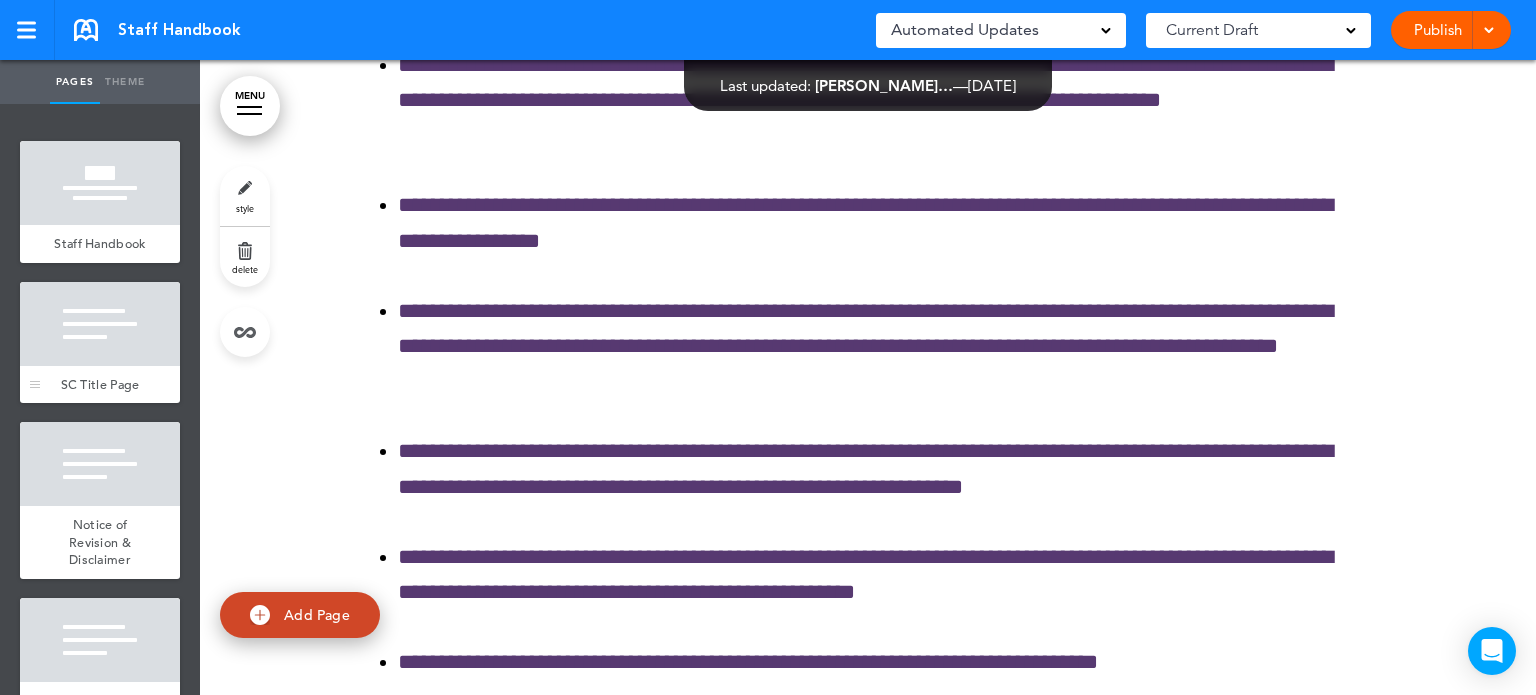 click on "SC Title Page" at bounding box center [100, 384] 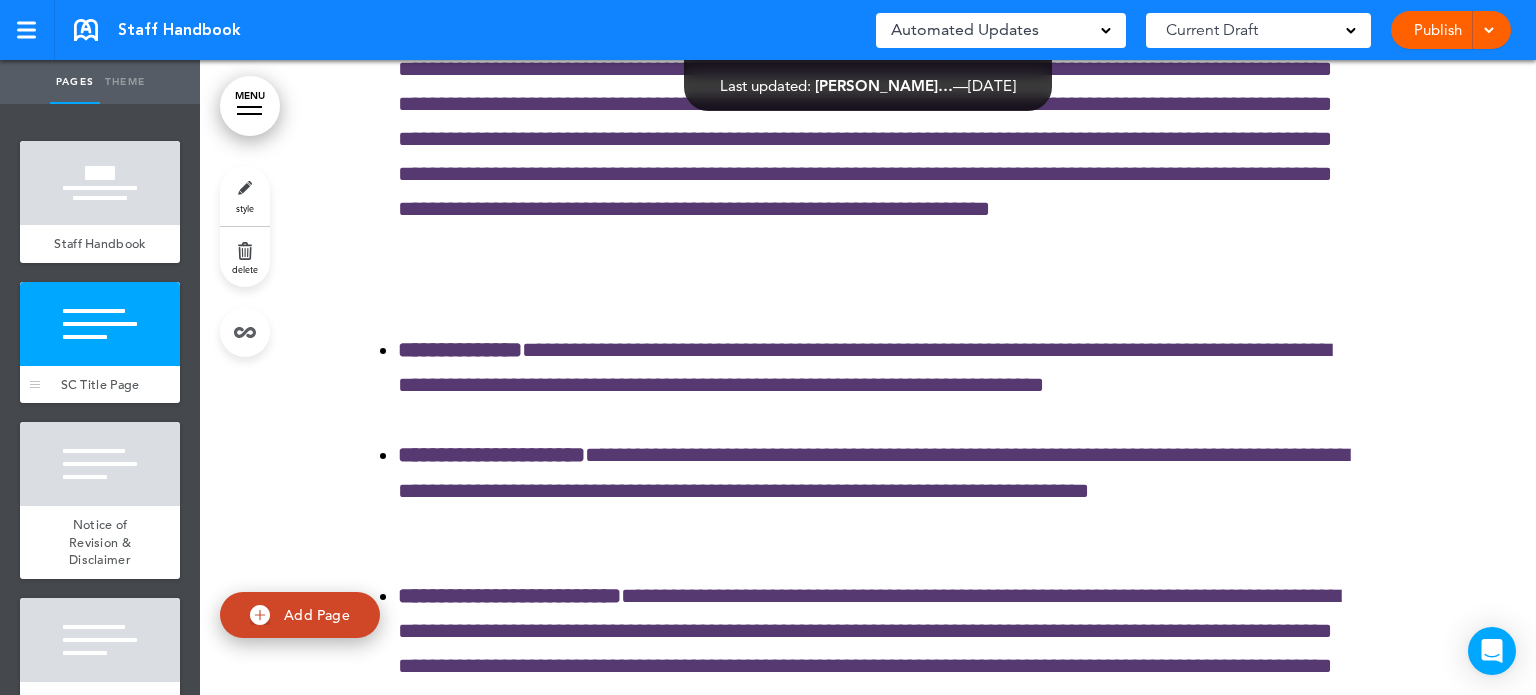 scroll, scrollTop: 720, scrollLeft: 0, axis: vertical 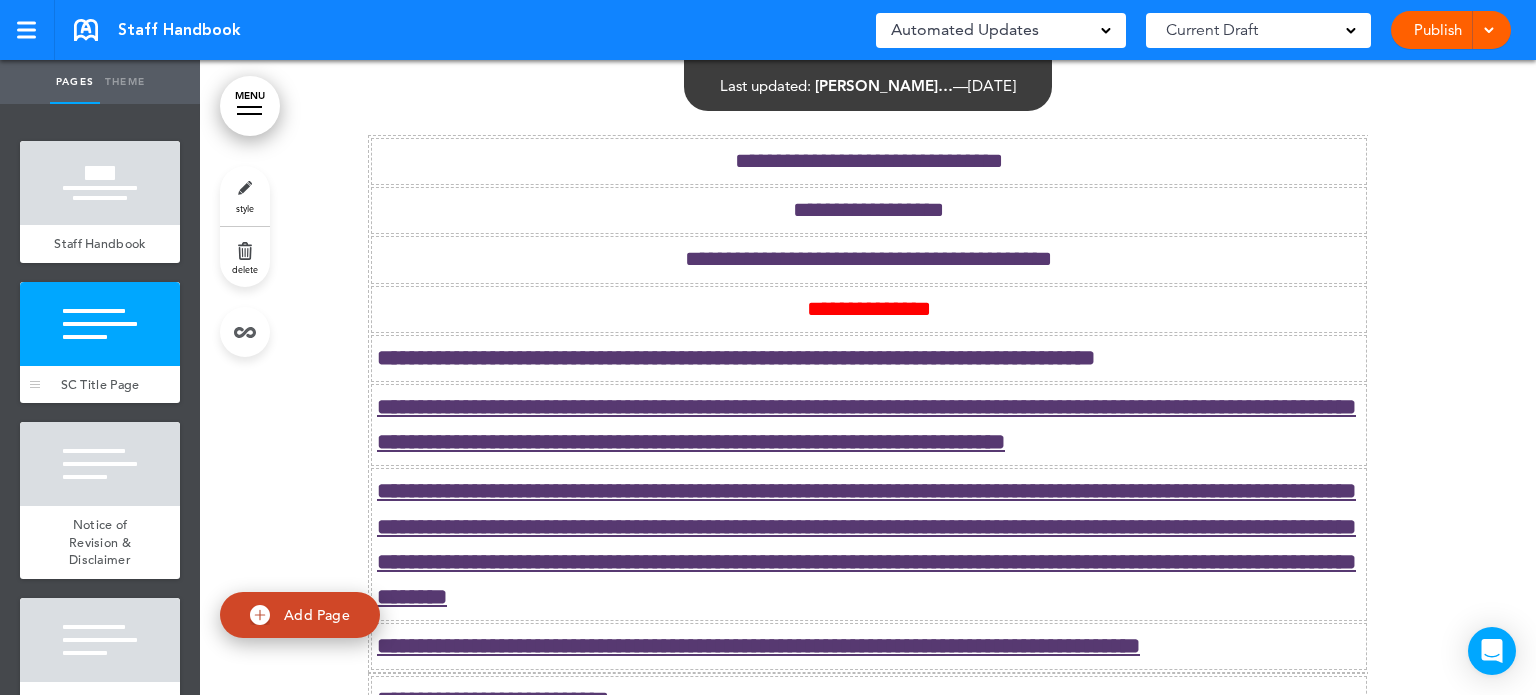 click on "SC Title Page" at bounding box center [100, 384] 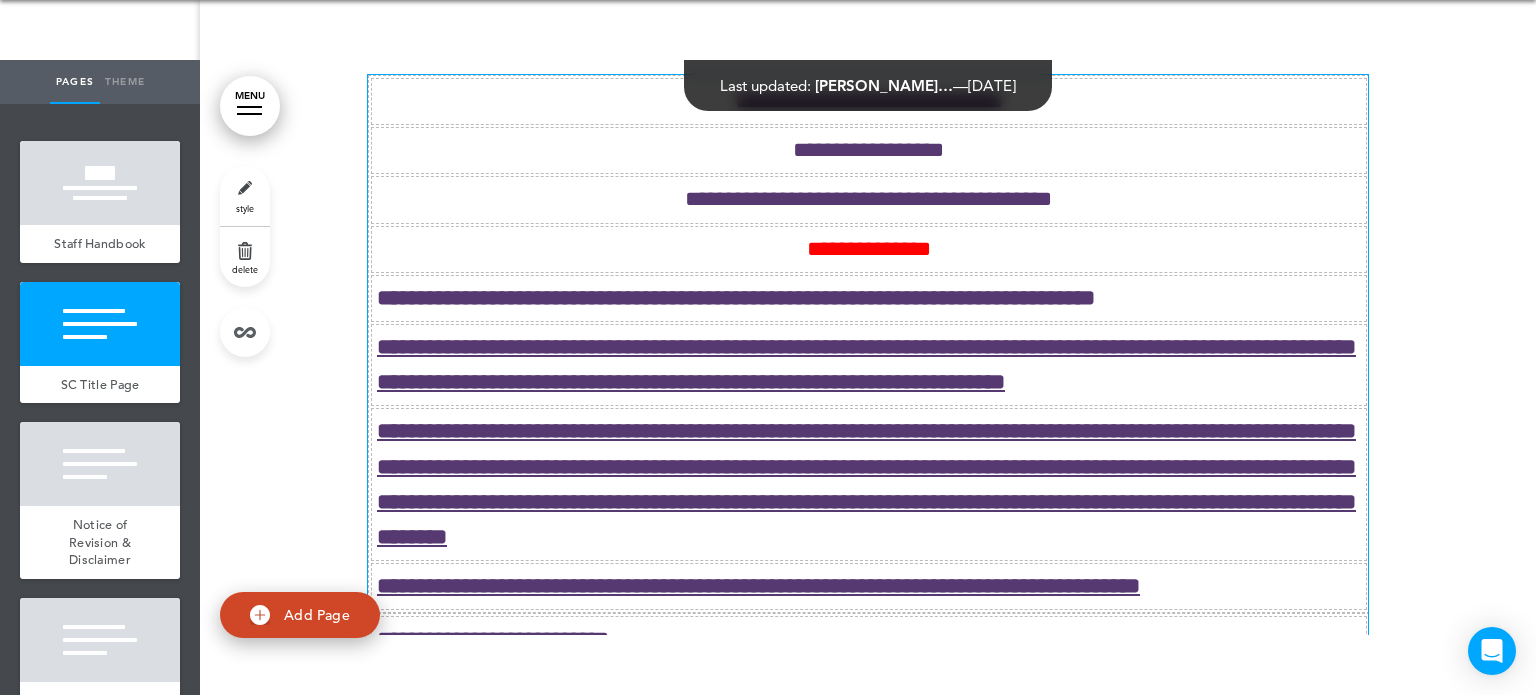 scroll, scrollTop: 0, scrollLeft: 0, axis: both 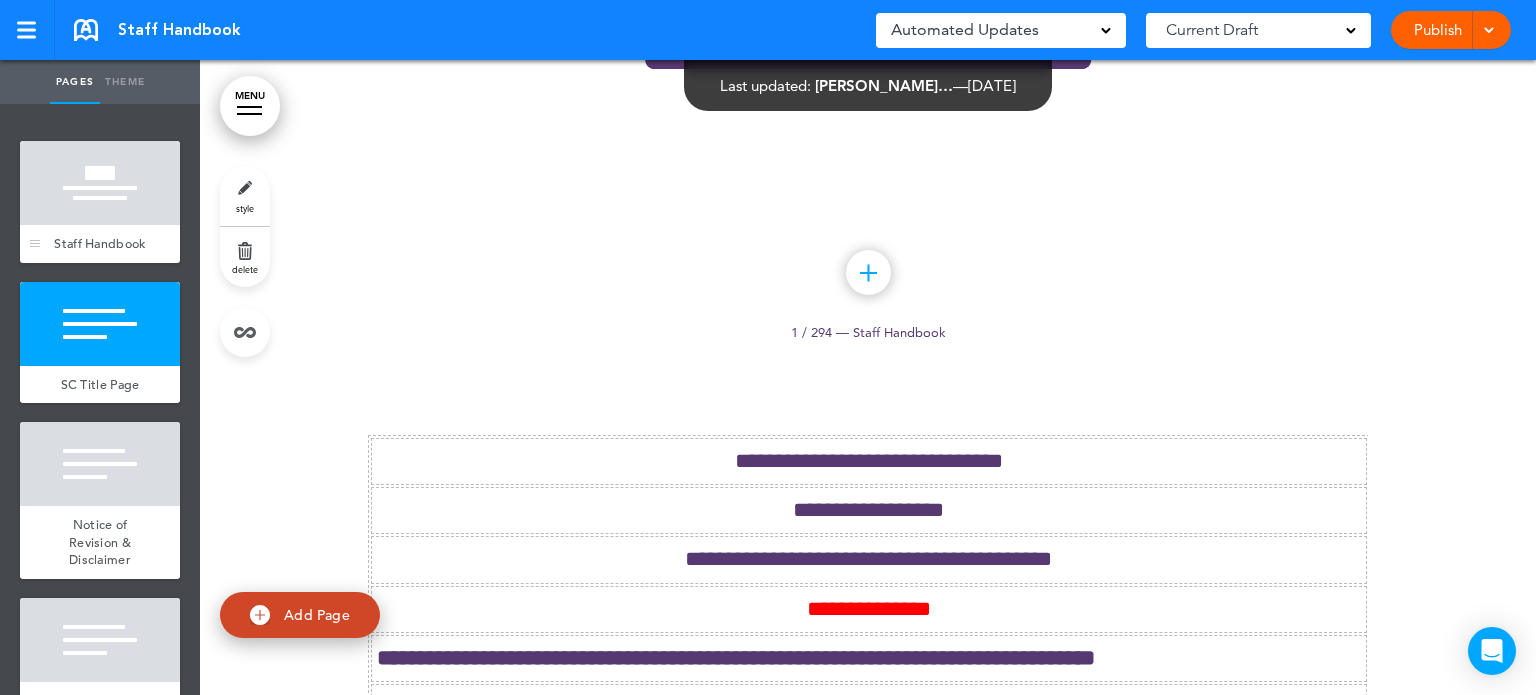 click on "Staff Handbook" at bounding box center (99, 243) 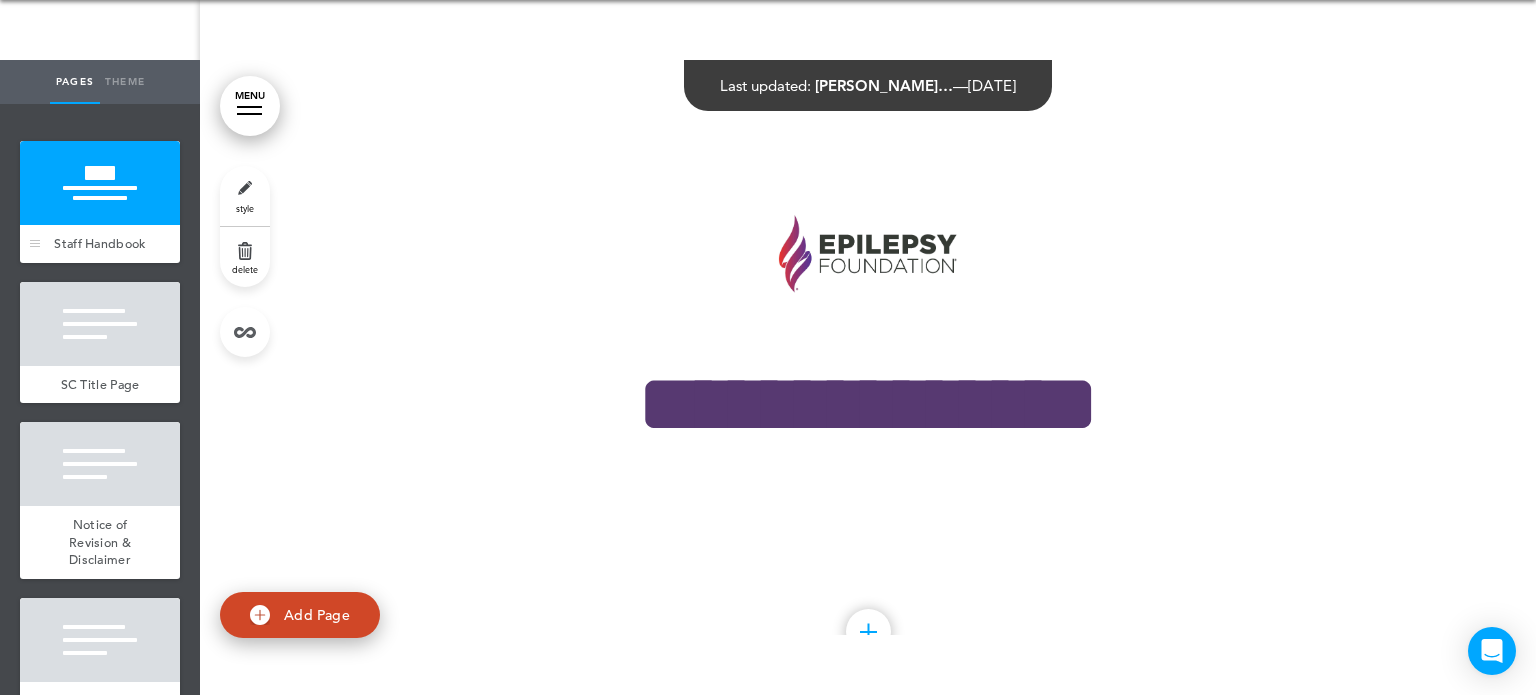 scroll, scrollTop: 0, scrollLeft: 0, axis: both 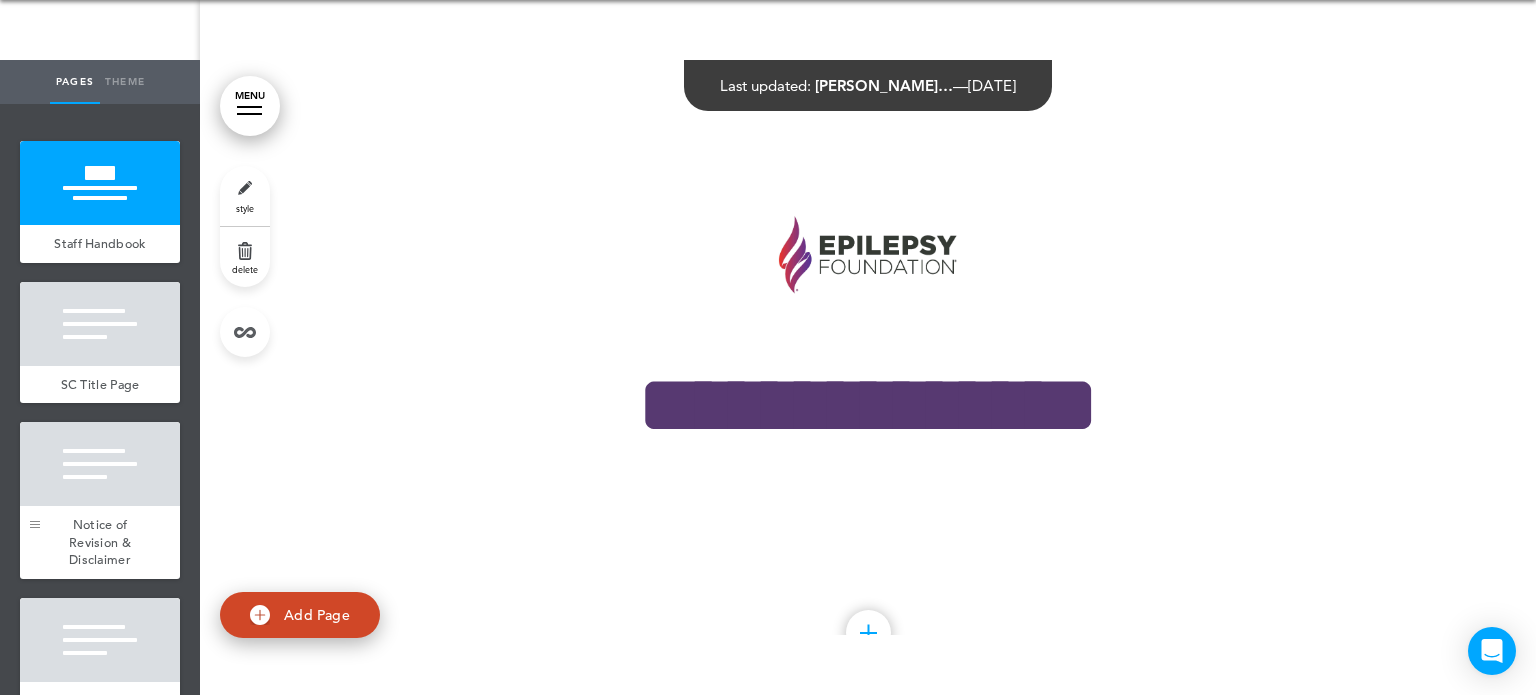 click at bounding box center (35, 500) 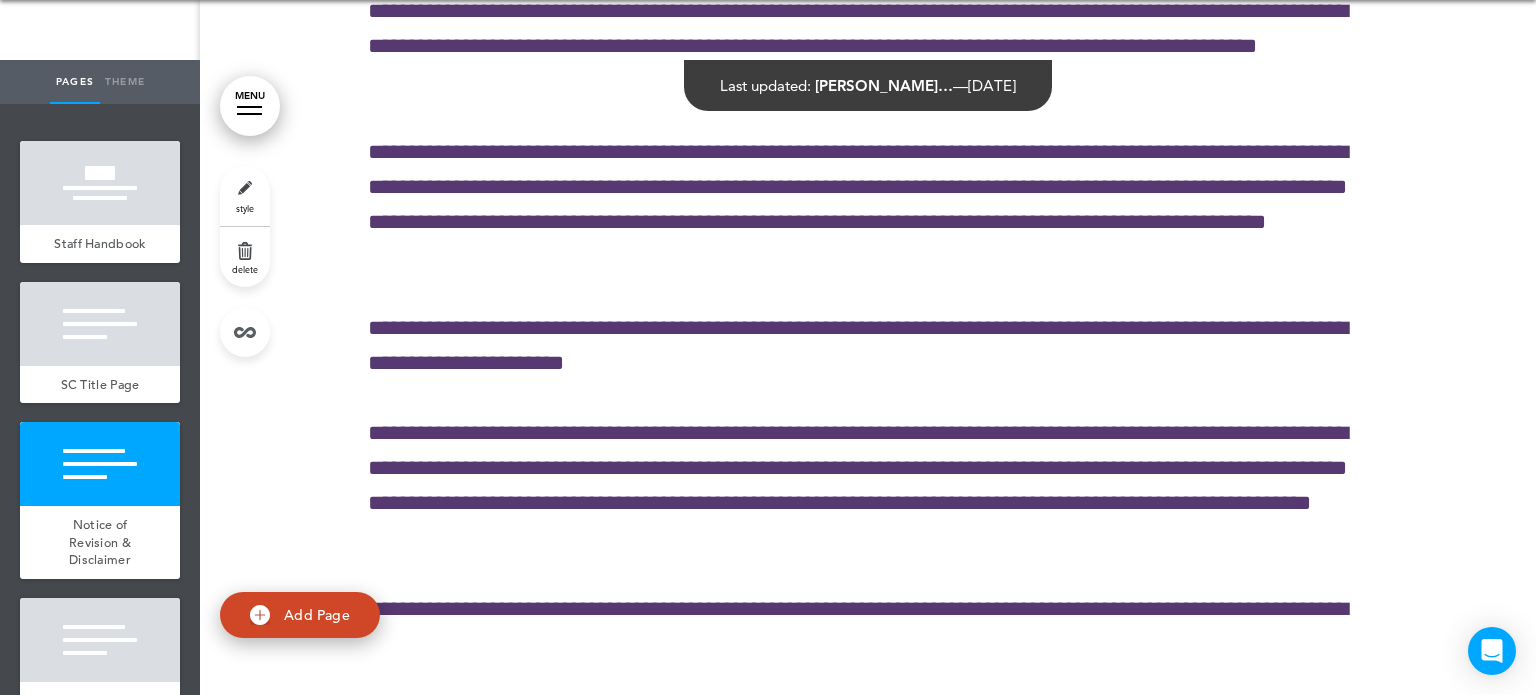 scroll, scrollTop: 4276, scrollLeft: 0, axis: vertical 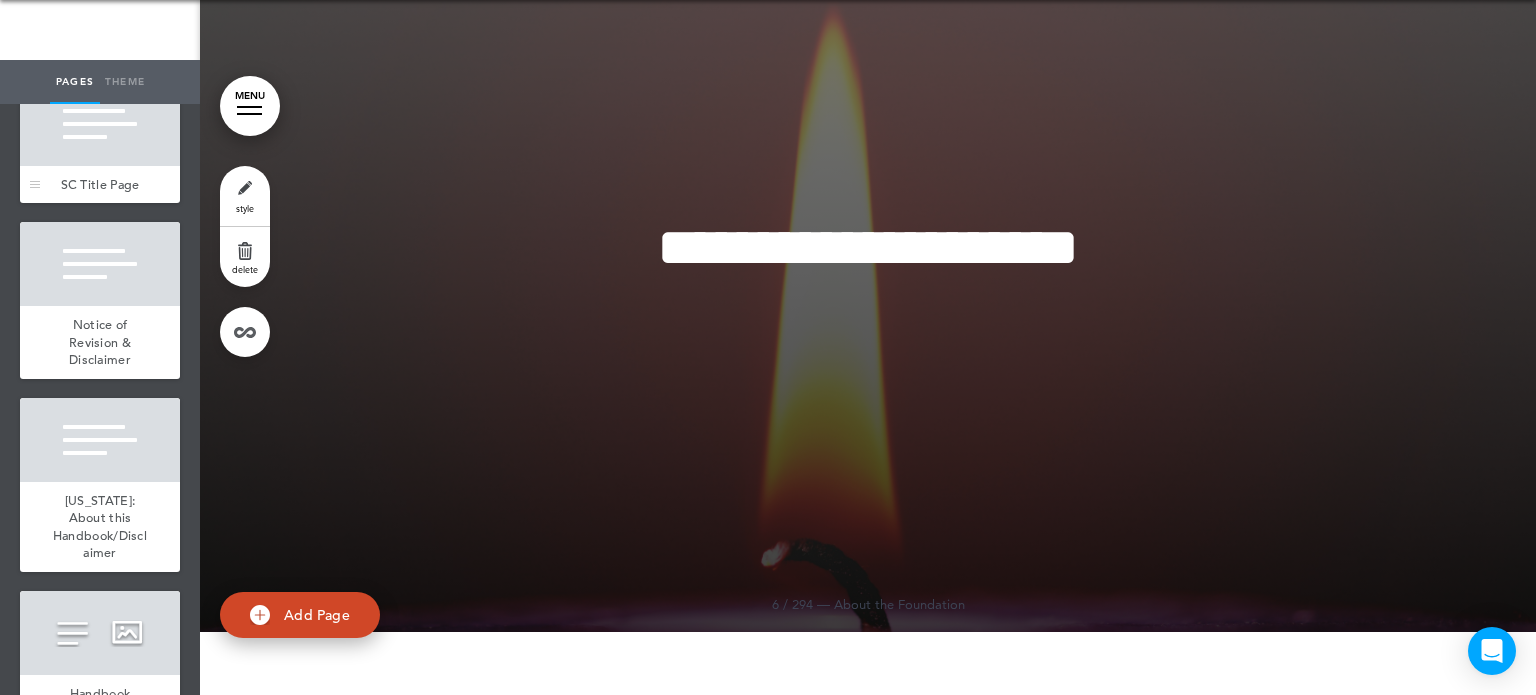 click on "SC Title Page" at bounding box center [100, 184] 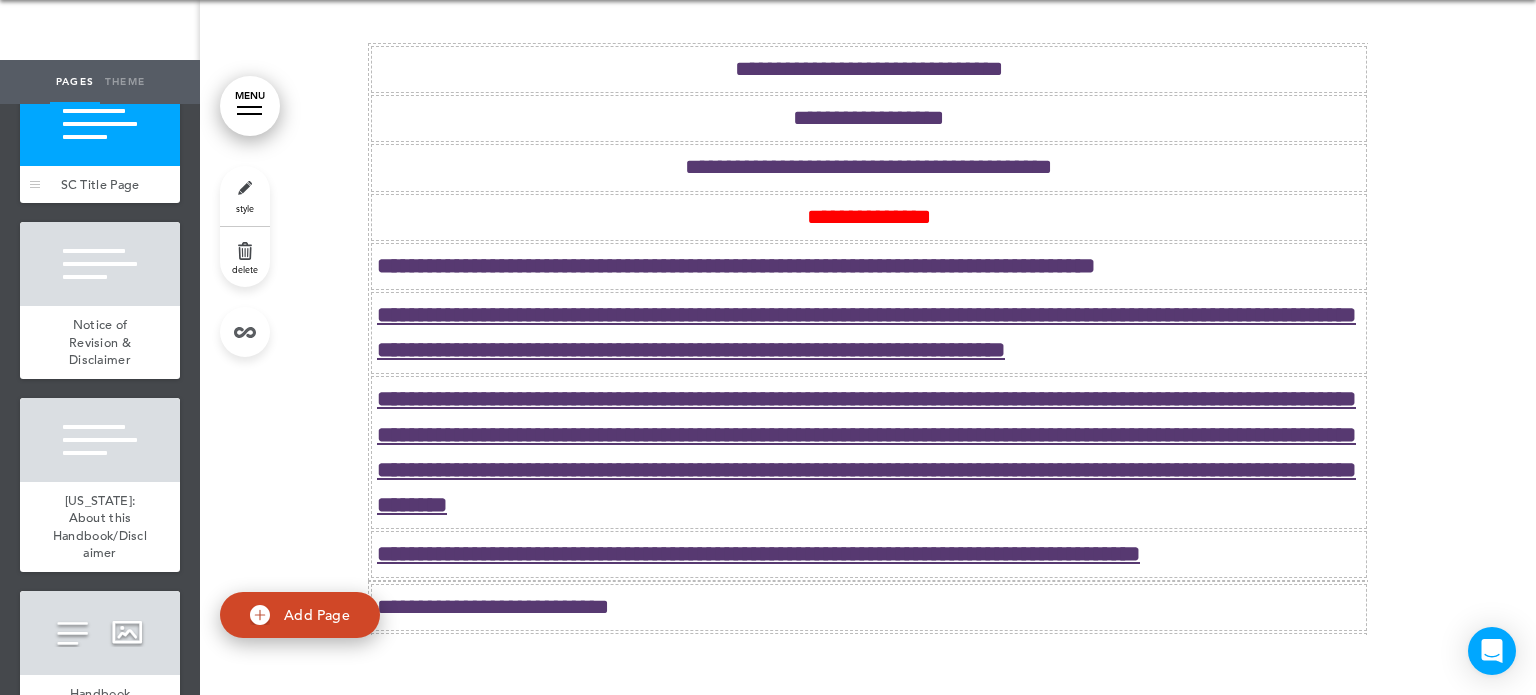 scroll, scrollTop: 720, scrollLeft: 0, axis: vertical 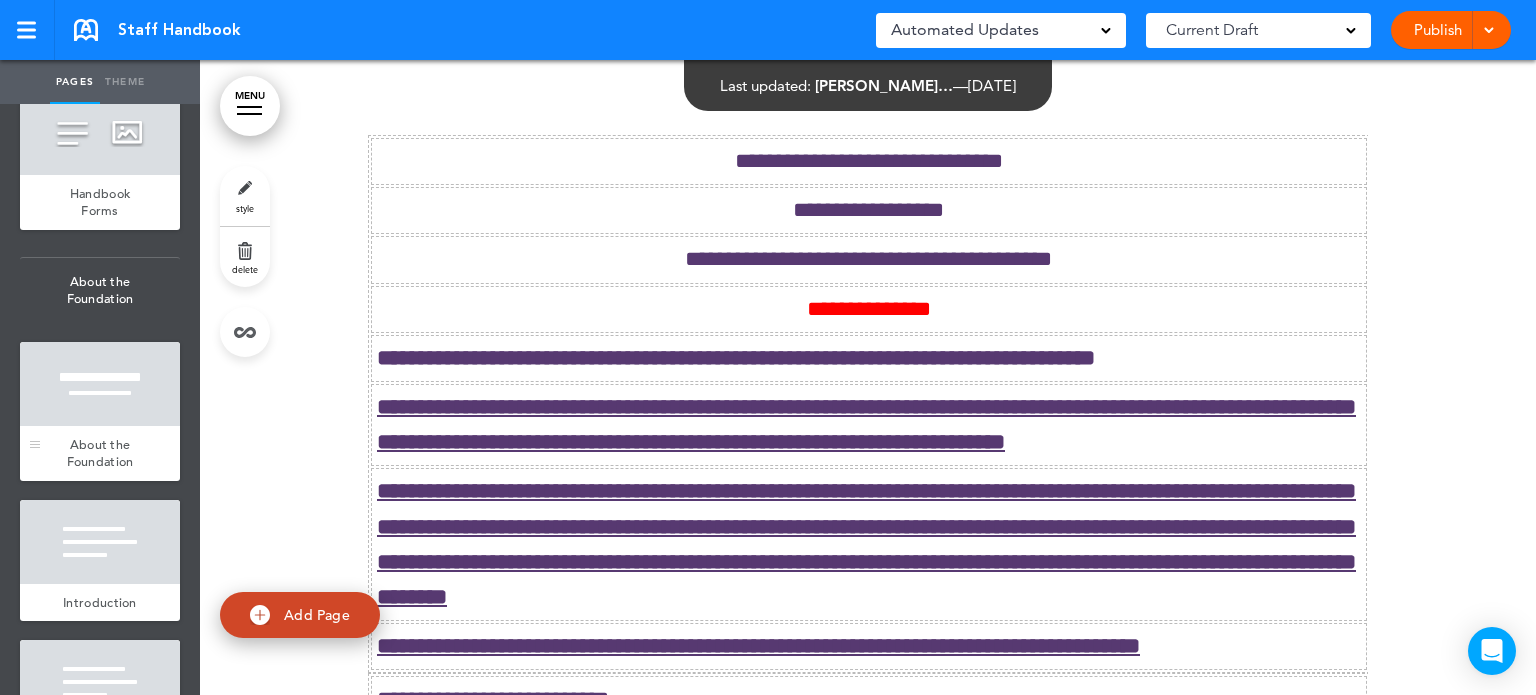 click on "About the Foundation" at bounding box center (100, 453) 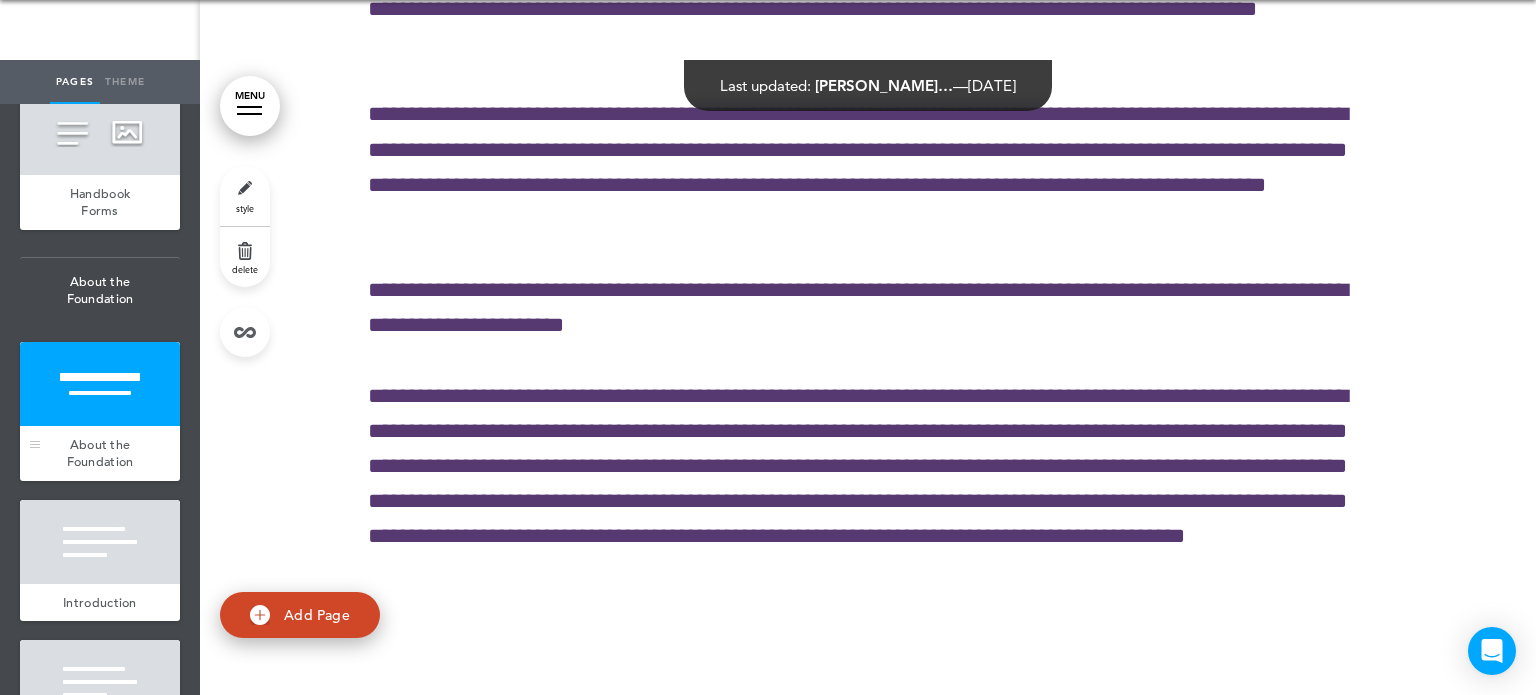 scroll, scrollTop: 6547, scrollLeft: 0, axis: vertical 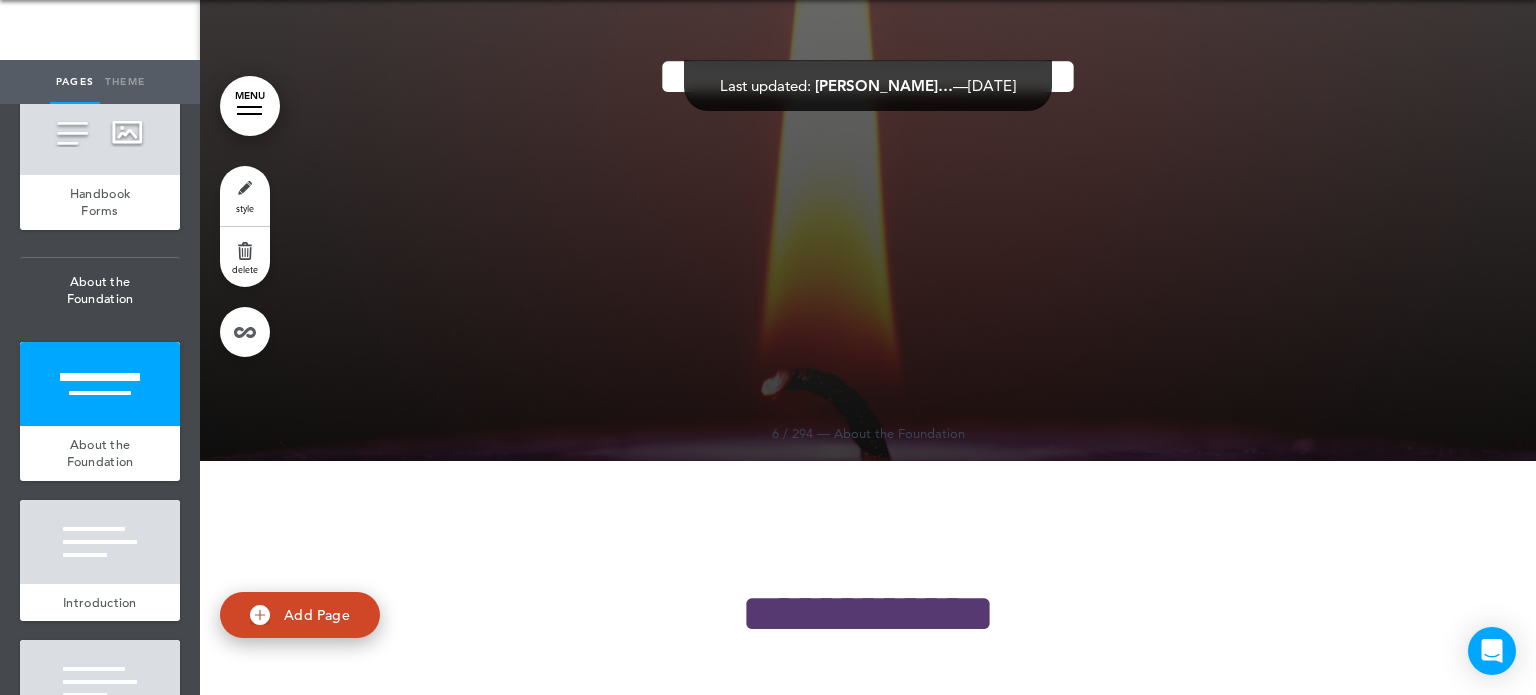 click on "**********" at bounding box center [868, 101] 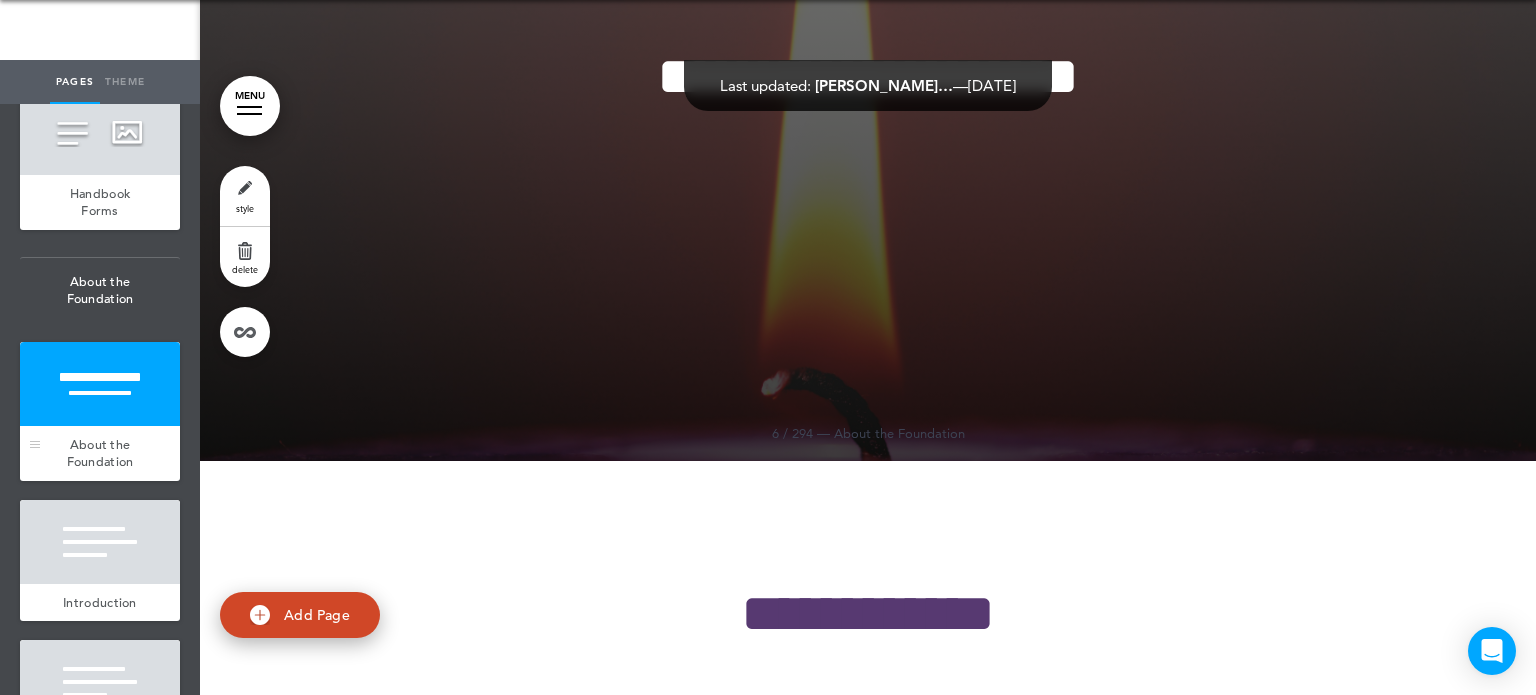 click on "About the Foundation" at bounding box center (100, 453) 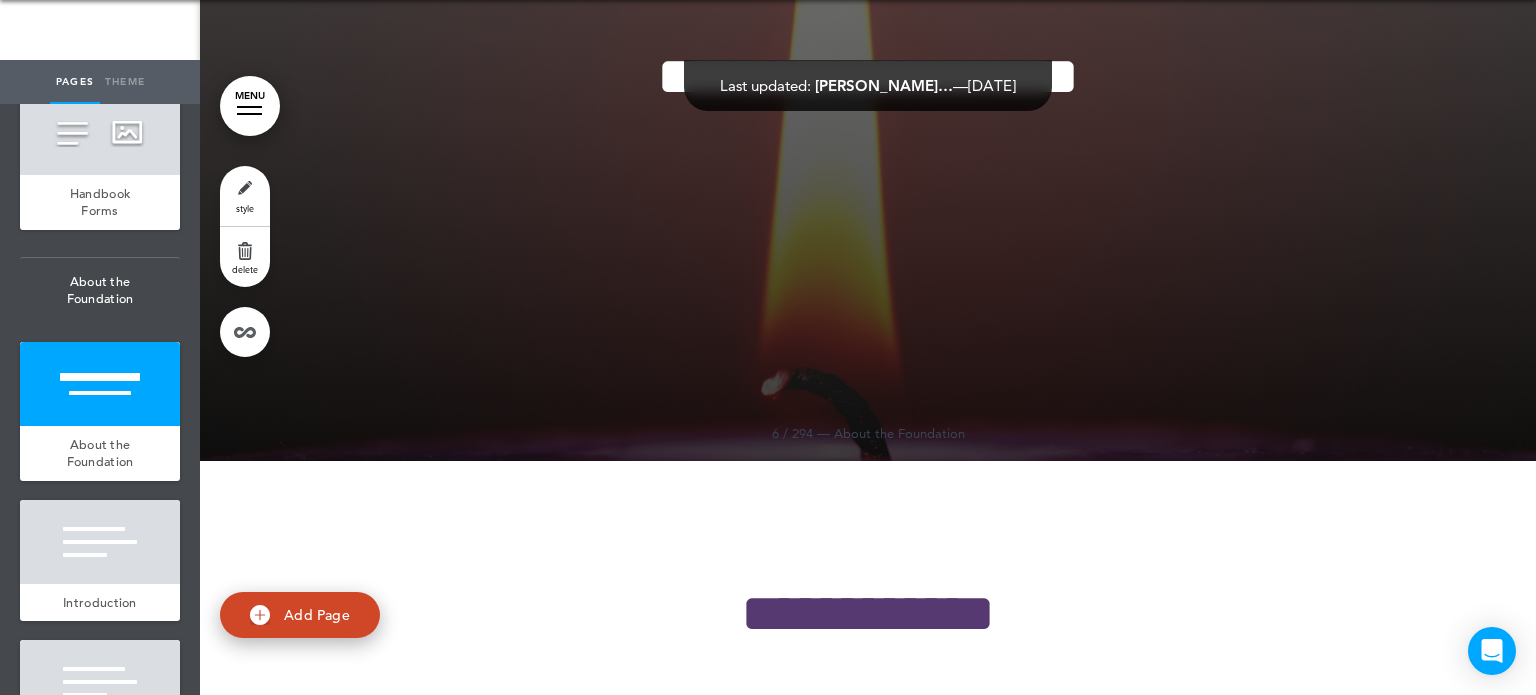 click on "style" at bounding box center [245, 196] 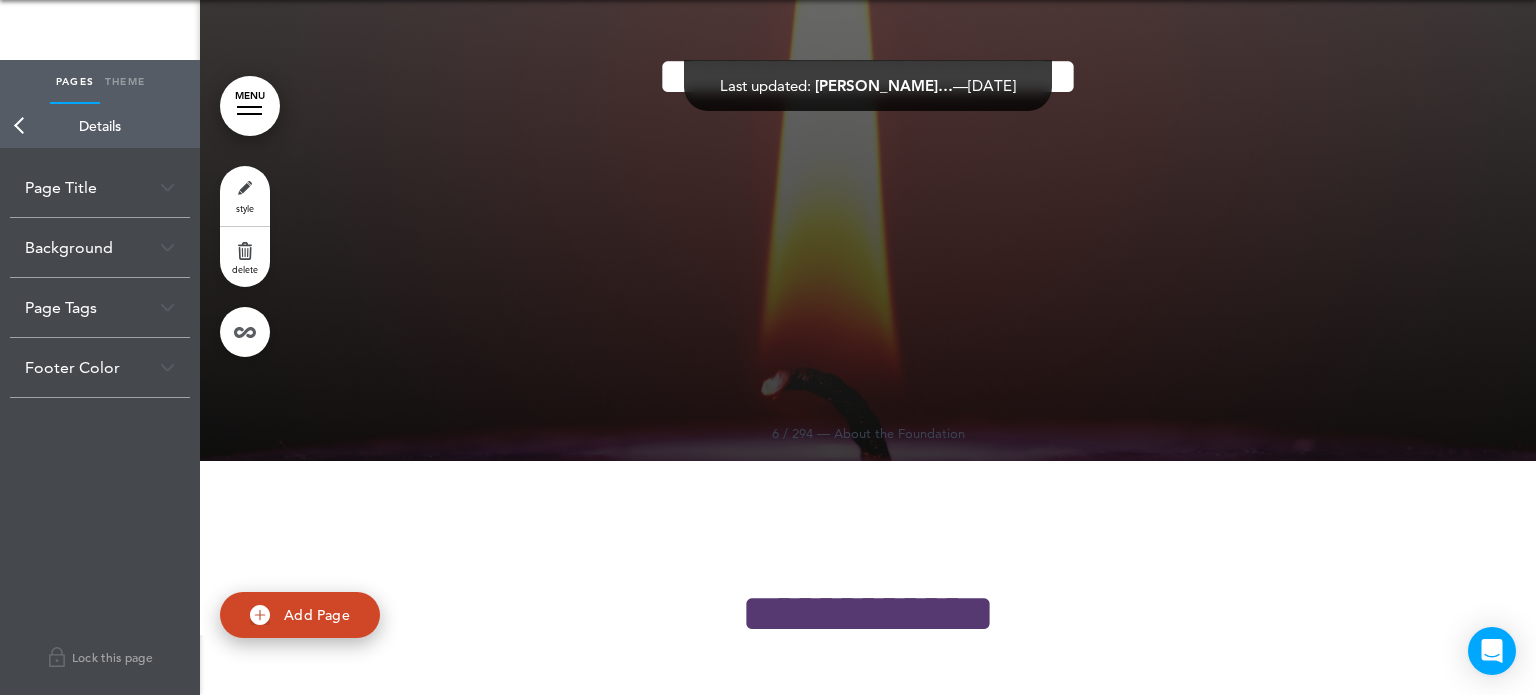 click on "Background" at bounding box center [100, 247] 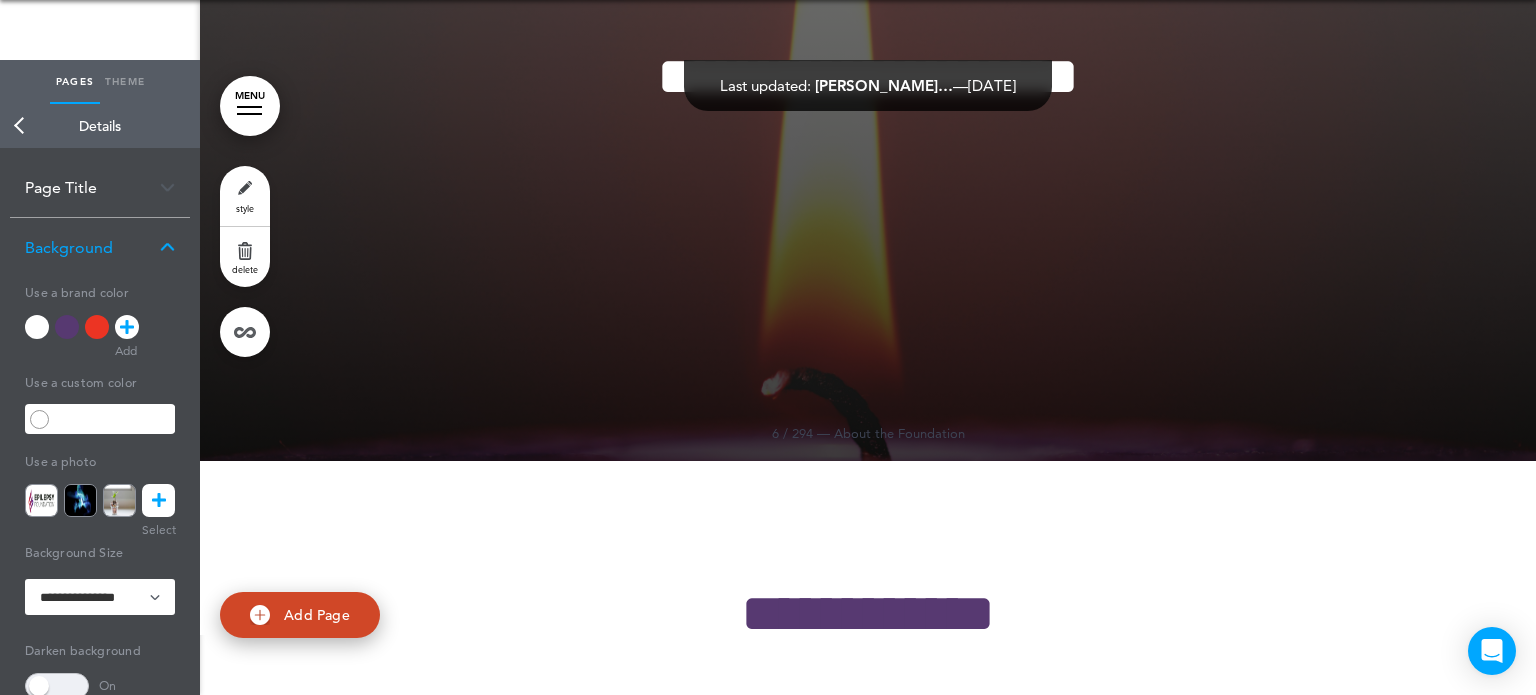 click at bounding box center [67, 327] 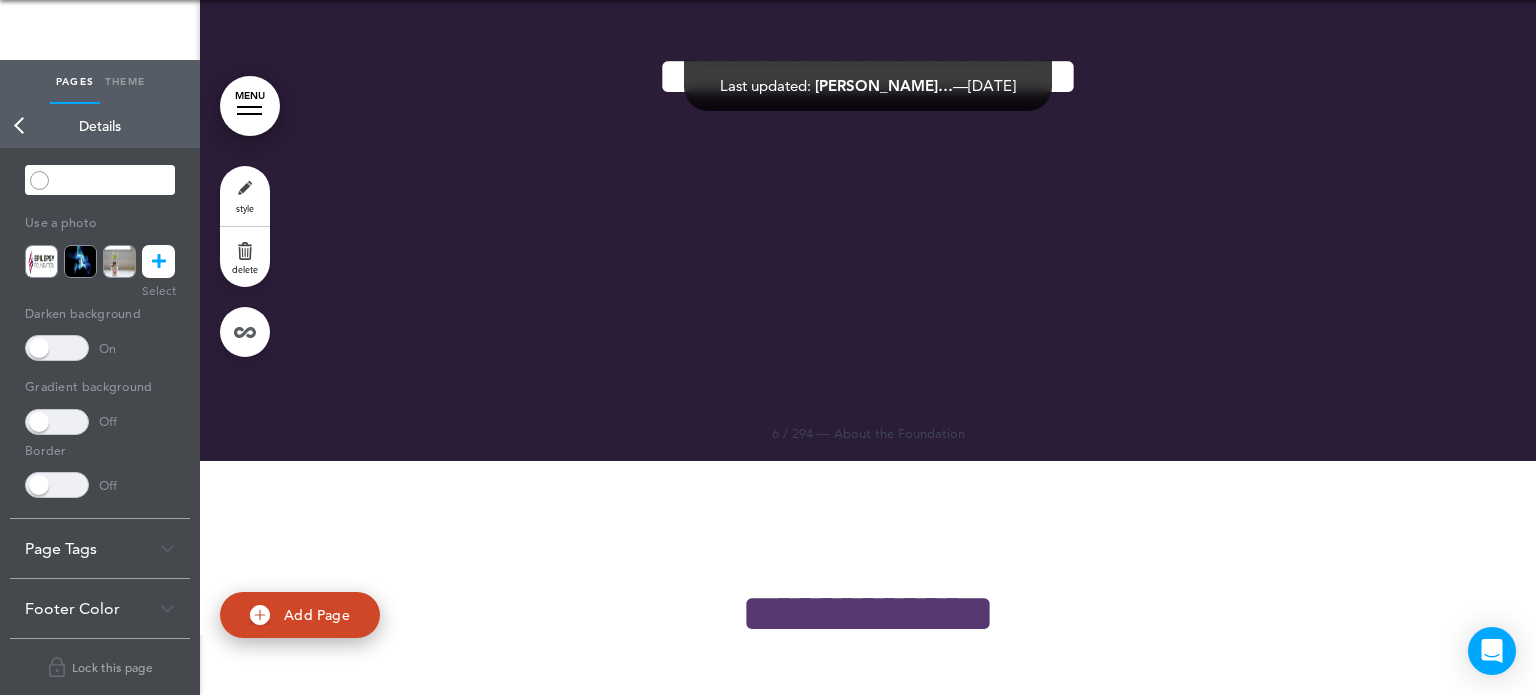 scroll, scrollTop: 248, scrollLeft: 0, axis: vertical 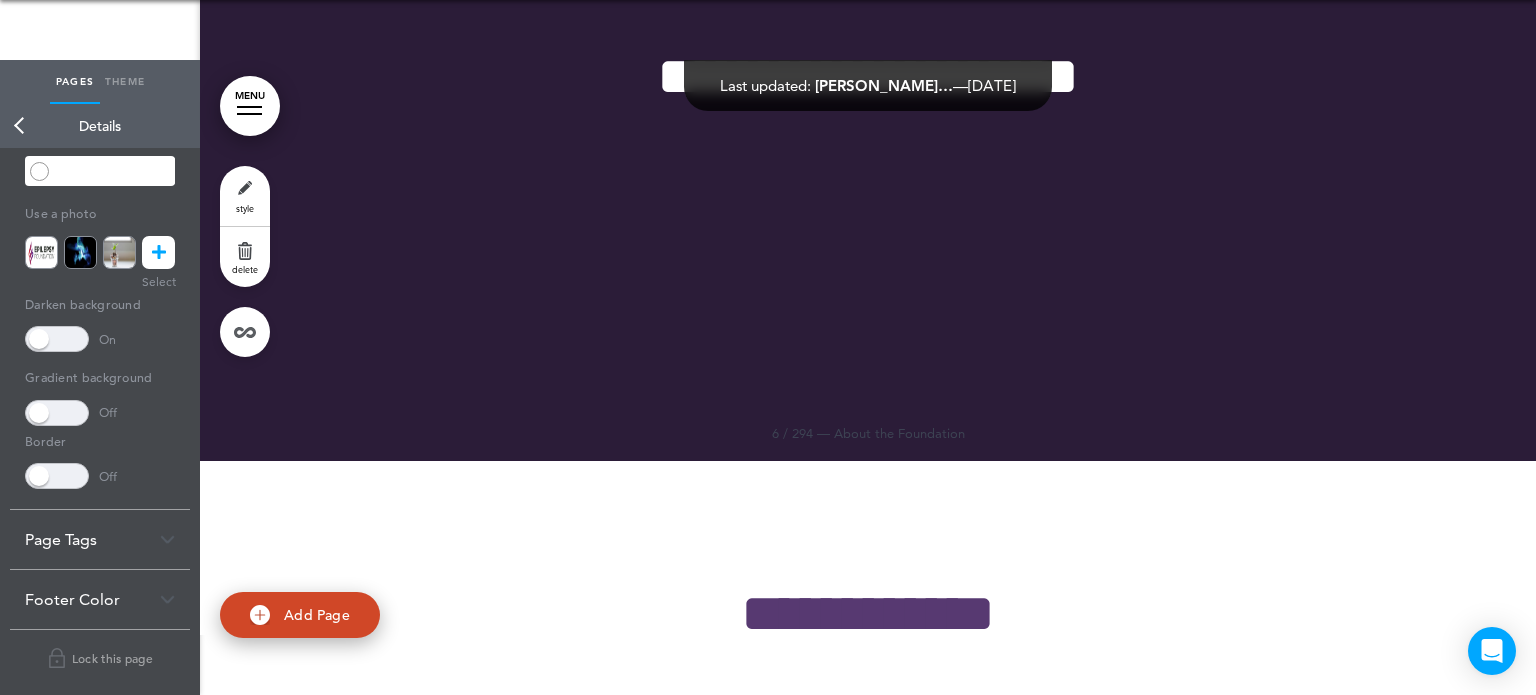 click at bounding box center [57, 413] 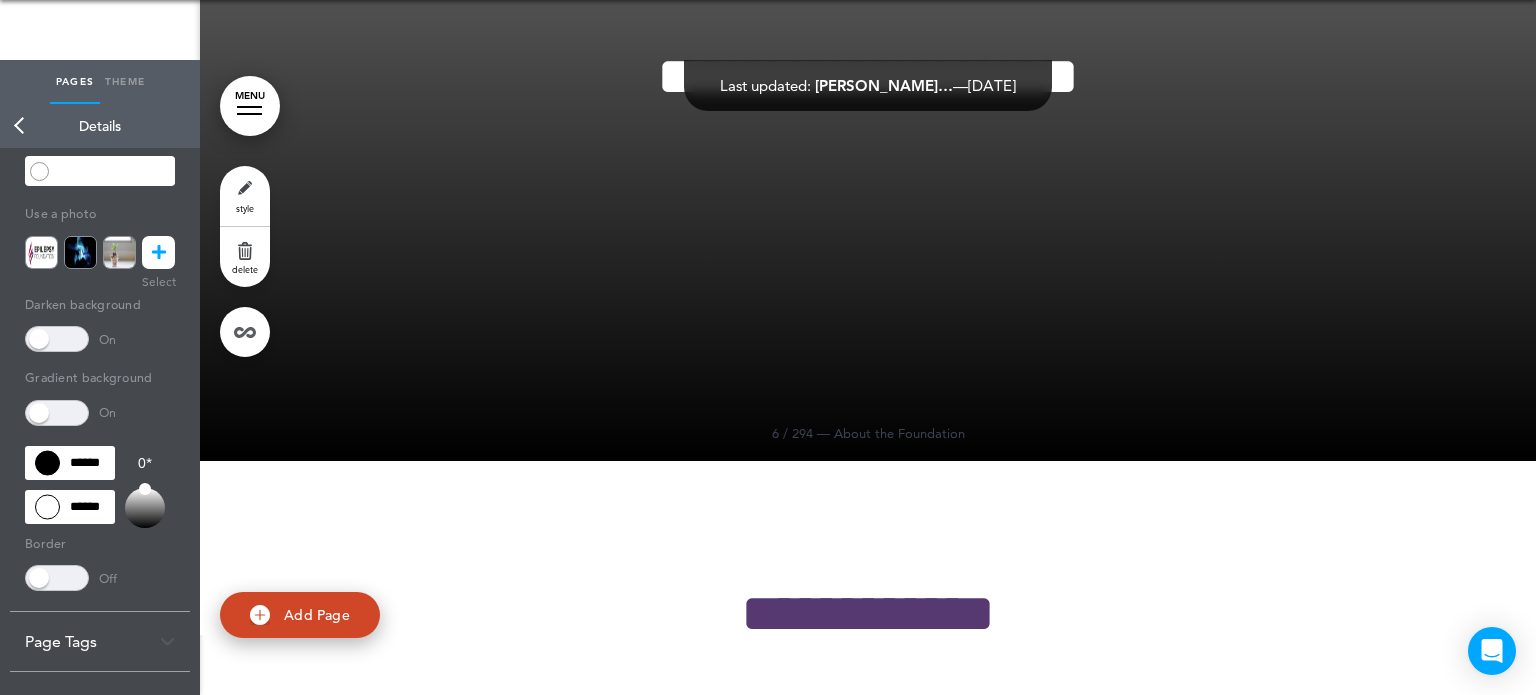 click at bounding box center (57, 413) 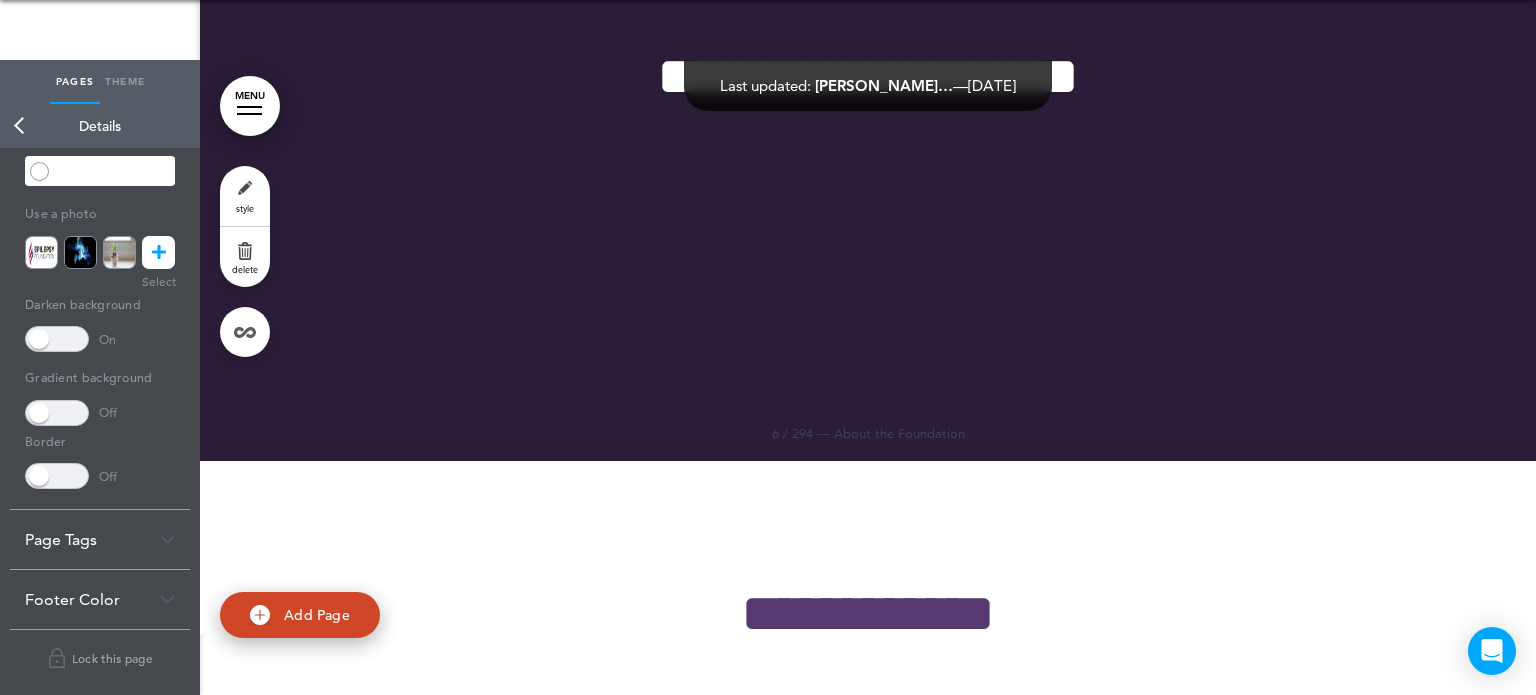 click at bounding box center (57, 476) 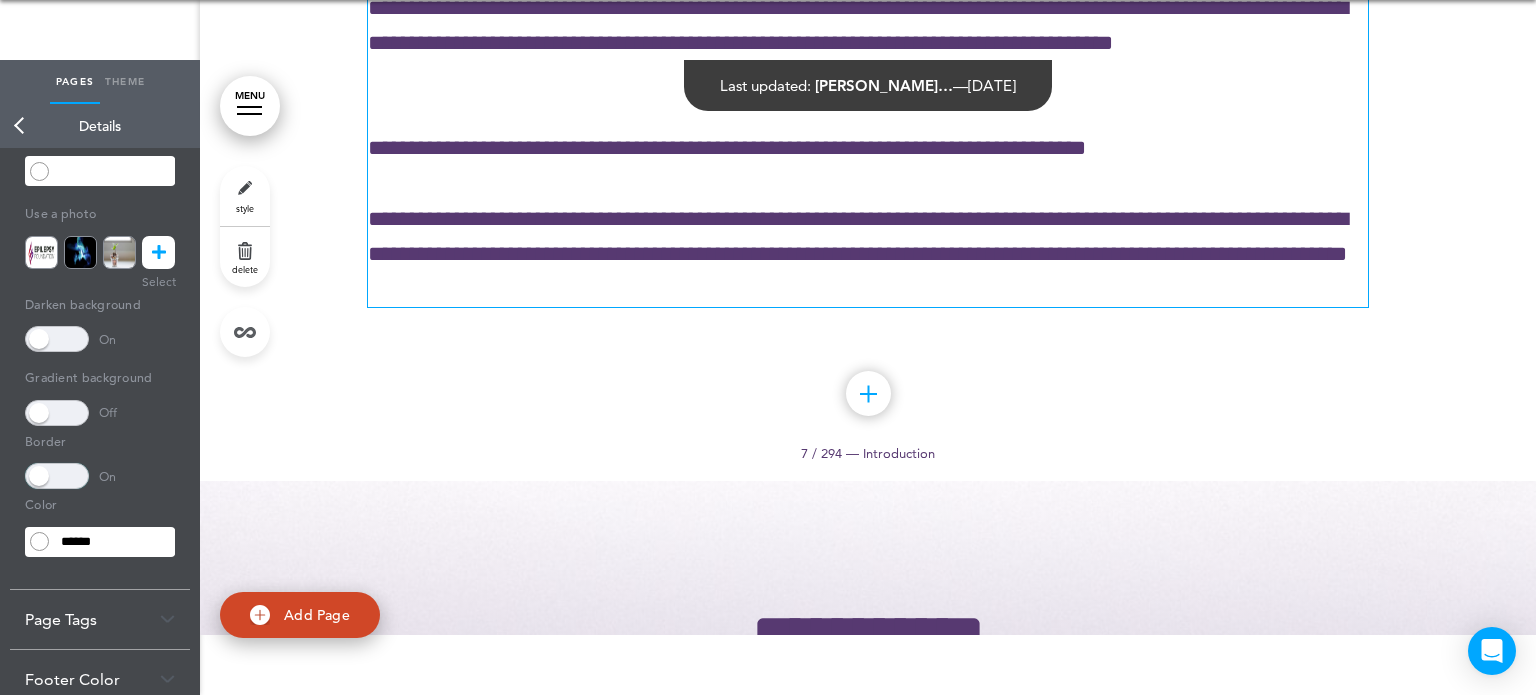 scroll, scrollTop: 6947, scrollLeft: 0, axis: vertical 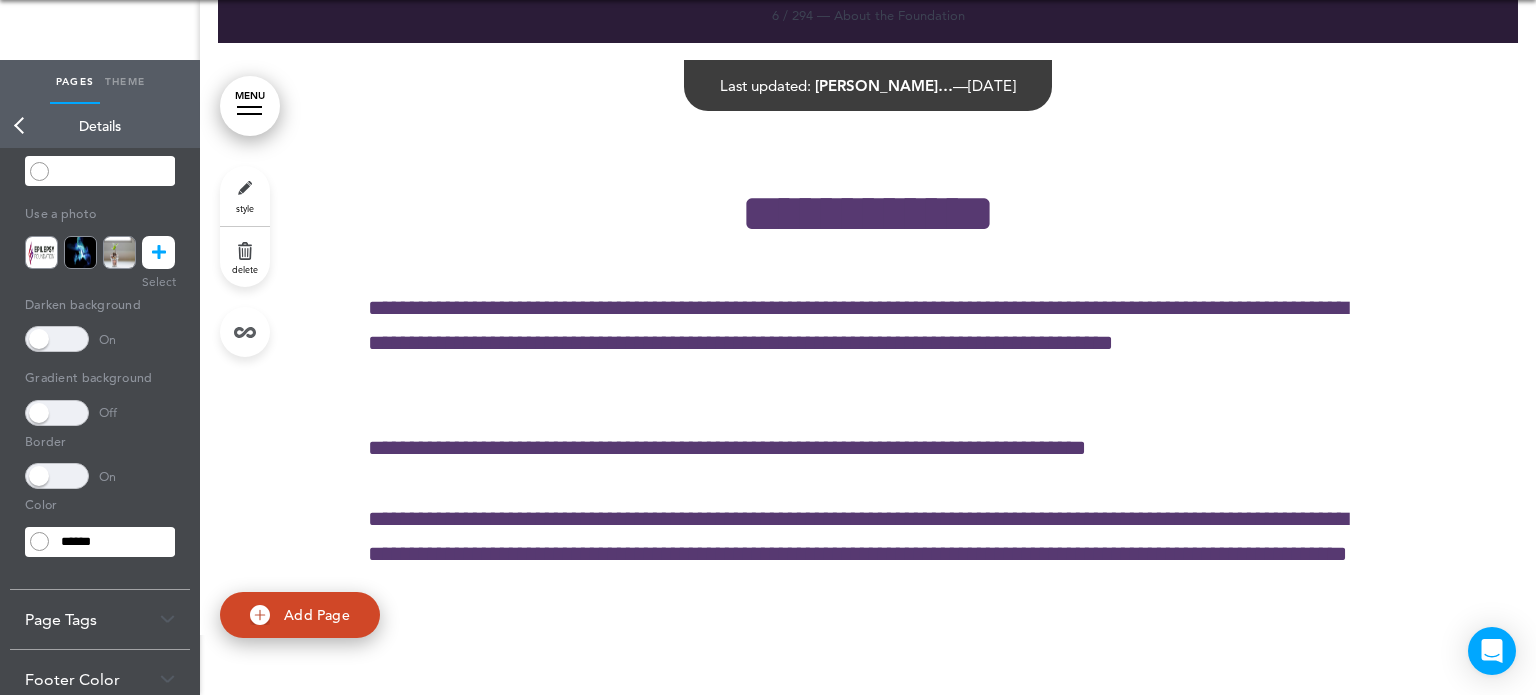 click at bounding box center (57, 476) 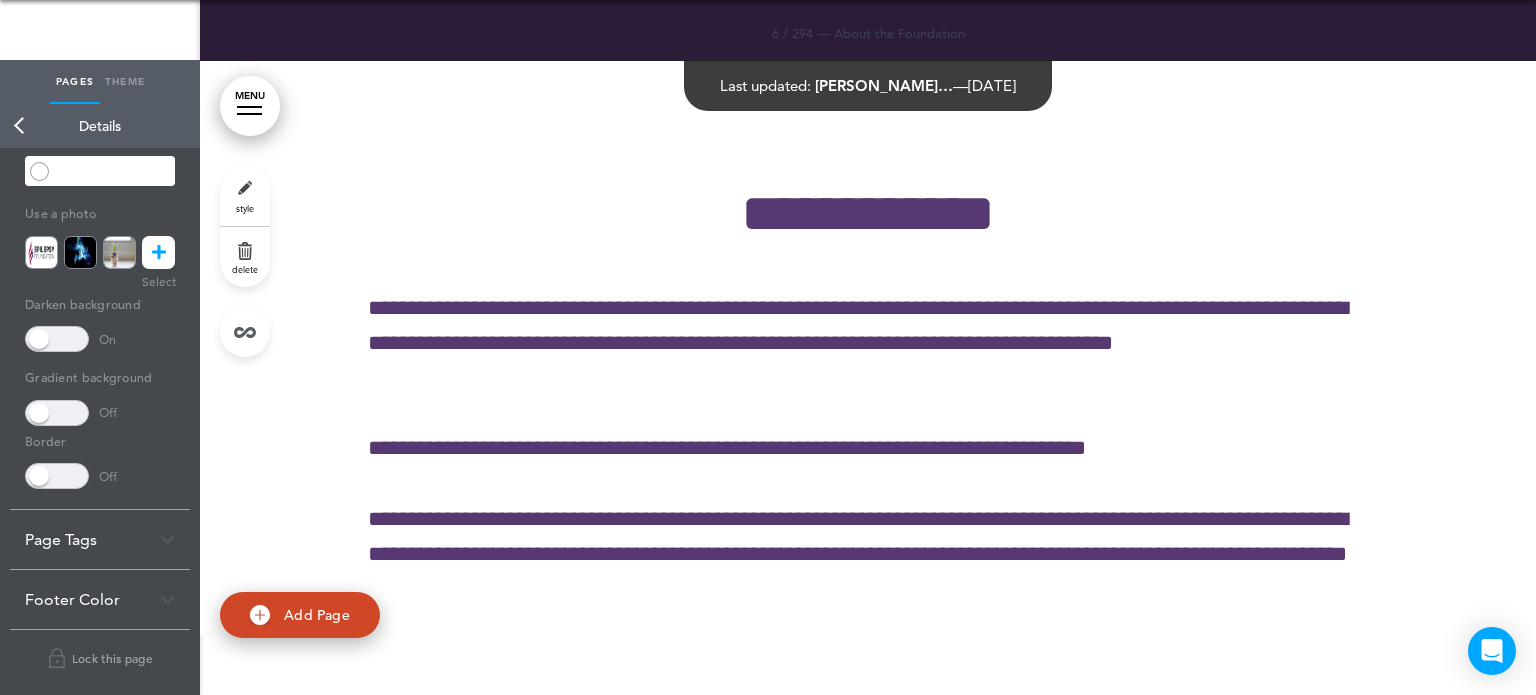 click at bounding box center [57, 413] 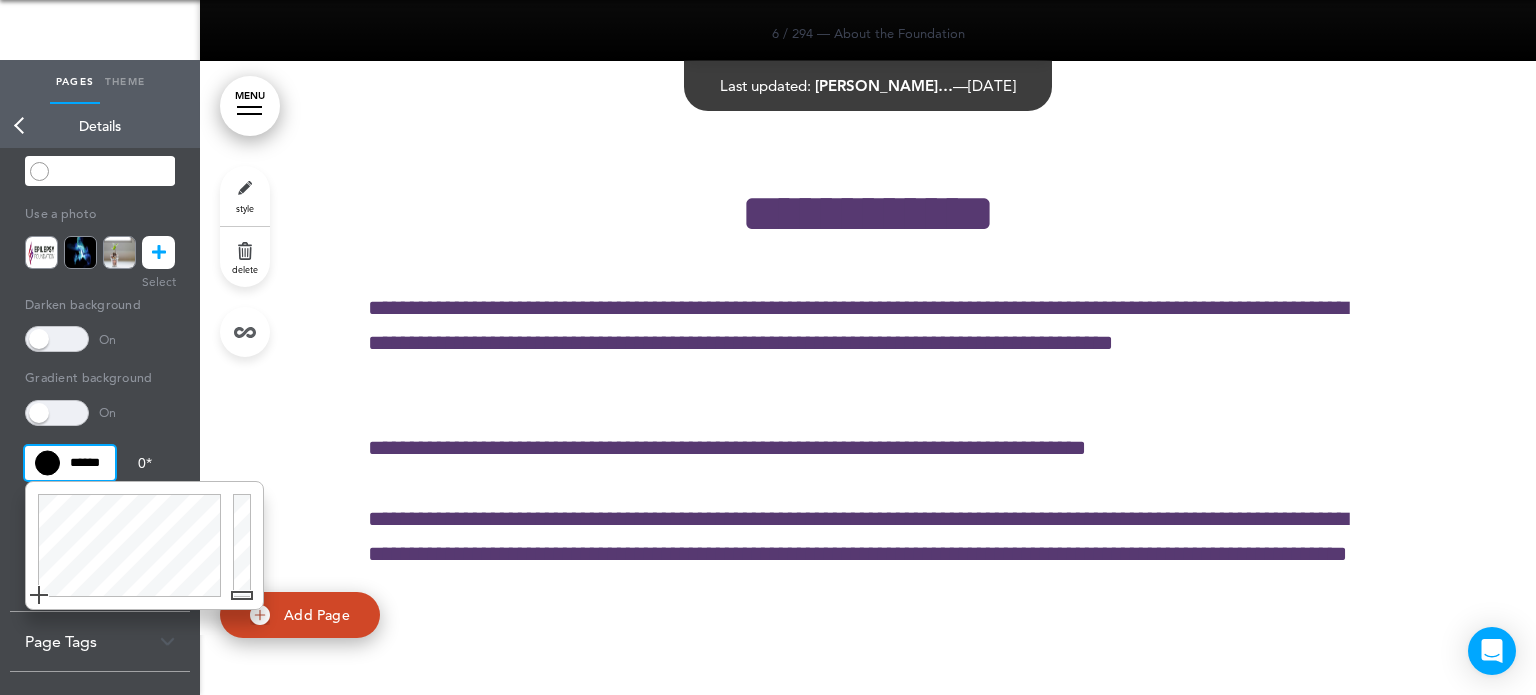 click on "******" at bounding box center (70, 463) 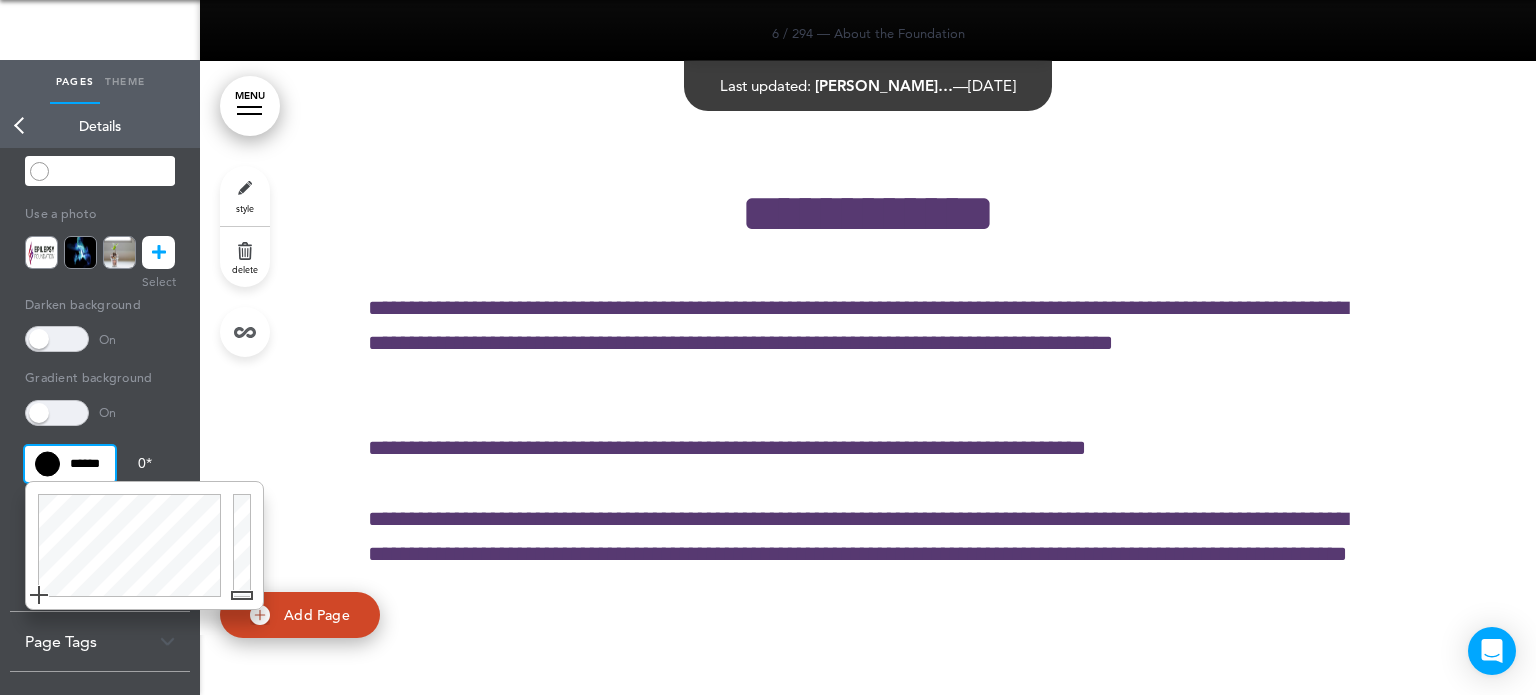 drag, startPoint x: 67, startPoint y: 463, endPoint x: 132, endPoint y: 457, distance: 65.27634 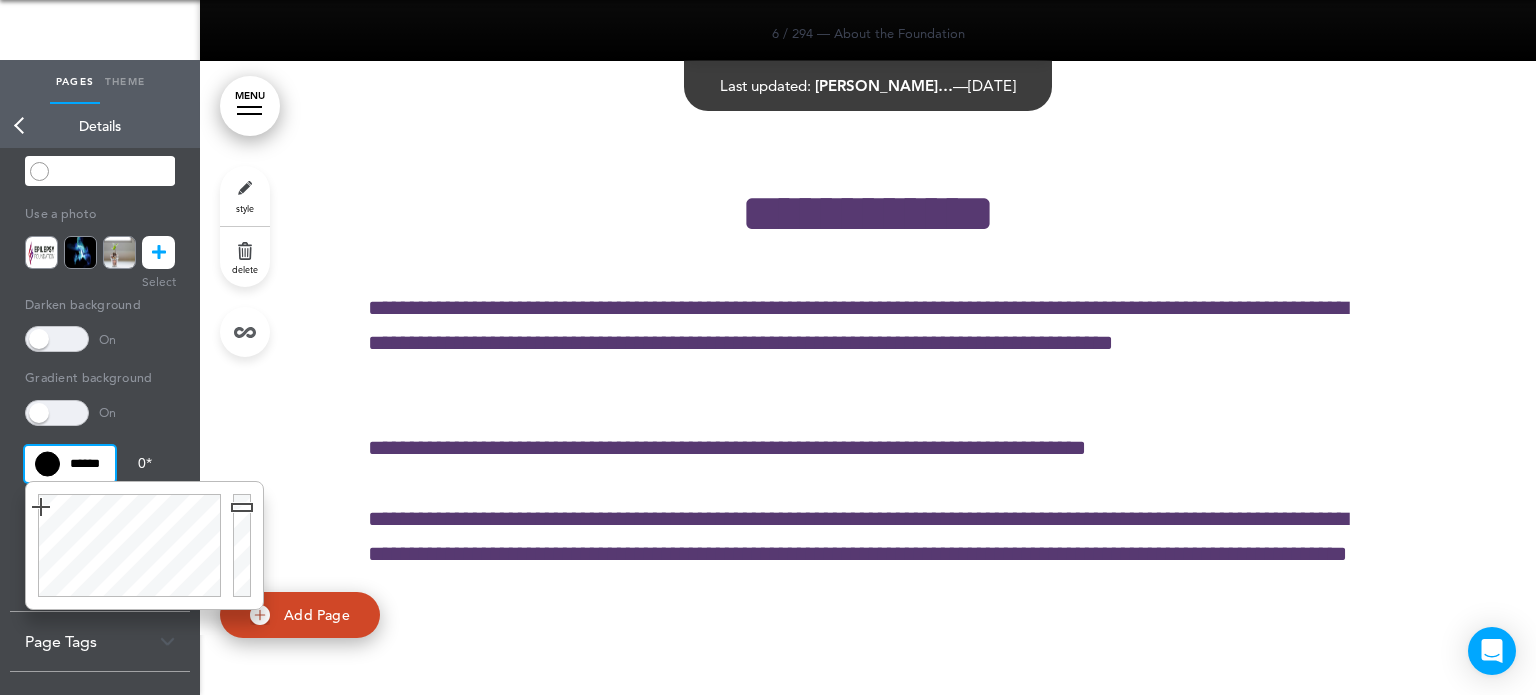 scroll, scrollTop: 0, scrollLeft: 14, axis: horizontal 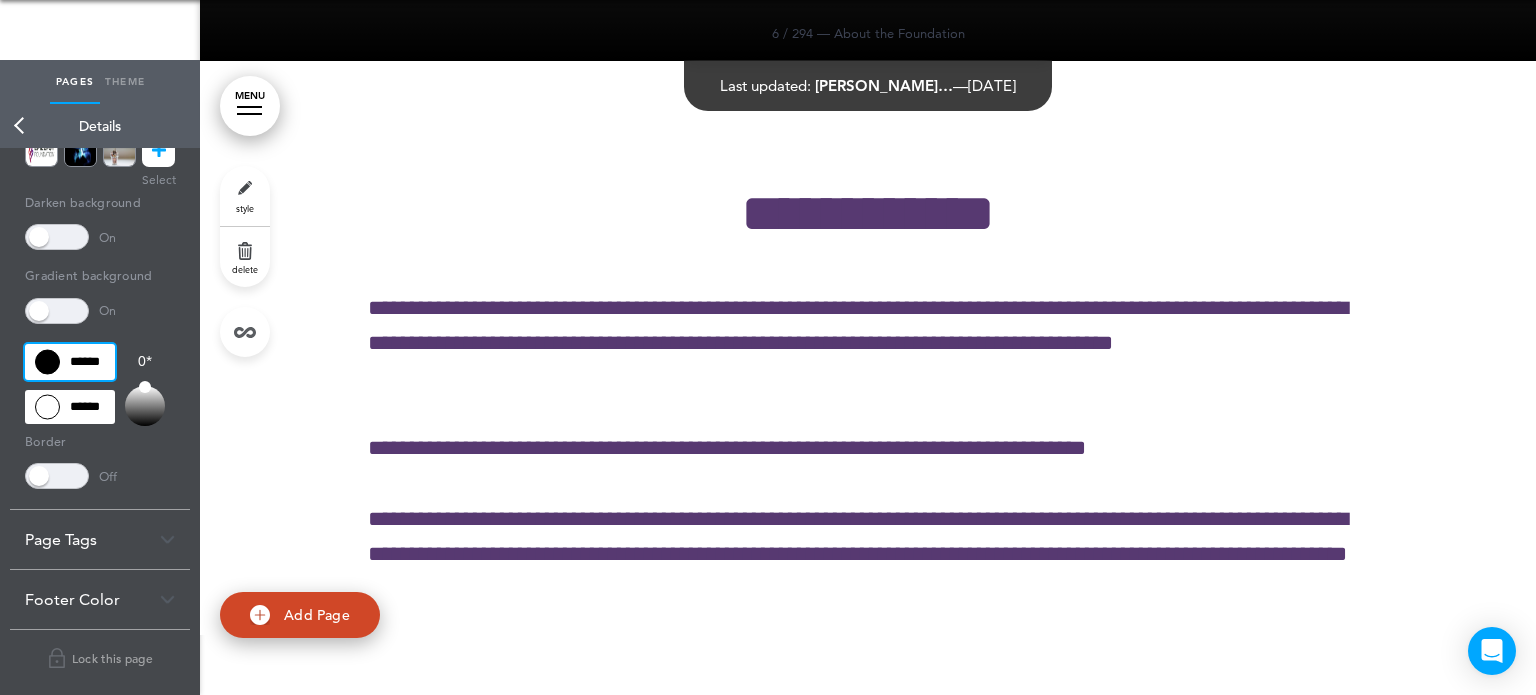 type on "******" 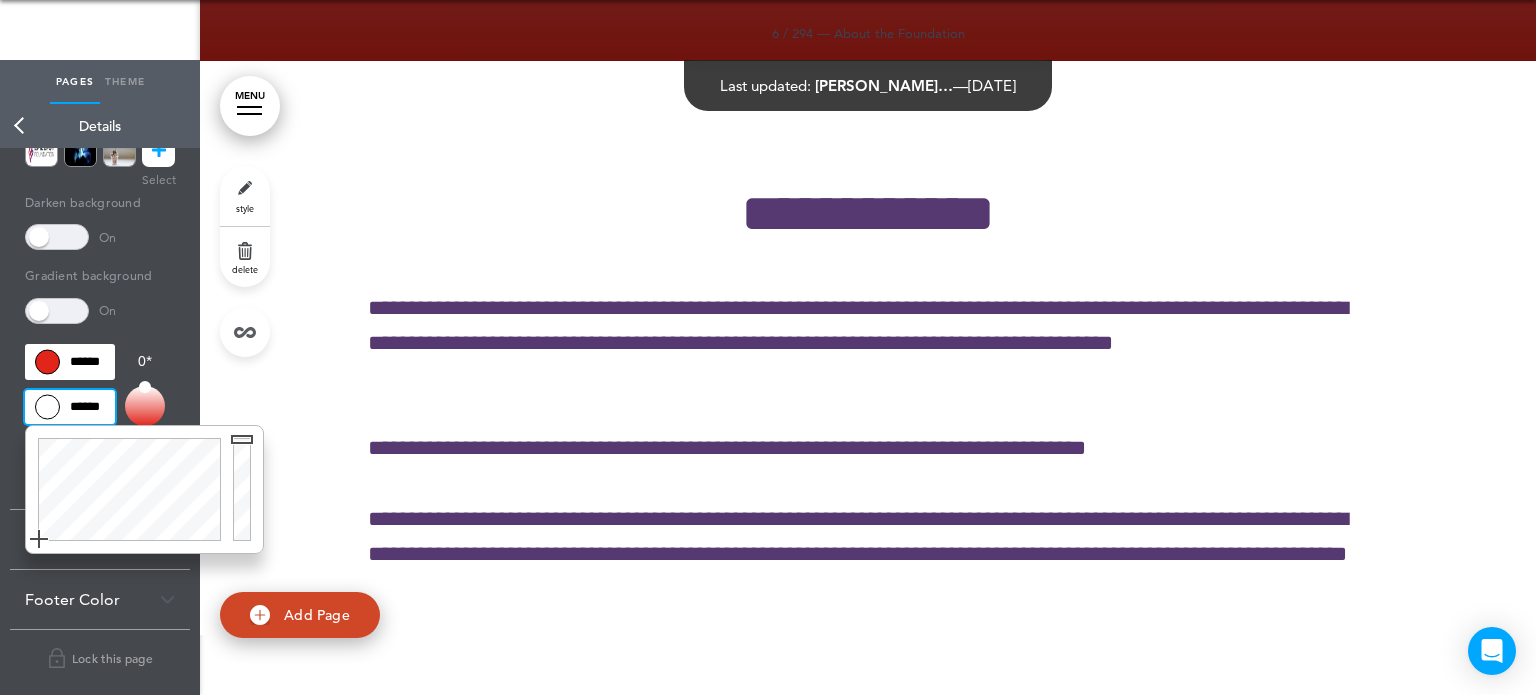 scroll, scrollTop: 0, scrollLeft: 14, axis: horizontal 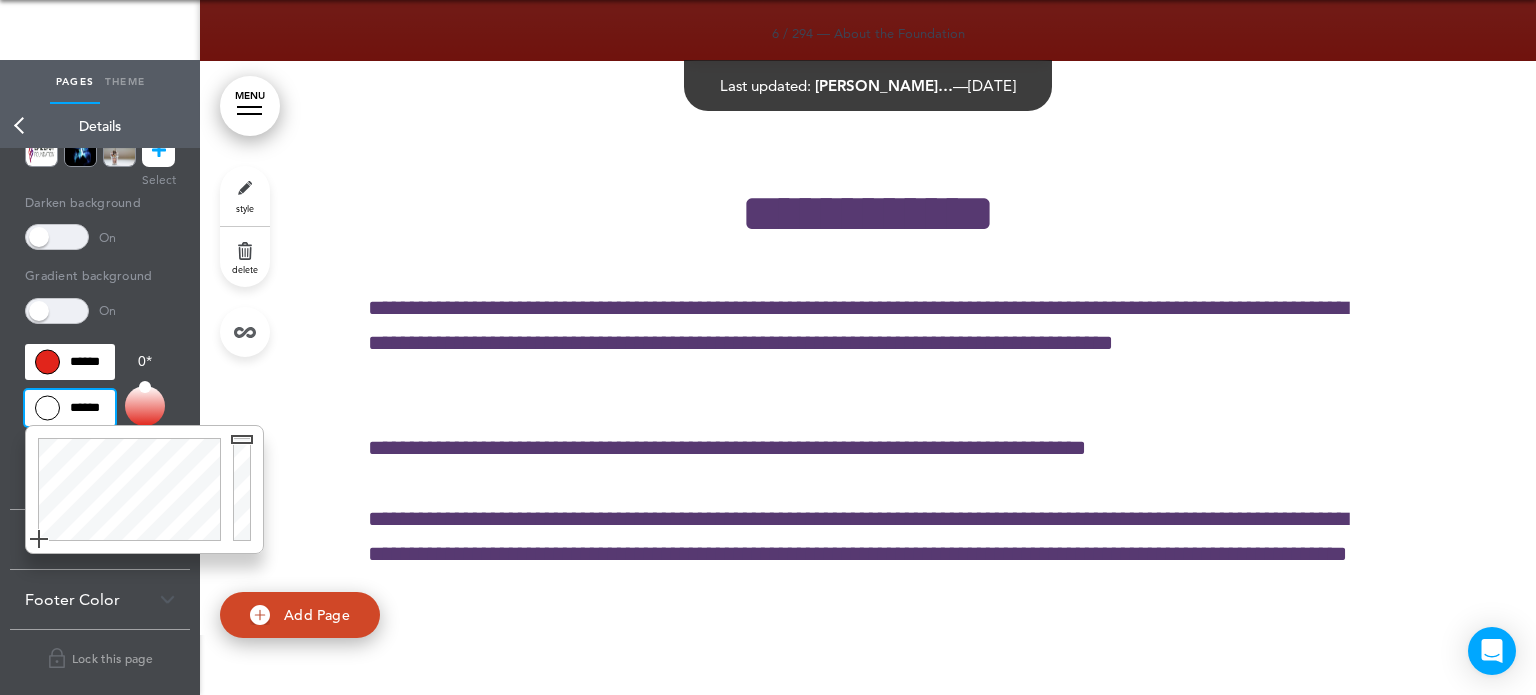 drag, startPoint x: 72, startPoint y: 399, endPoint x: 104, endPoint y: 400, distance: 32.01562 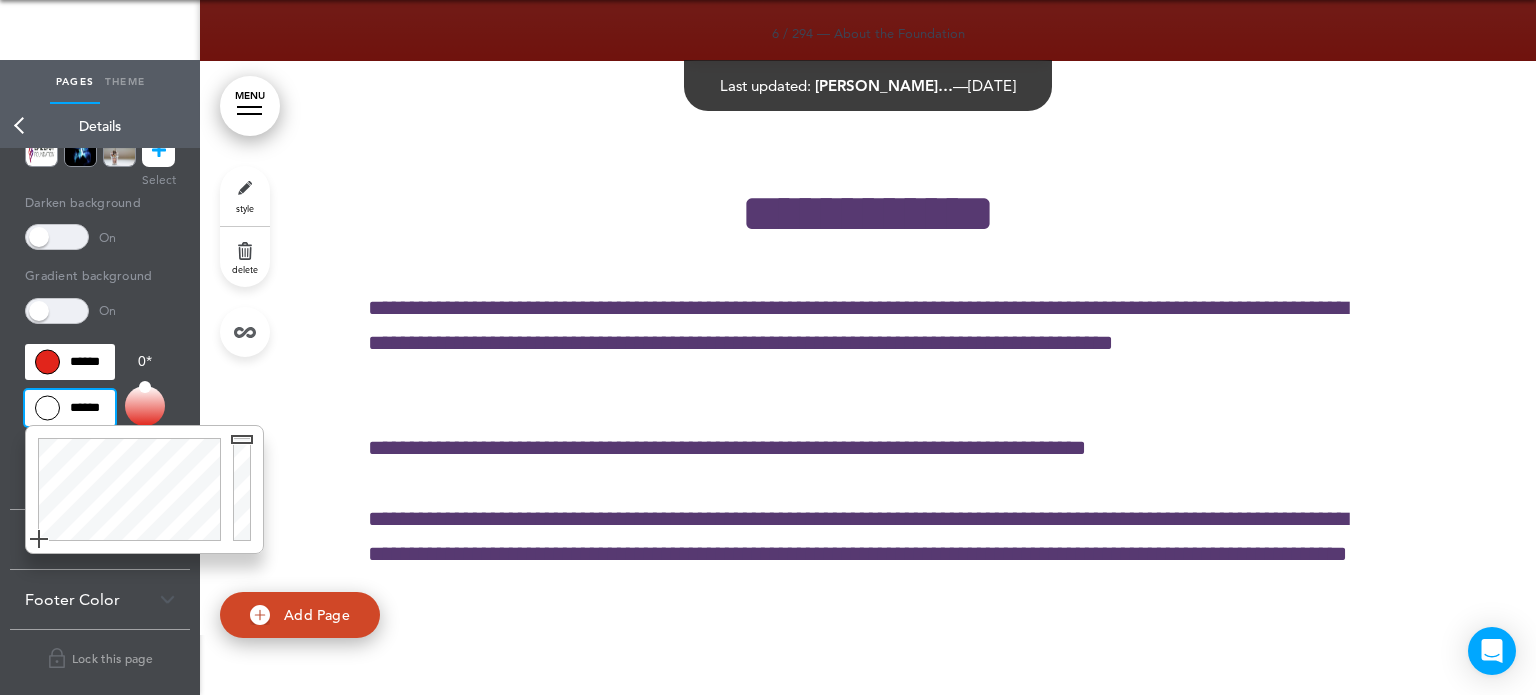 click on "******" at bounding box center [70, 408] 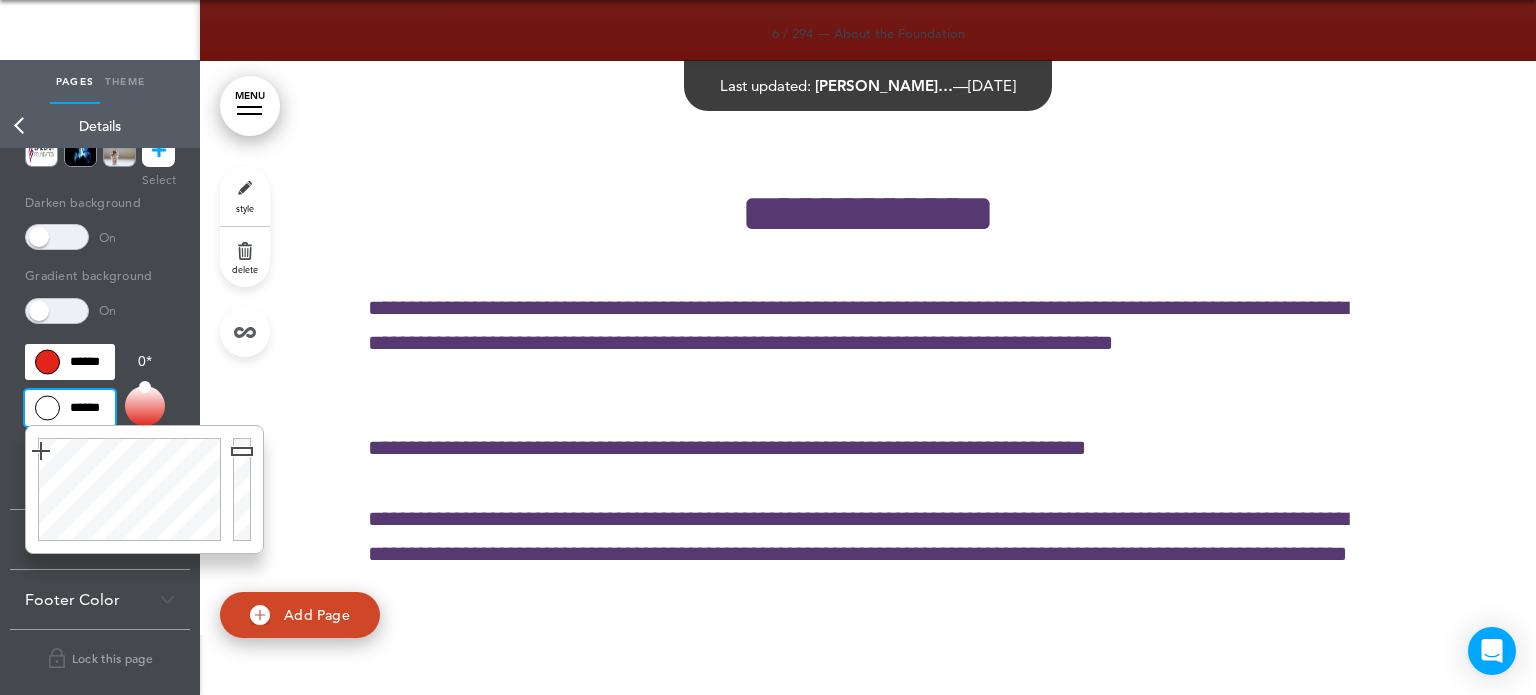 type on "******" 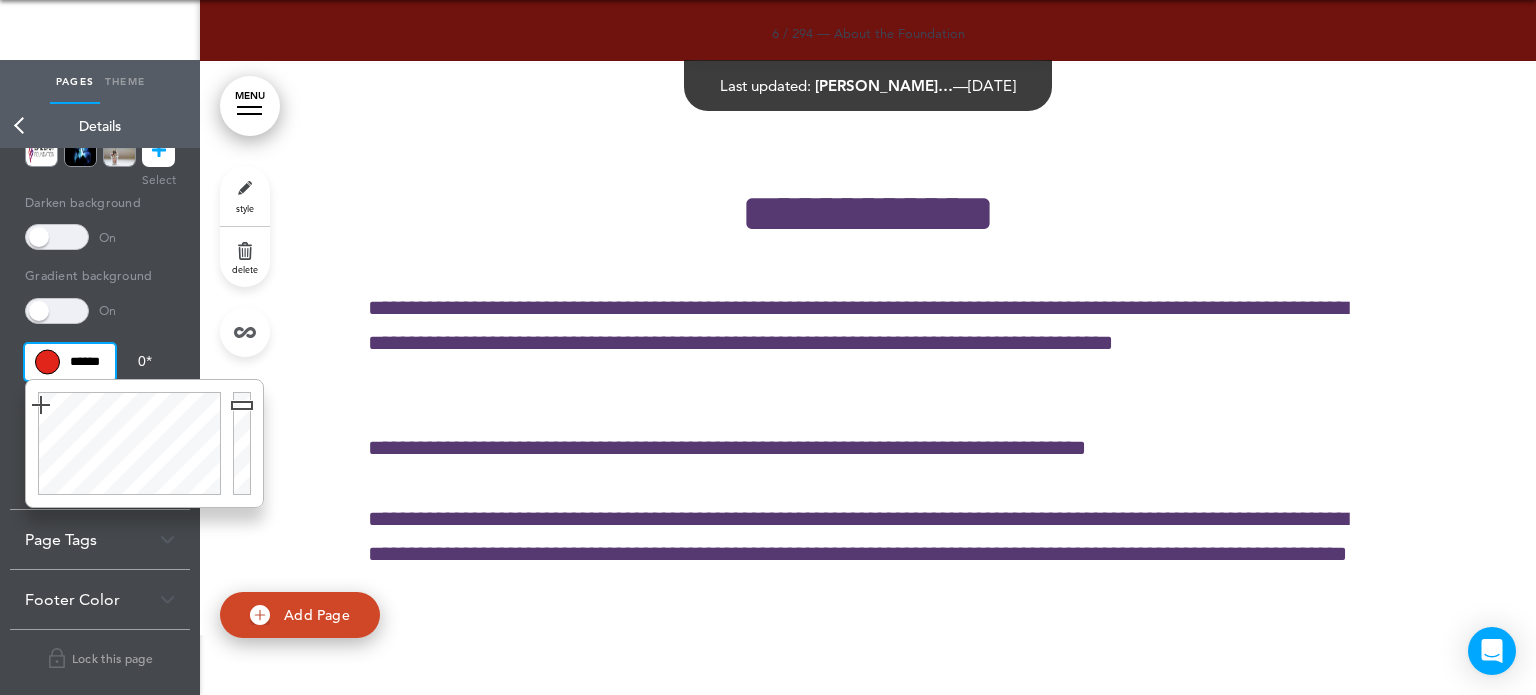 click on "******" at bounding box center (70, 362) 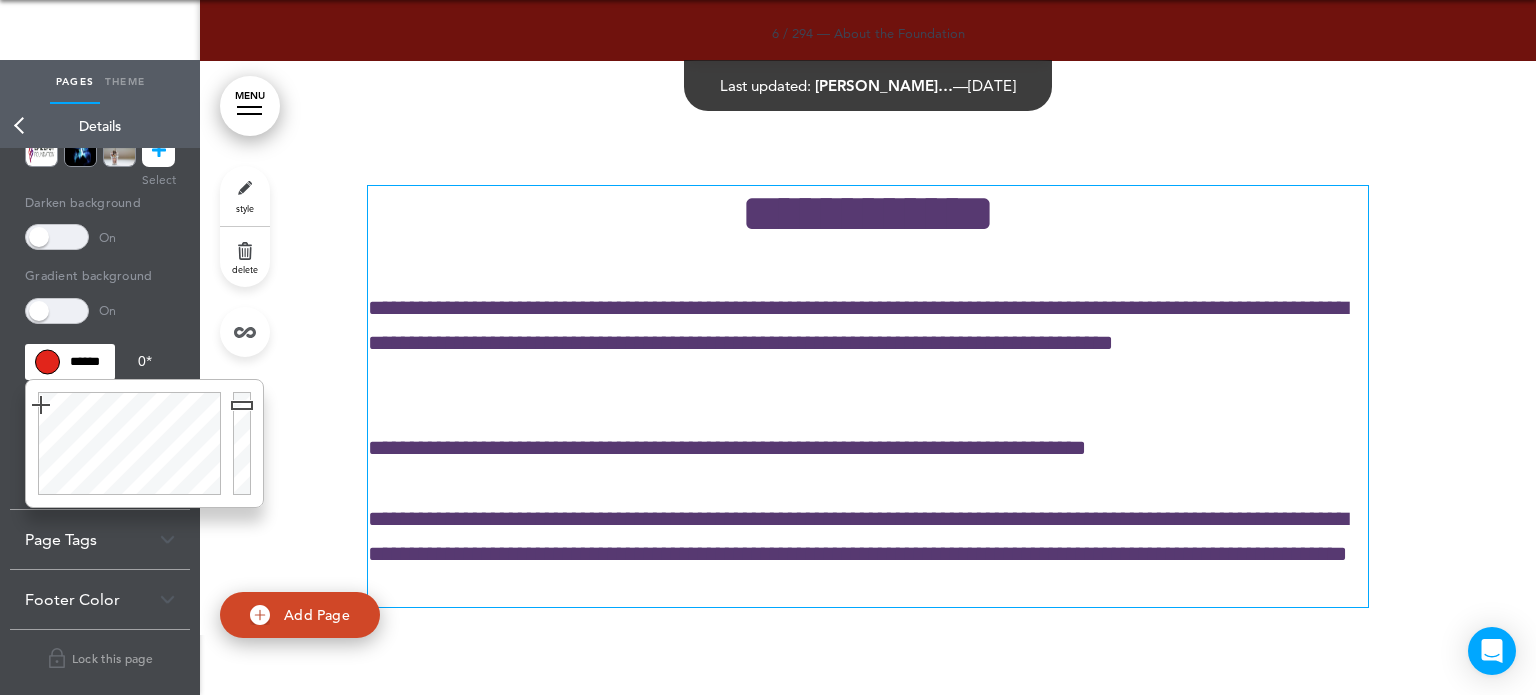 click on "**********" at bounding box center (868, 213) 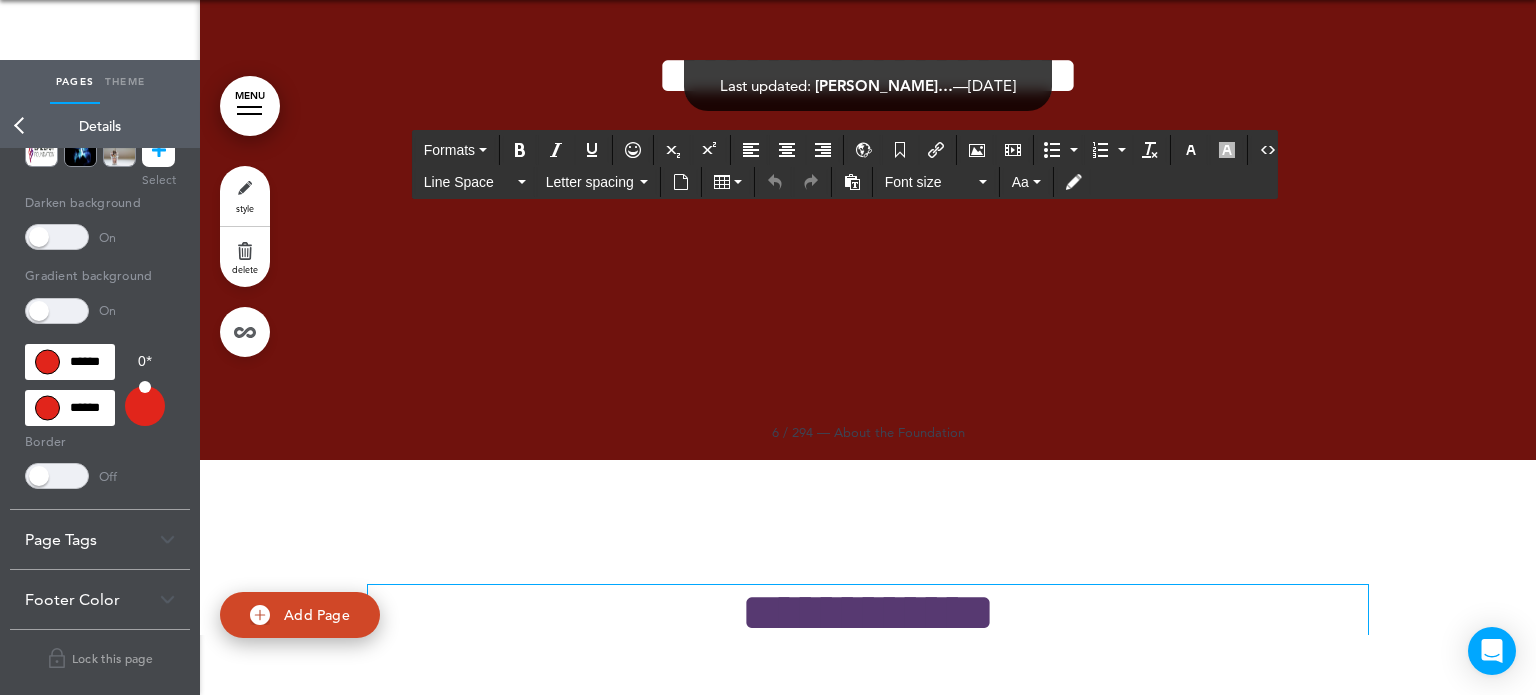 scroll, scrollTop: 6547, scrollLeft: 0, axis: vertical 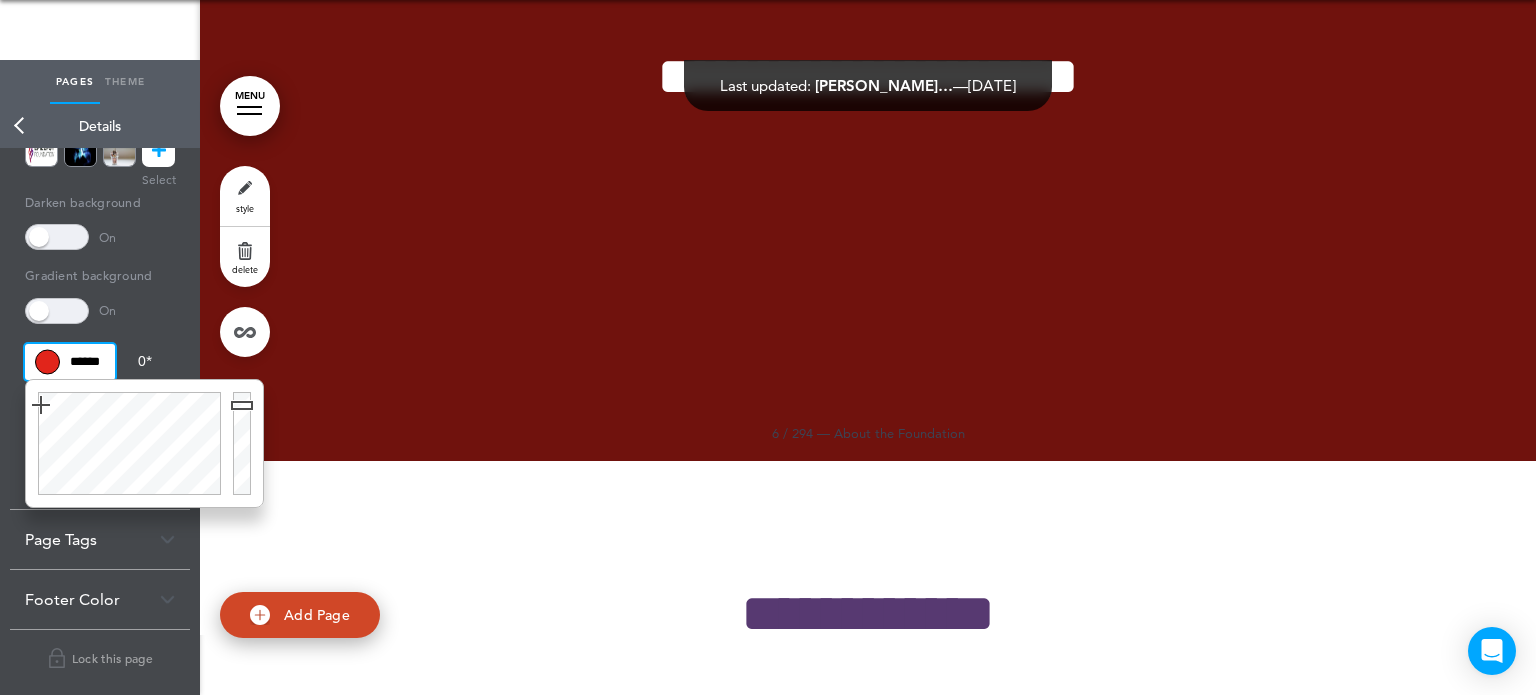 drag, startPoint x: 102, startPoint y: 356, endPoint x: 56, endPoint y: 353, distance: 46.09772 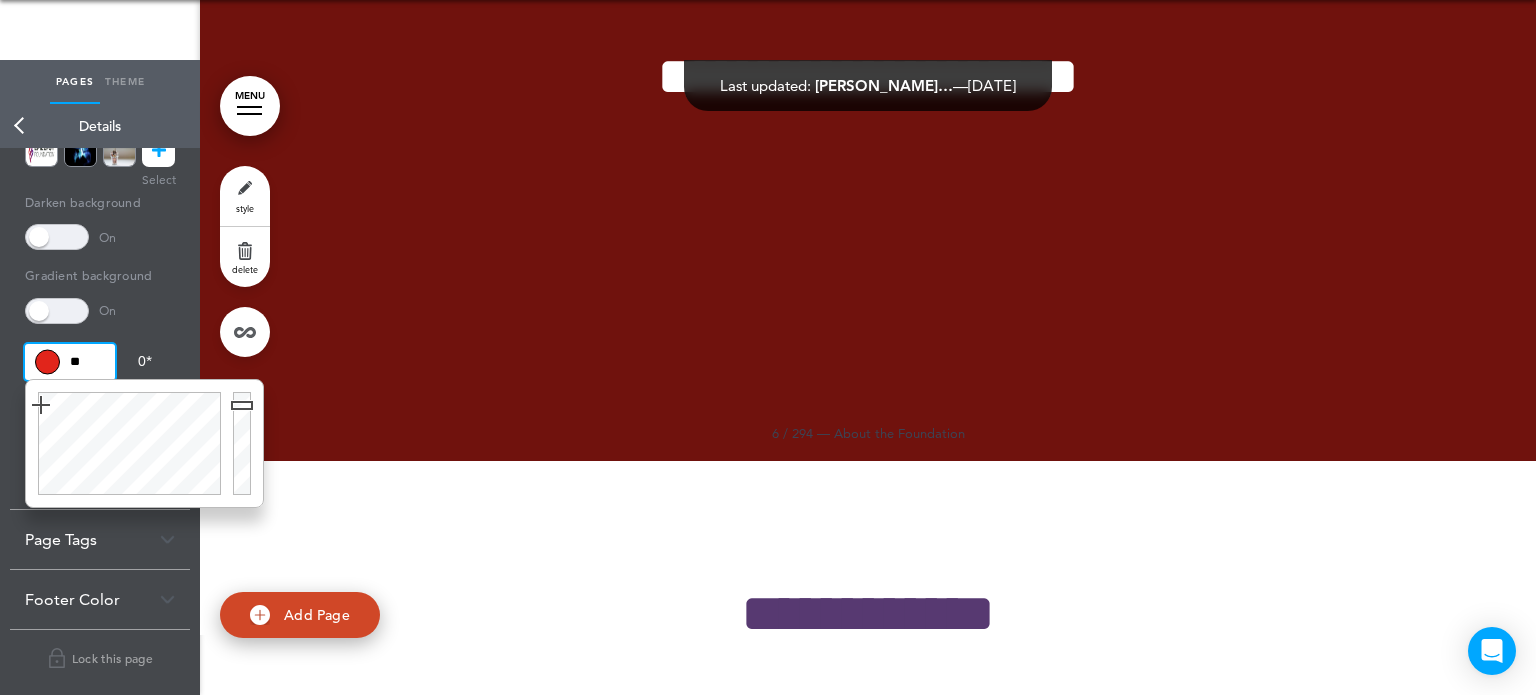type on "*" 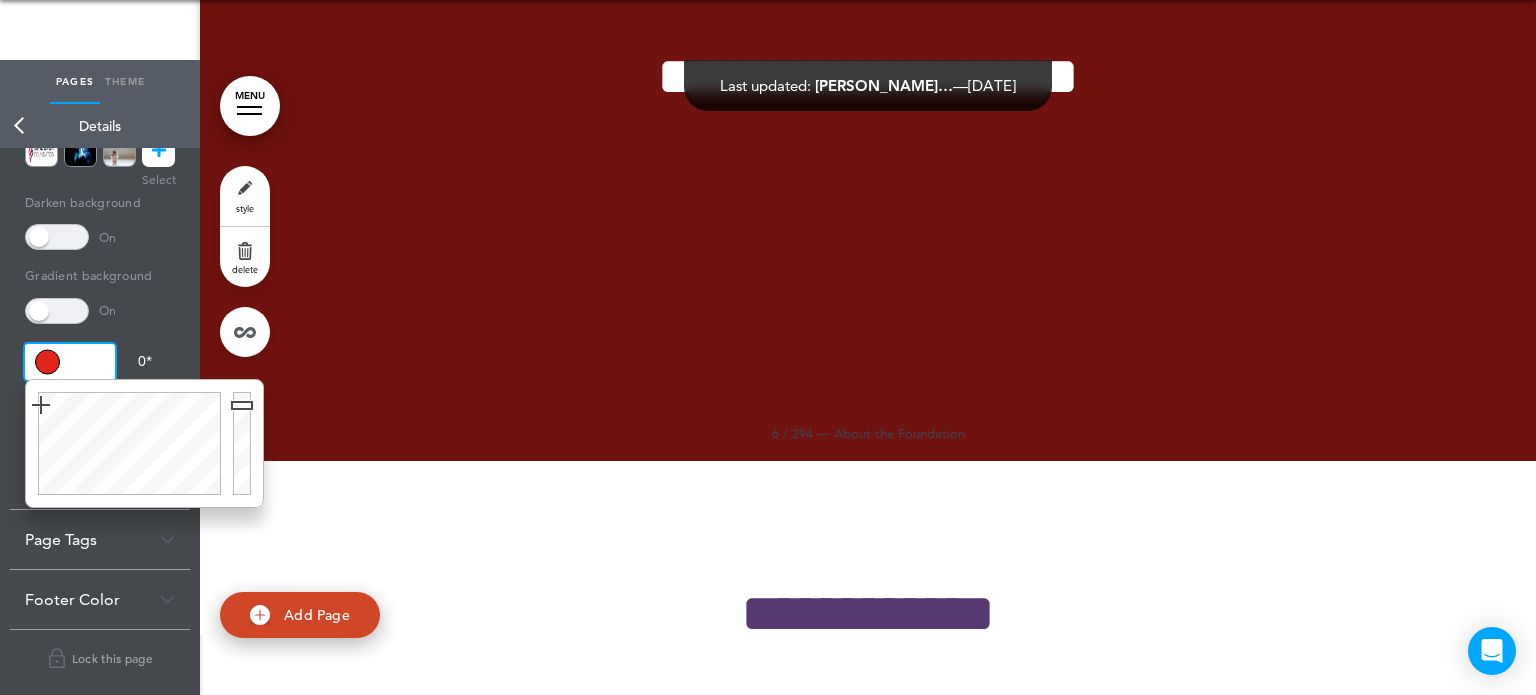 paste on "******" 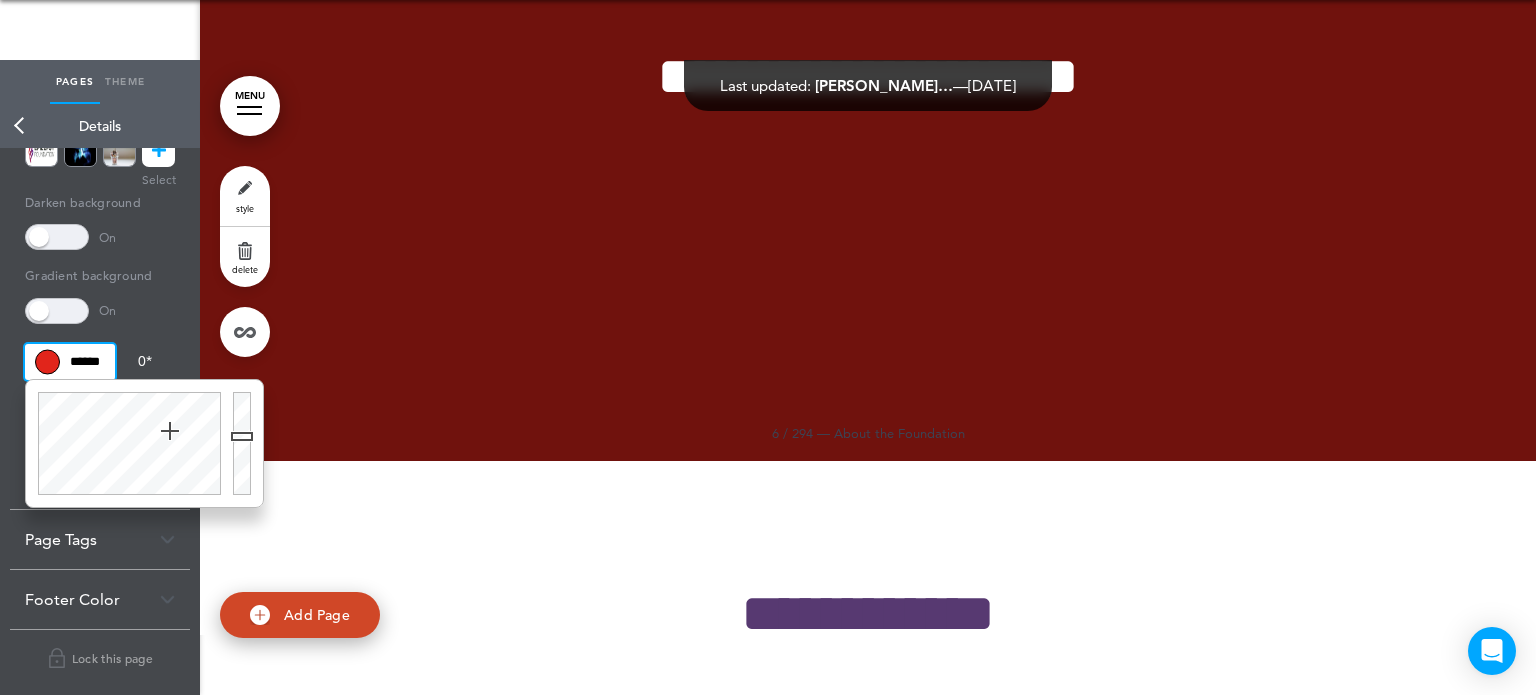 scroll, scrollTop: 0, scrollLeft: 12, axis: horizontal 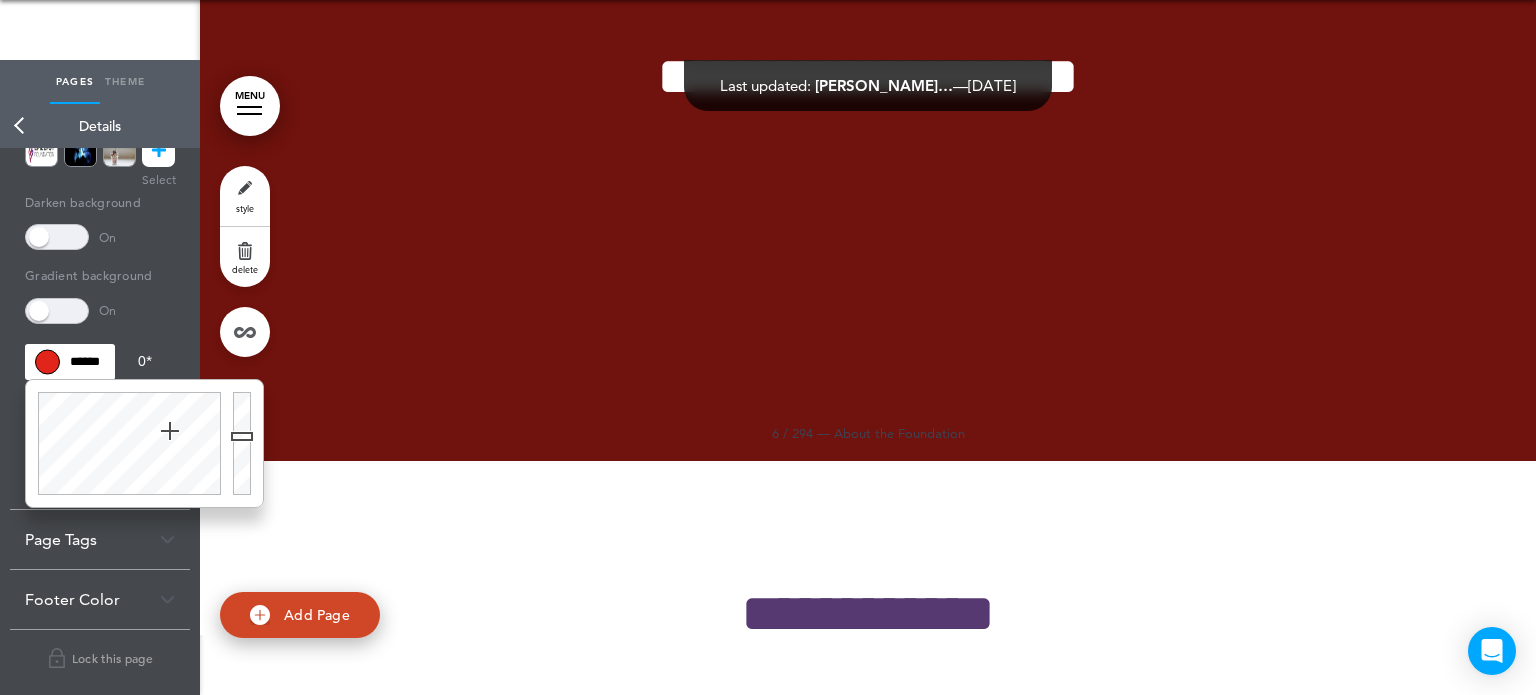 click on "**********" at bounding box center (868, 101) 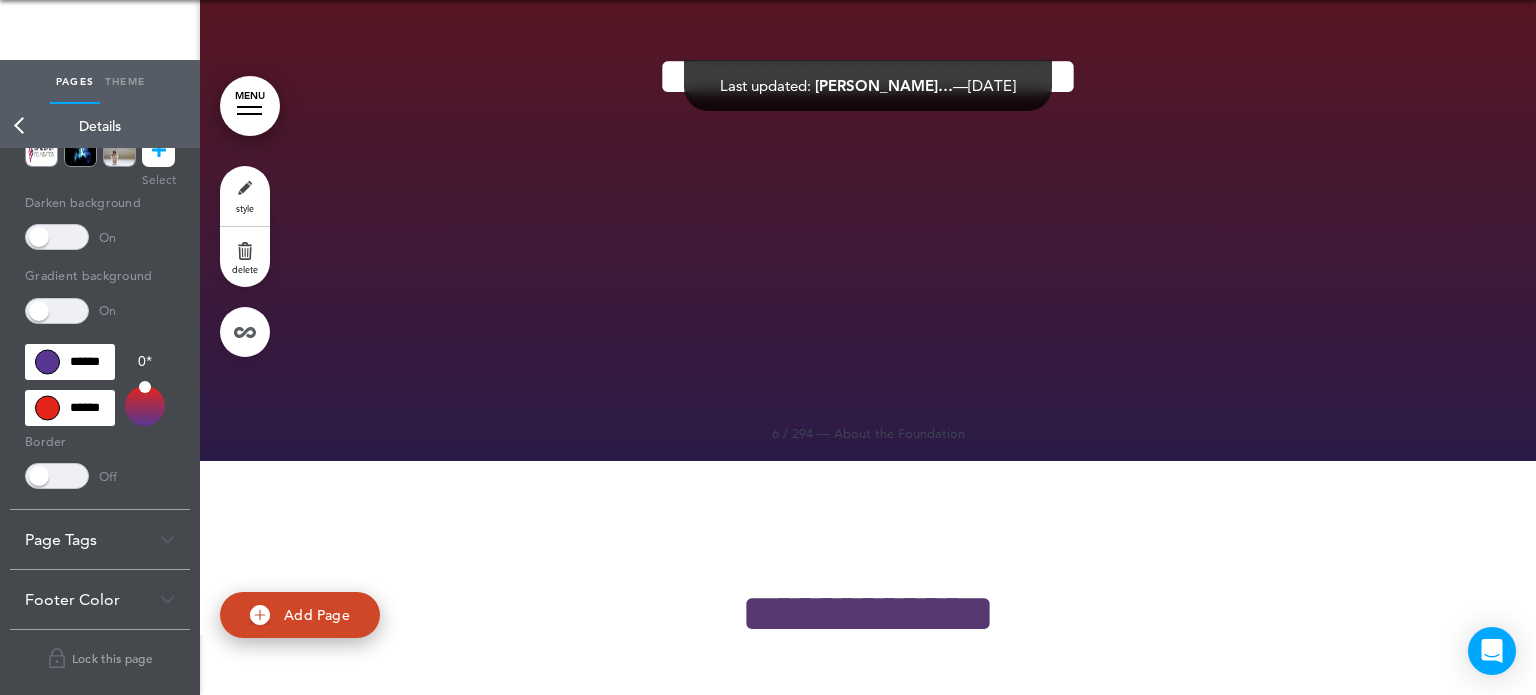 click at bounding box center (145, 406) 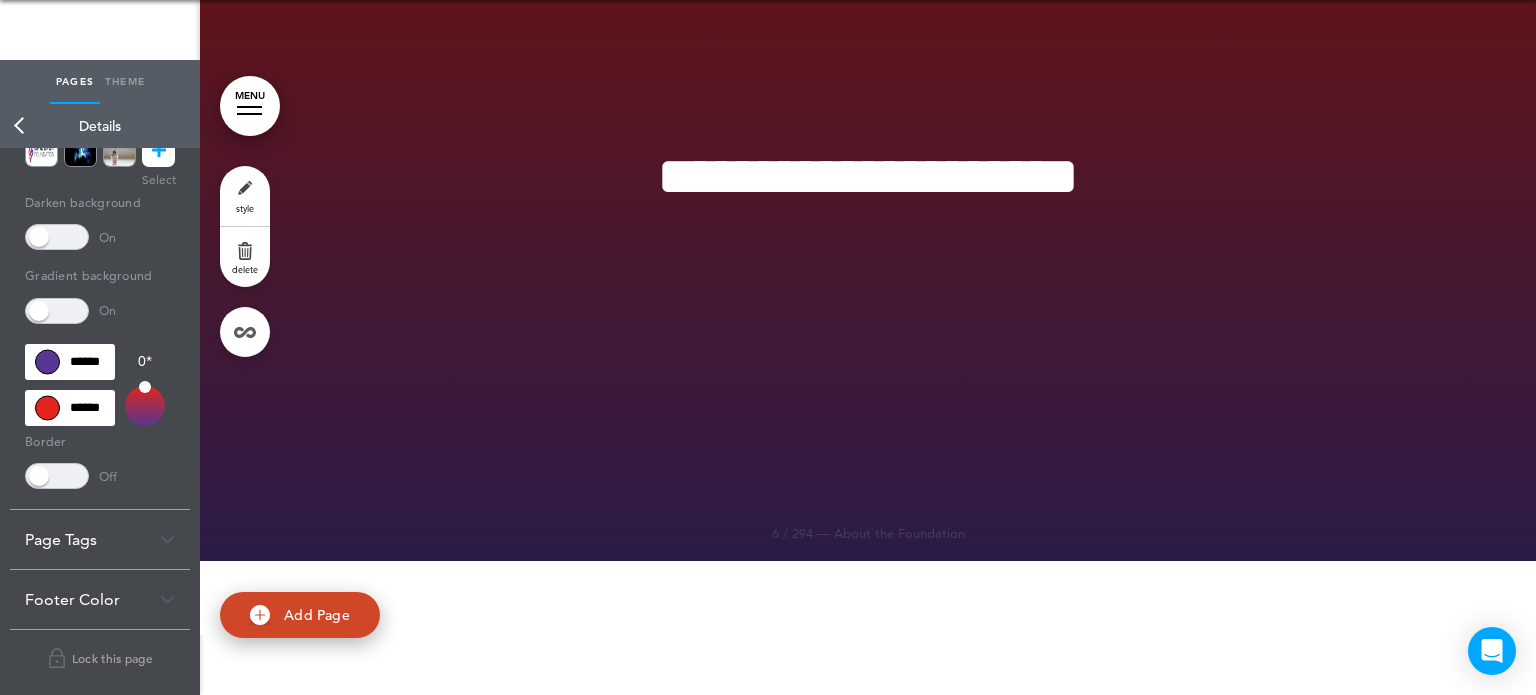 scroll, scrollTop: 6547, scrollLeft: 0, axis: vertical 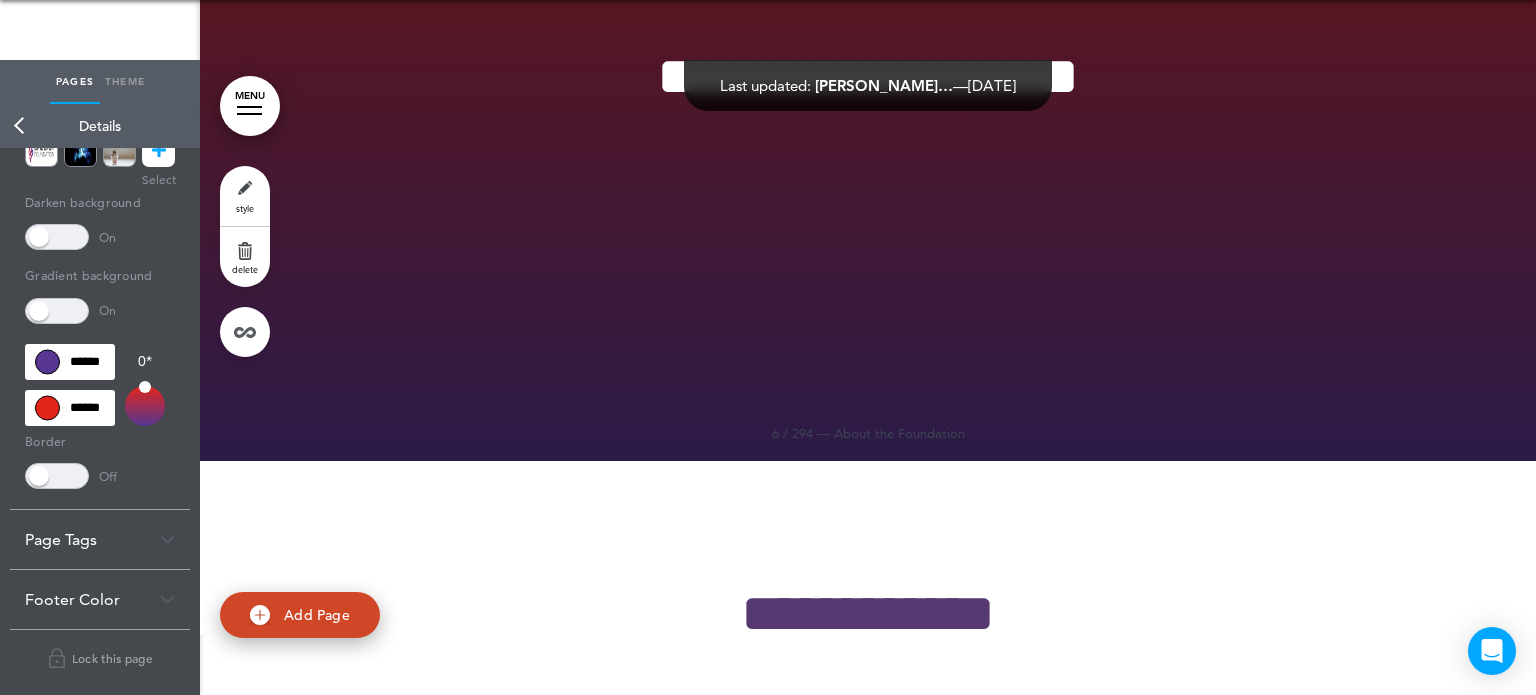 click at bounding box center (57, 237) 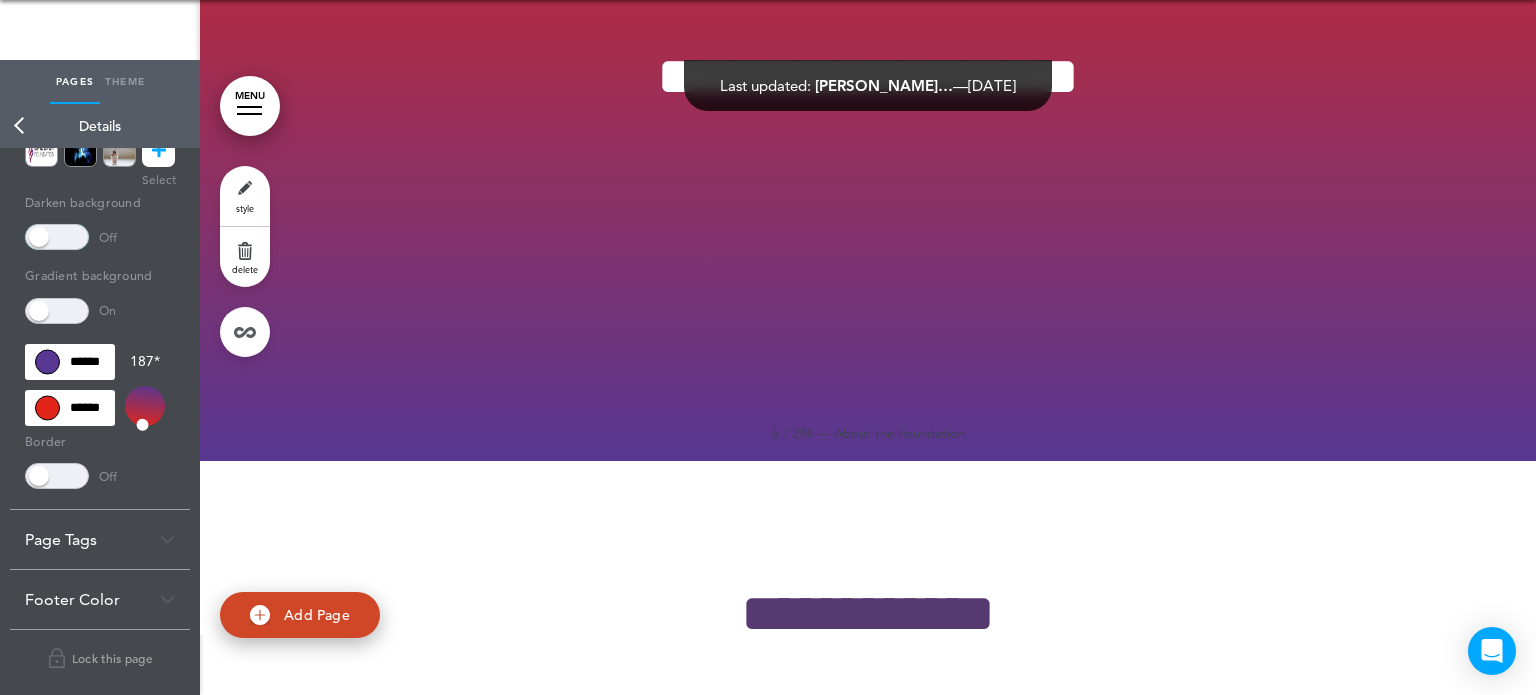 drag, startPoint x: 144, startPoint y: 384, endPoint x: 144, endPoint y: 455, distance: 71 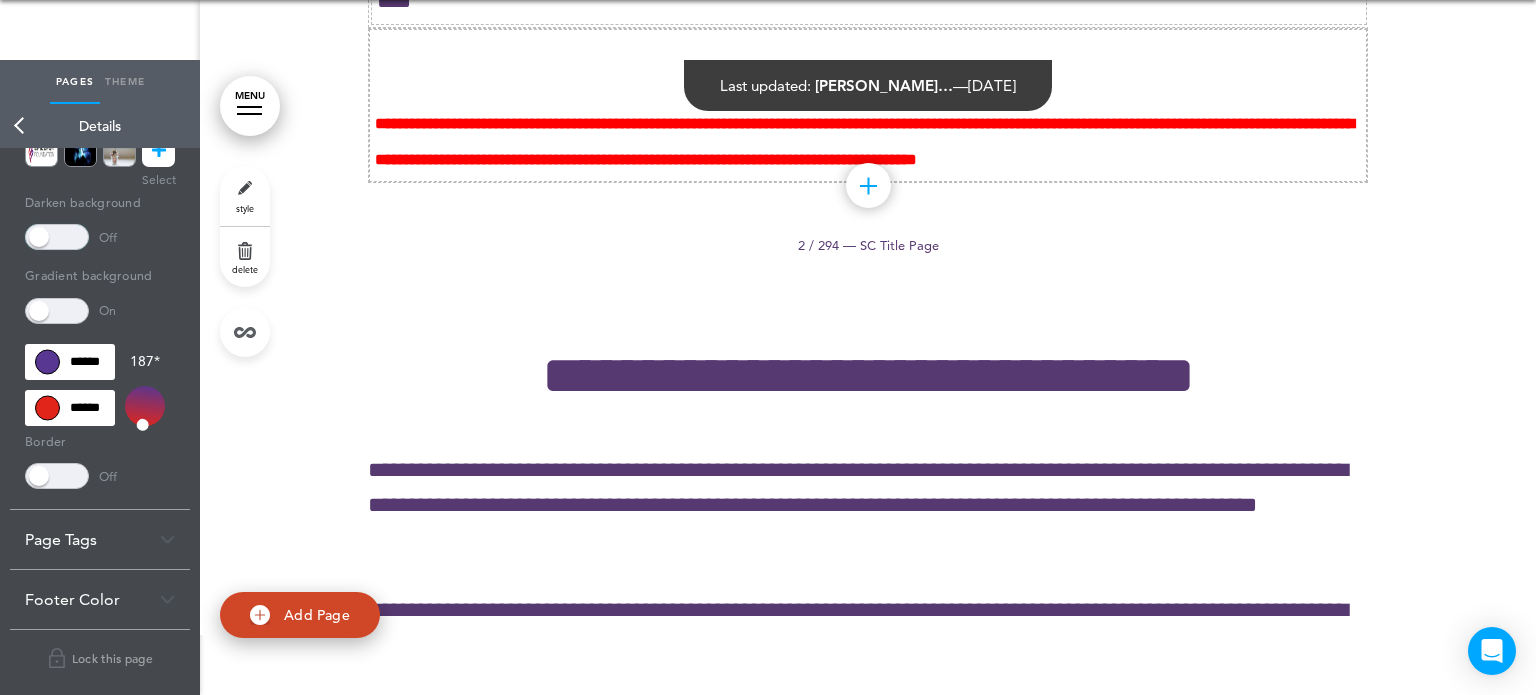 scroll, scrollTop: 1847, scrollLeft: 0, axis: vertical 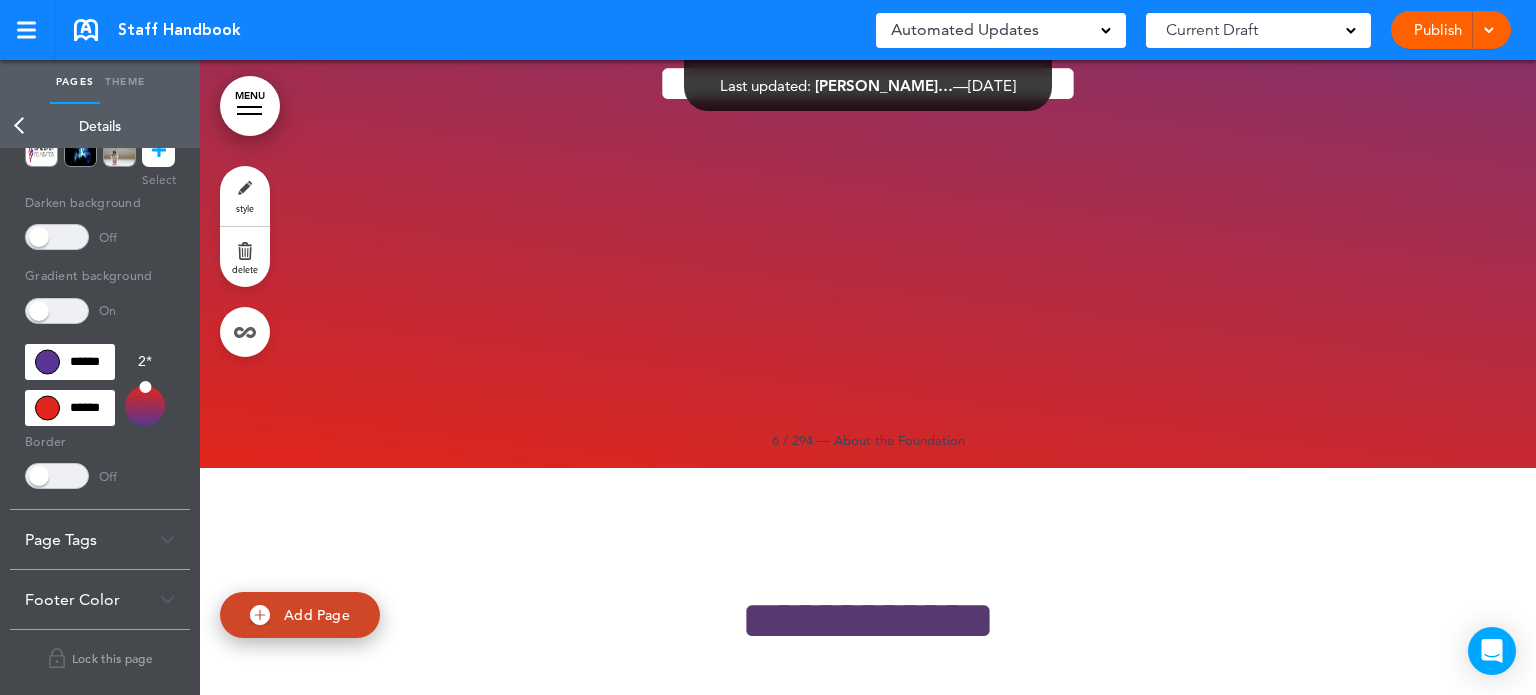 click at bounding box center (145, 406) 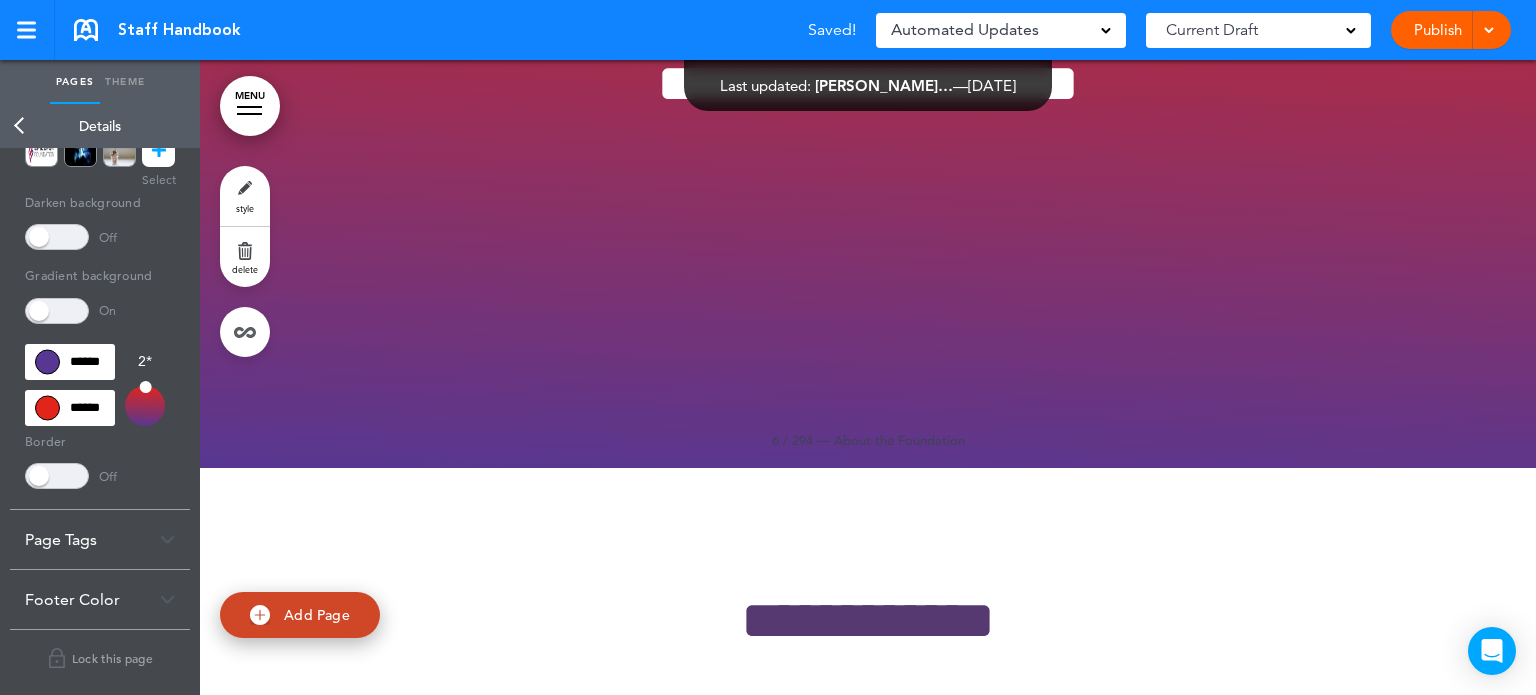 click at bounding box center (144, 405) 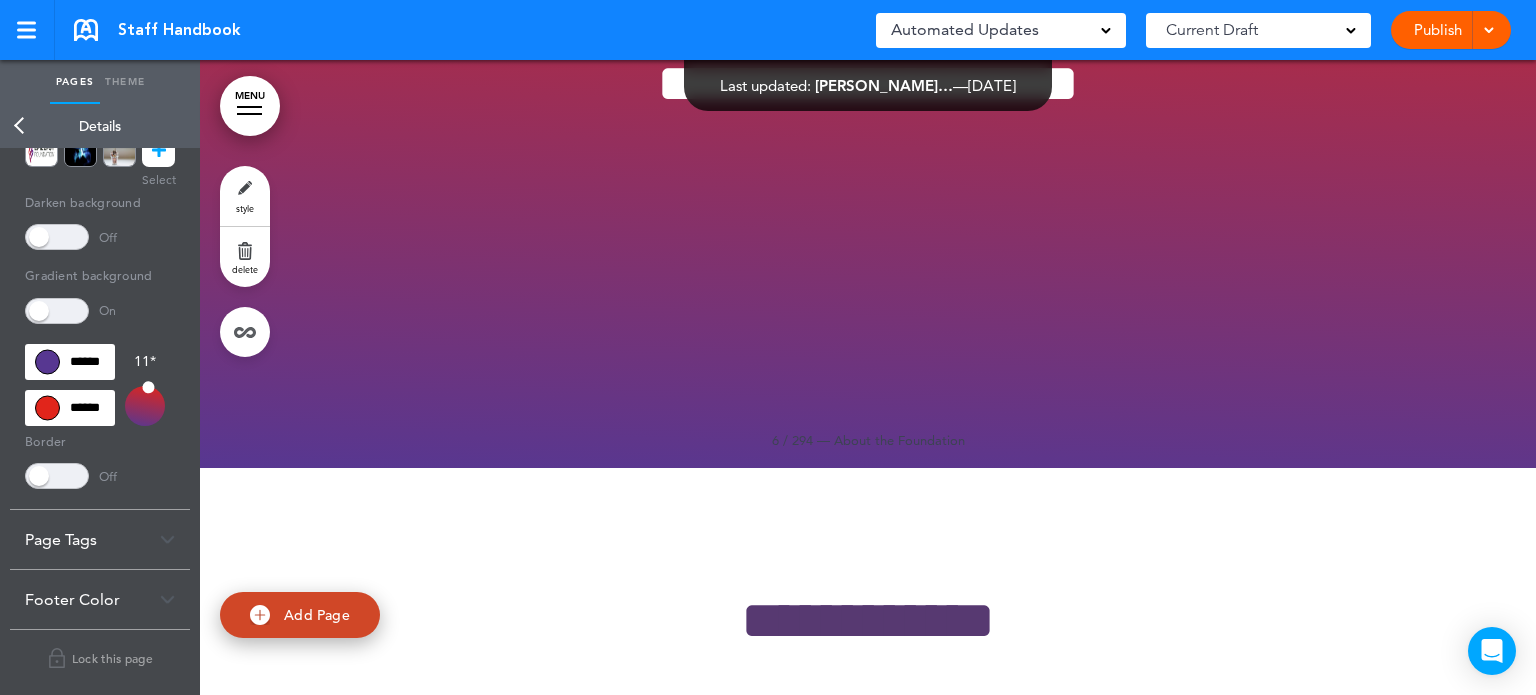 drag, startPoint x: 148, startPoint y: 381, endPoint x: 152, endPoint y: 470, distance: 89.08984 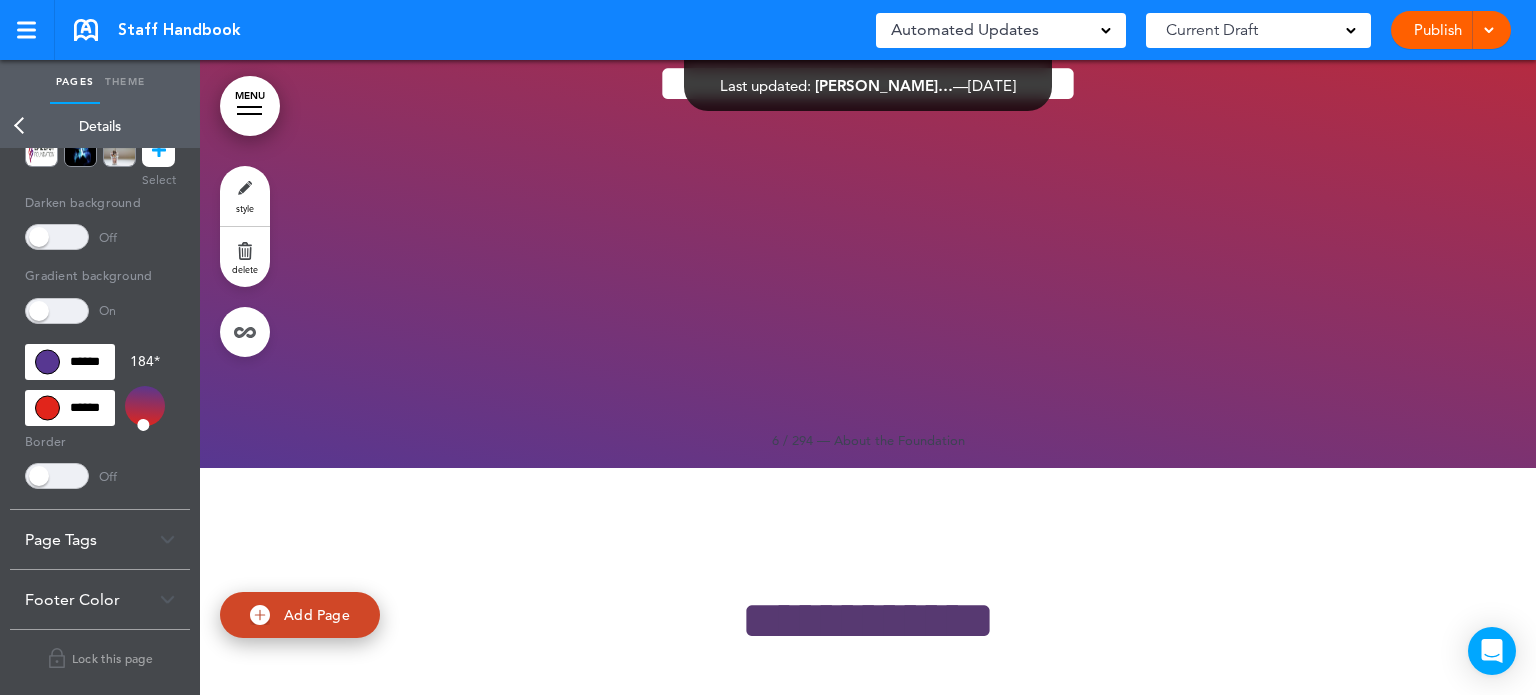drag, startPoint x: 144, startPoint y: 387, endPoint x: 144, endPoint y: 519, distance: 132 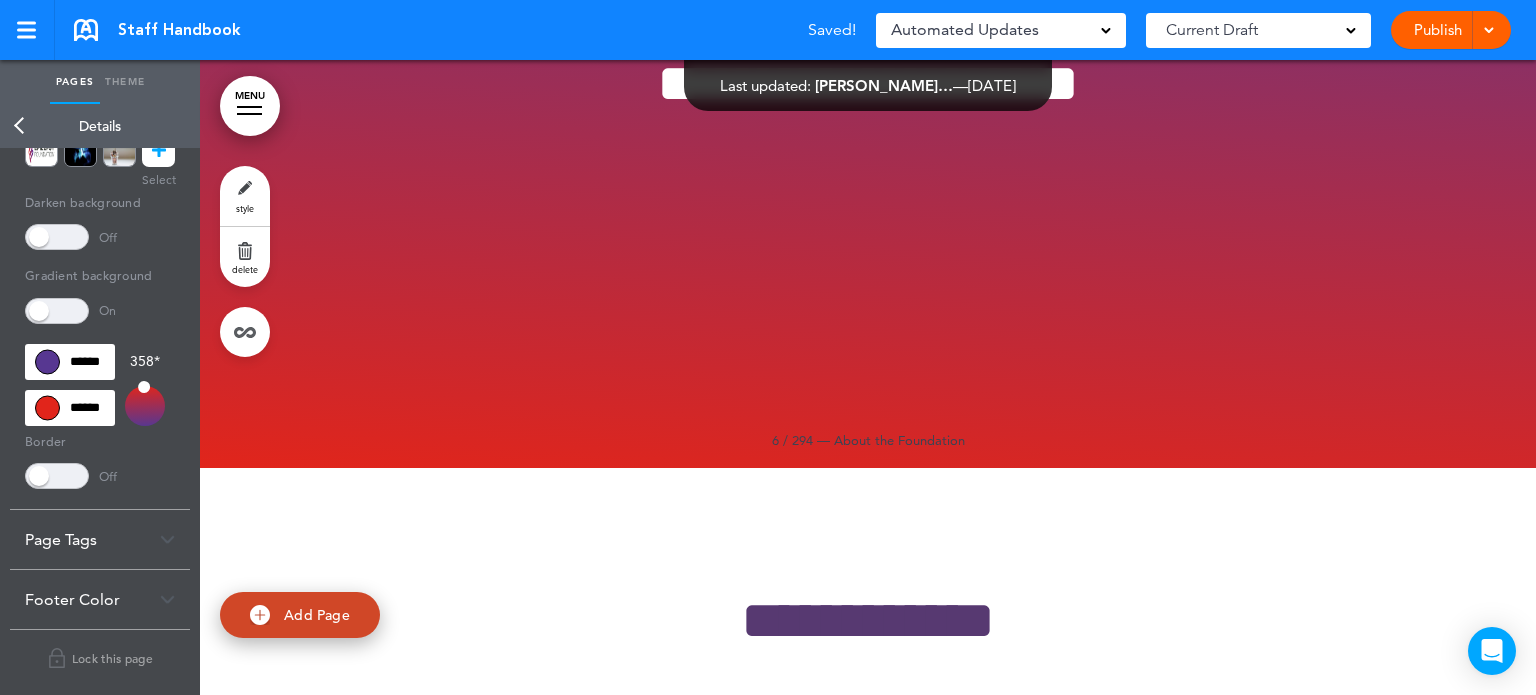 click at bounding box center [145, 406] 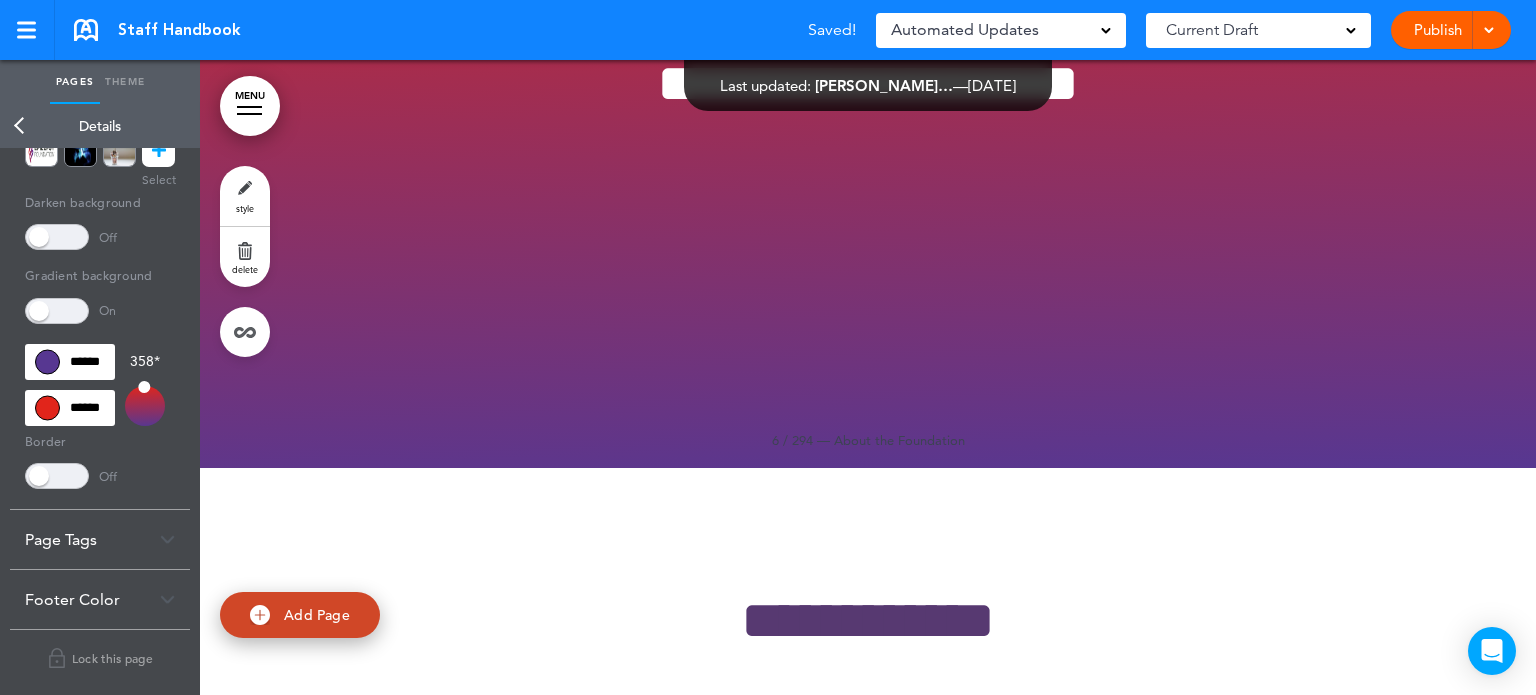 click at bounding box center [144, 405] 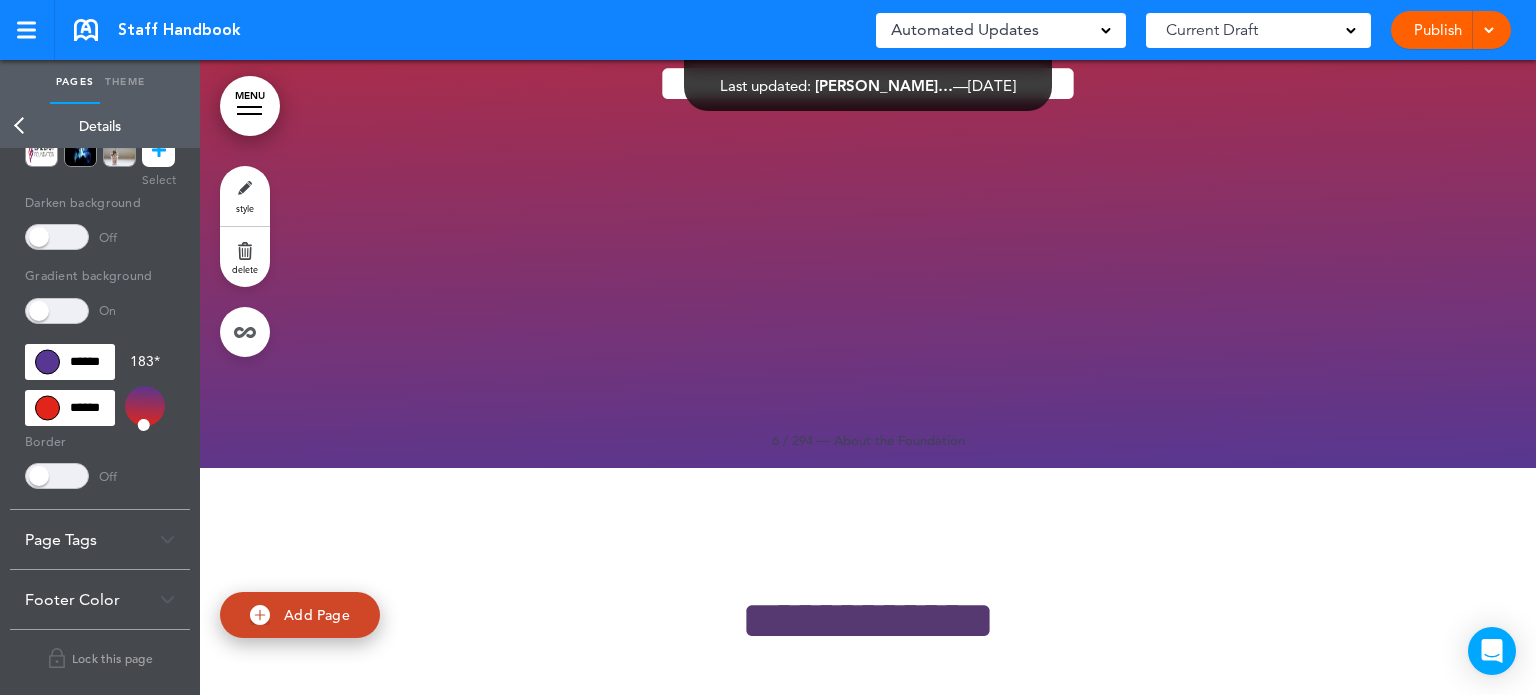 drag, startPoint x: 141, startPoint y: 385, endPoint x: 143, endPoint y: 537, distance: 152.01315 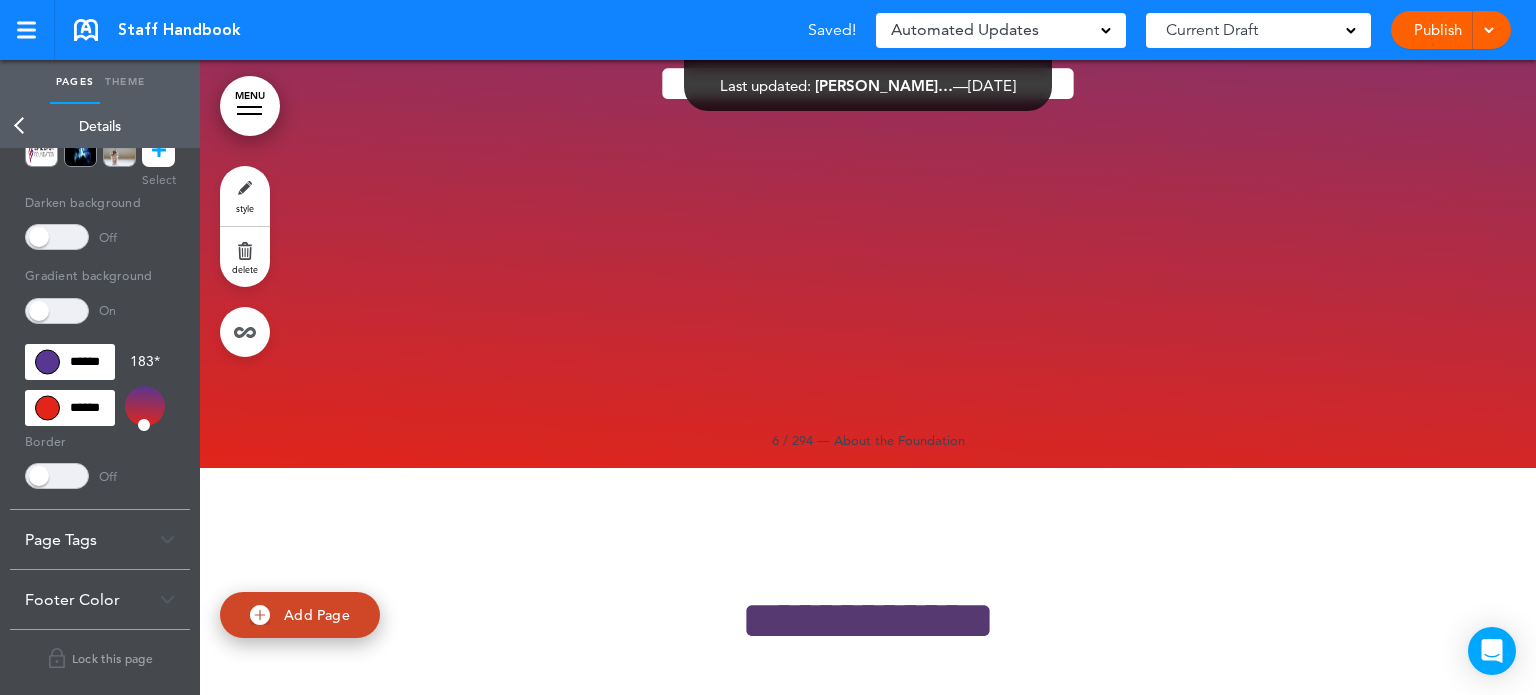 click at bounding box center [868, 108] 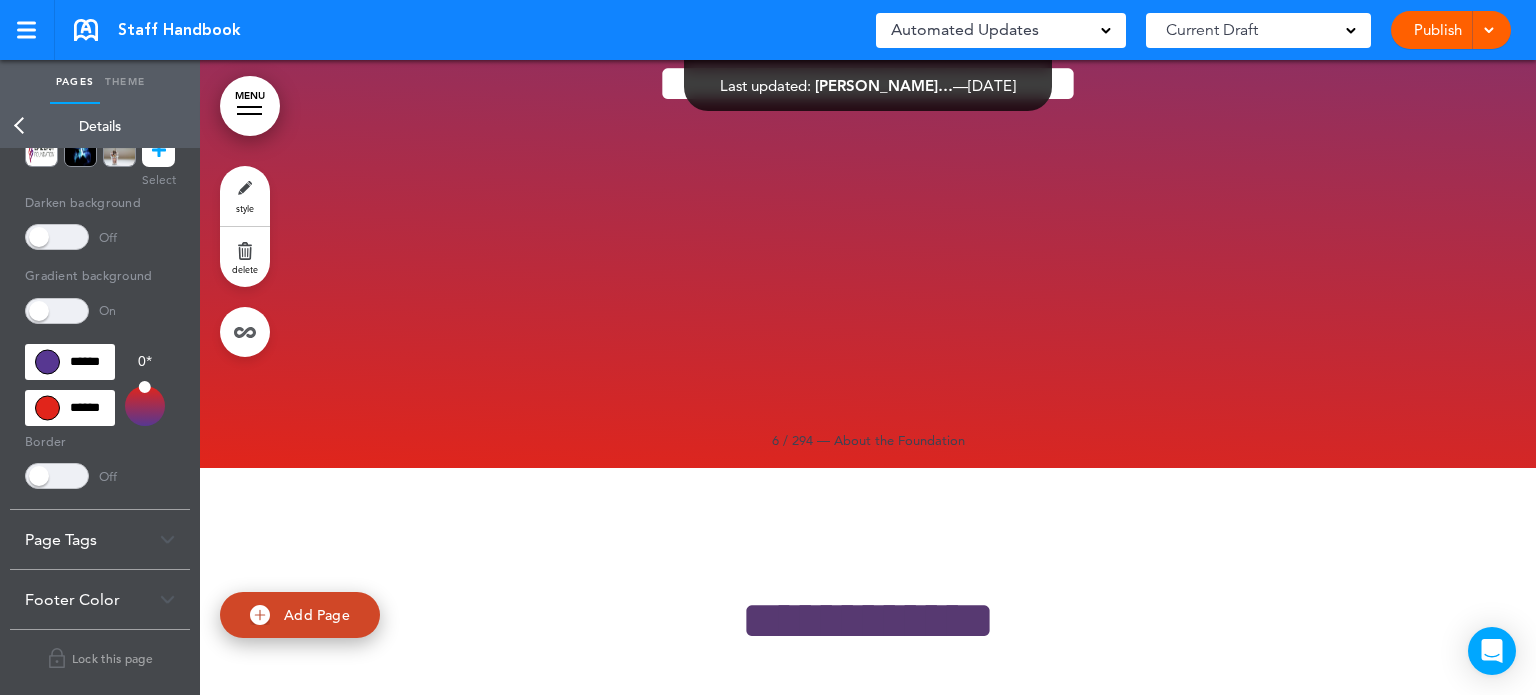 click at bounding box center [145, 406] 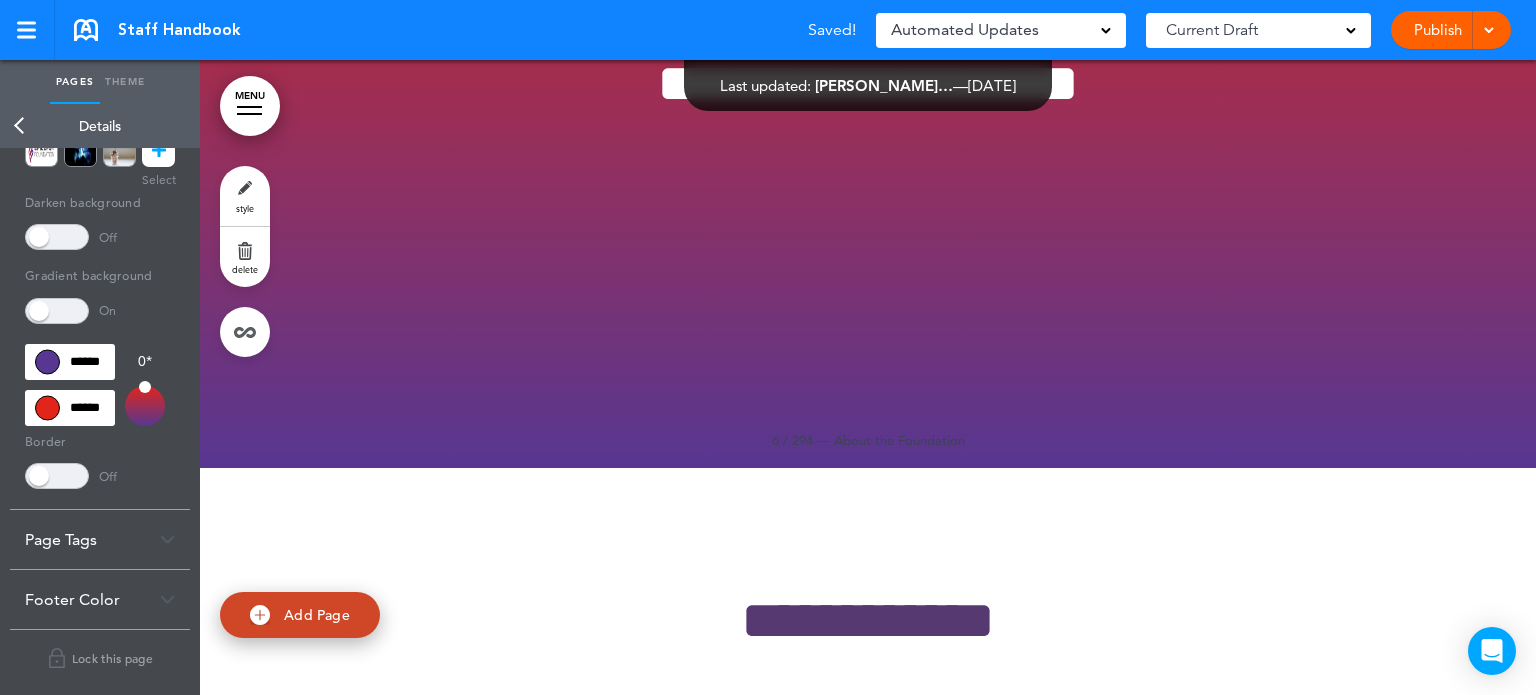 click on "Border" at bounding box center [100, 440] 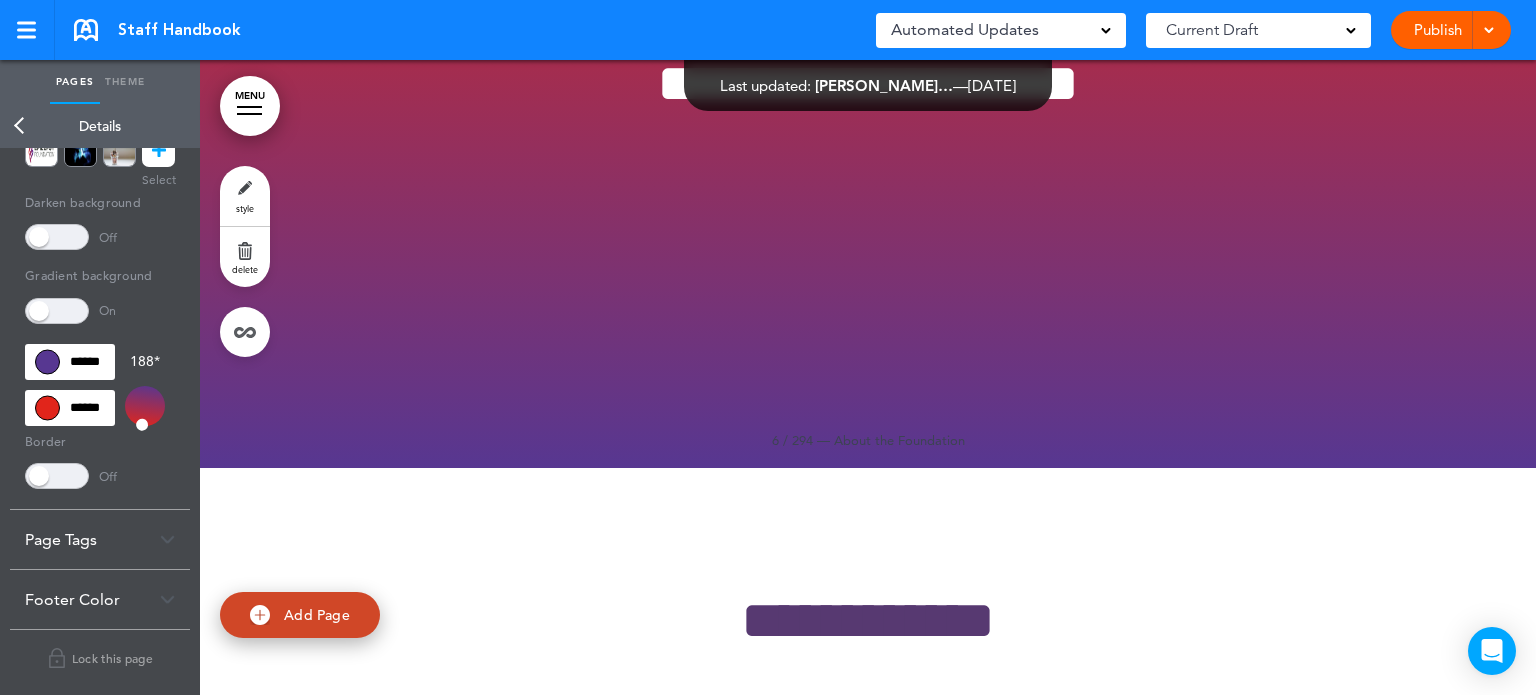 drag, startPoint x: 144, startPoint y: 387, endPoint x: 141, endPoint y: 533, distance: 146.03082 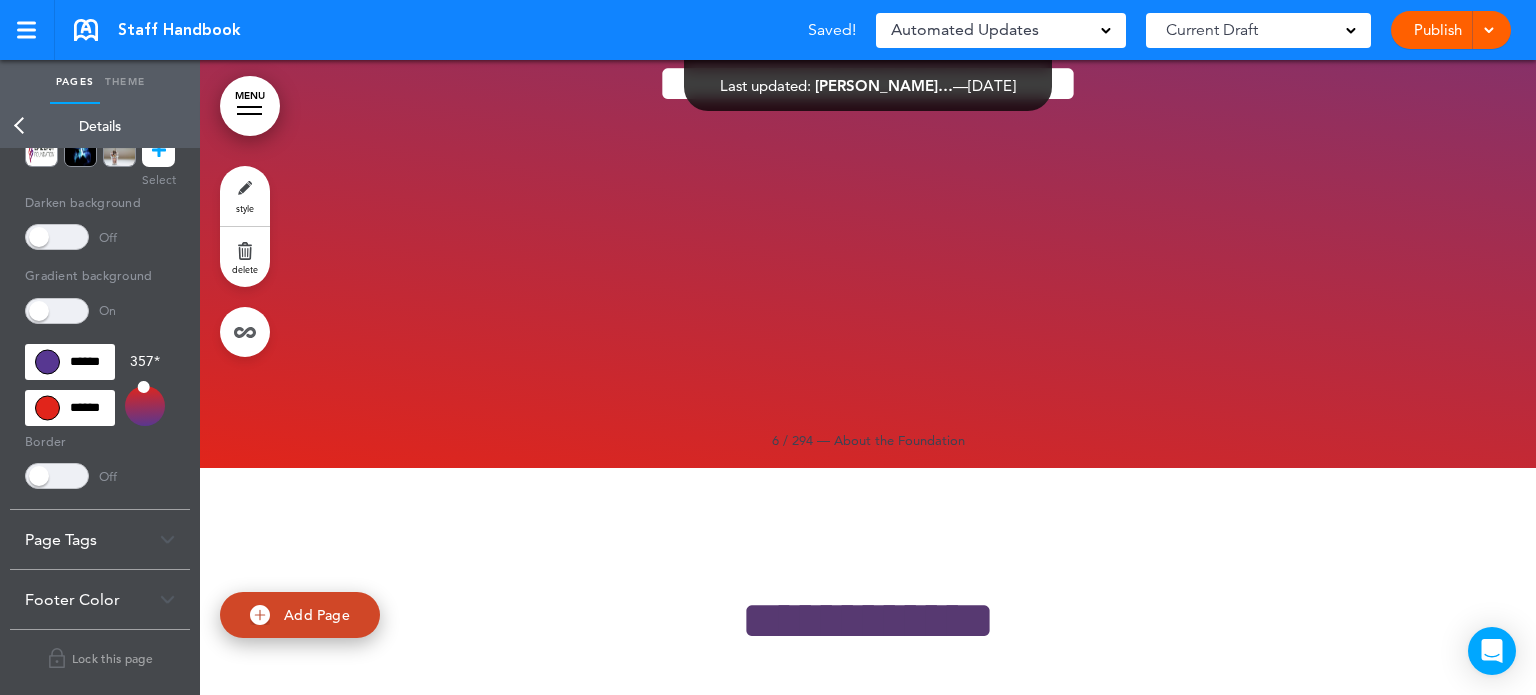 click at bounding box center [145, 406] 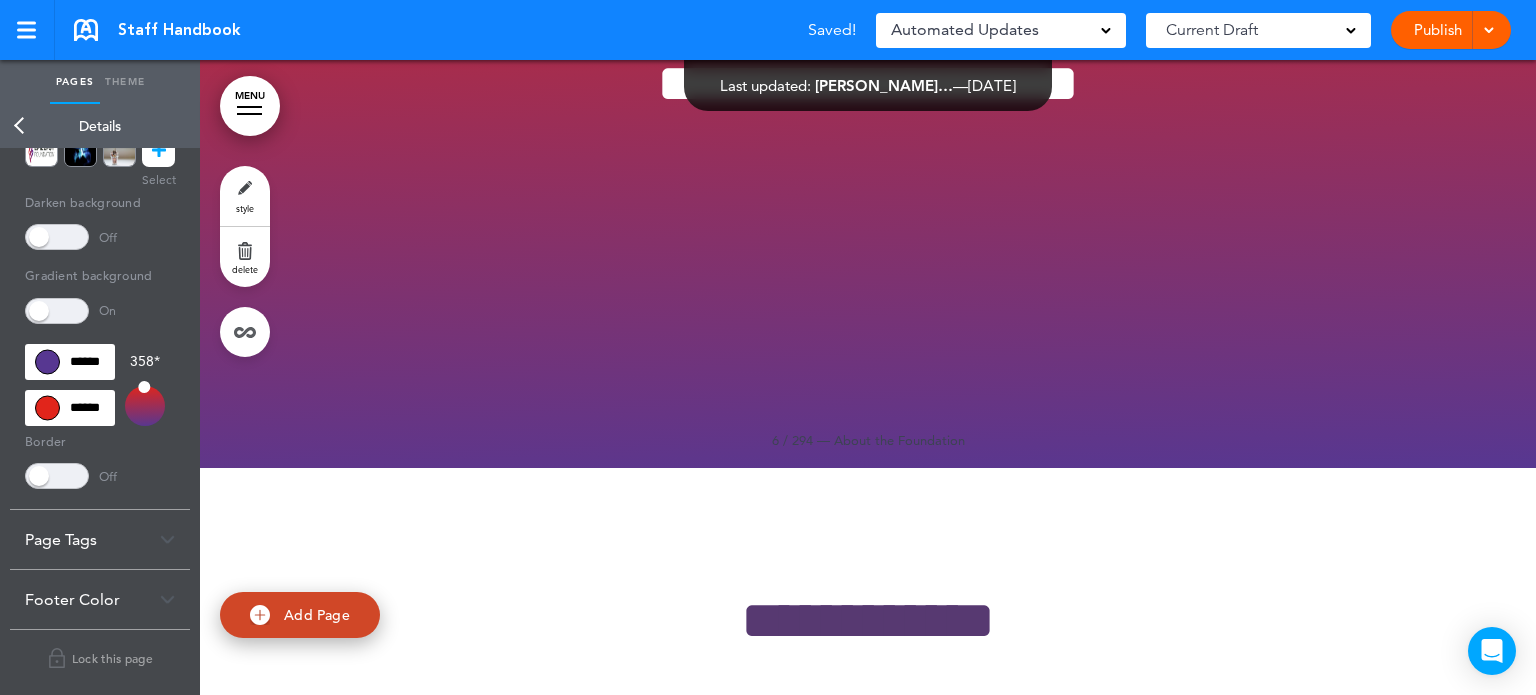 click at bounding box center (144, 405) 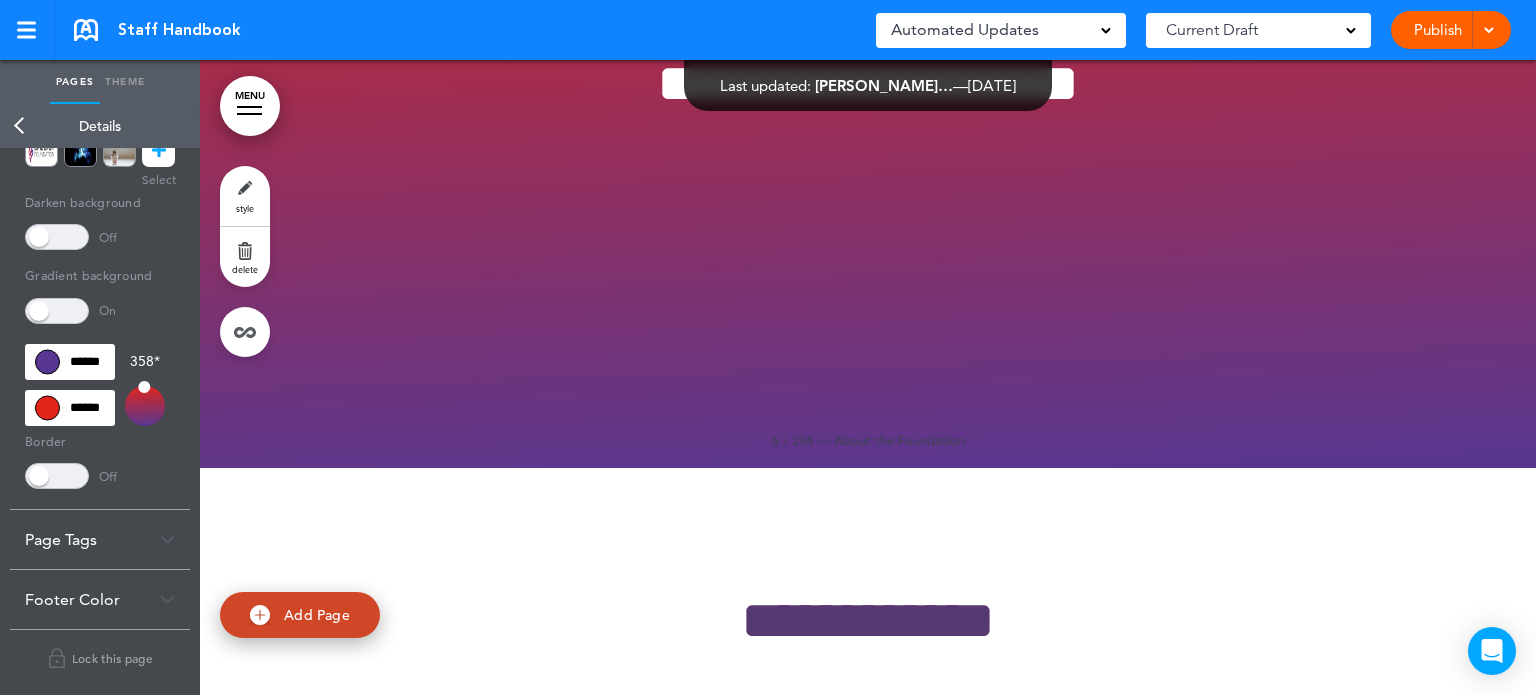 drag, startPoint x: 153, startPoint y: 393, endPoint x: 164, endPoint y: 414, distance: 23.70654 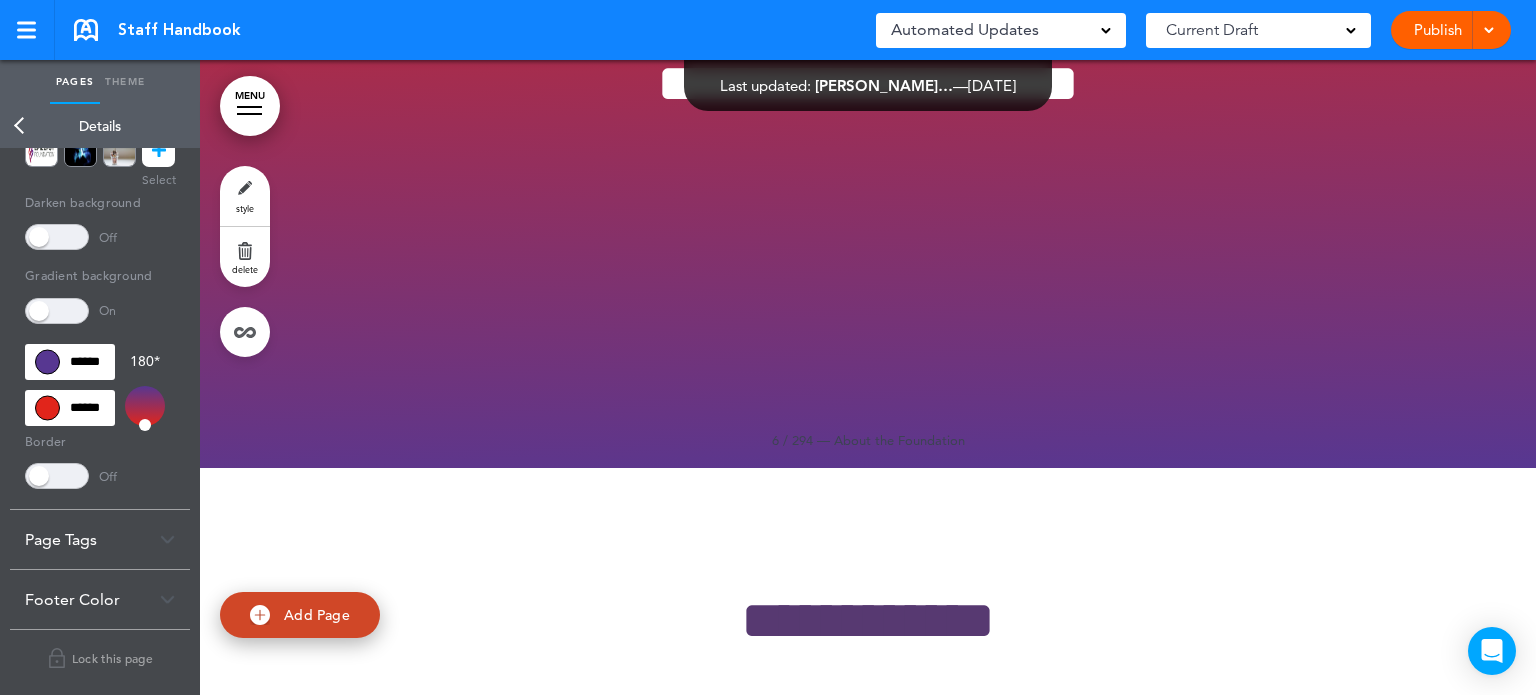drag, startPoint x: 145, startPoint y: 382, endPoint x: 145, endPoint y: 539, distance: 157 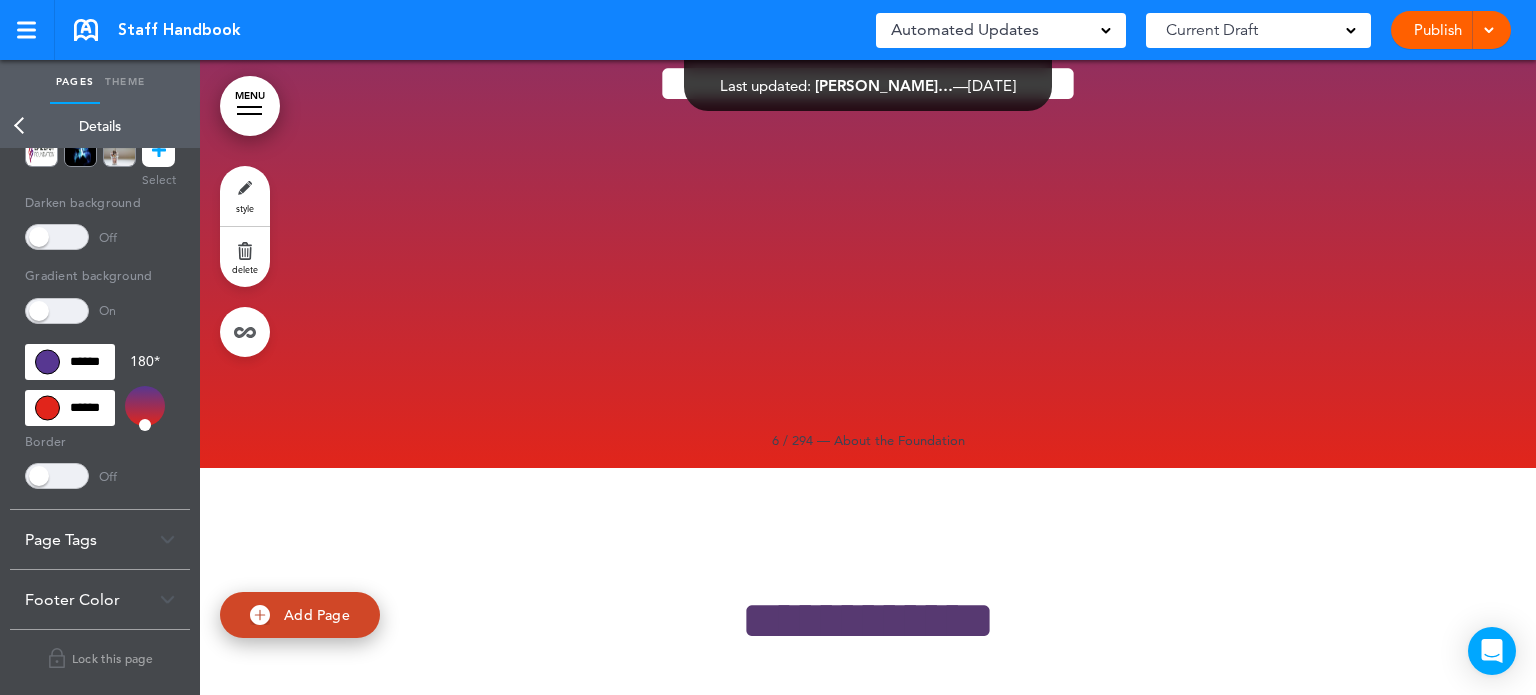 click on "**********" at bounding box center (868, 108) 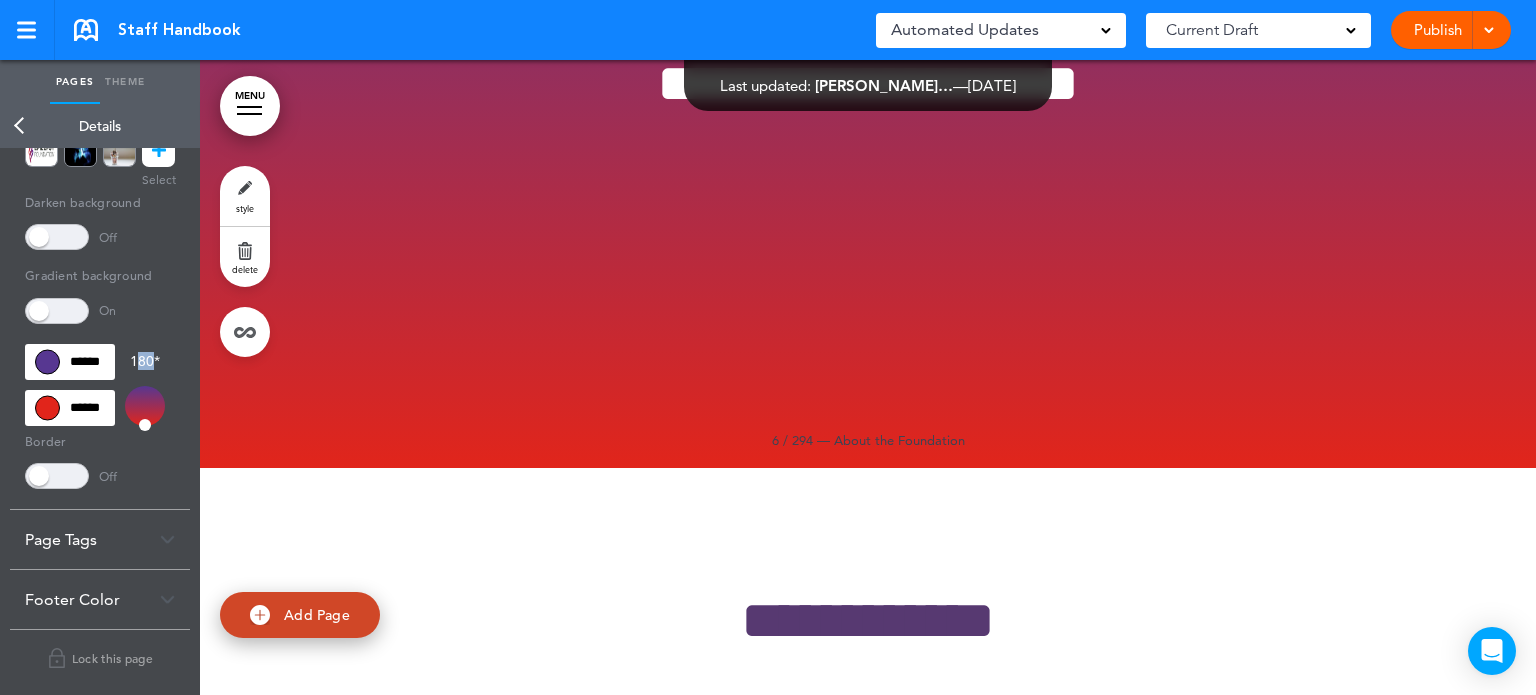 drag, startPoint x: 140, startPoint y: 362, endPoint x: 157, endPoint y: 362, distance: 17 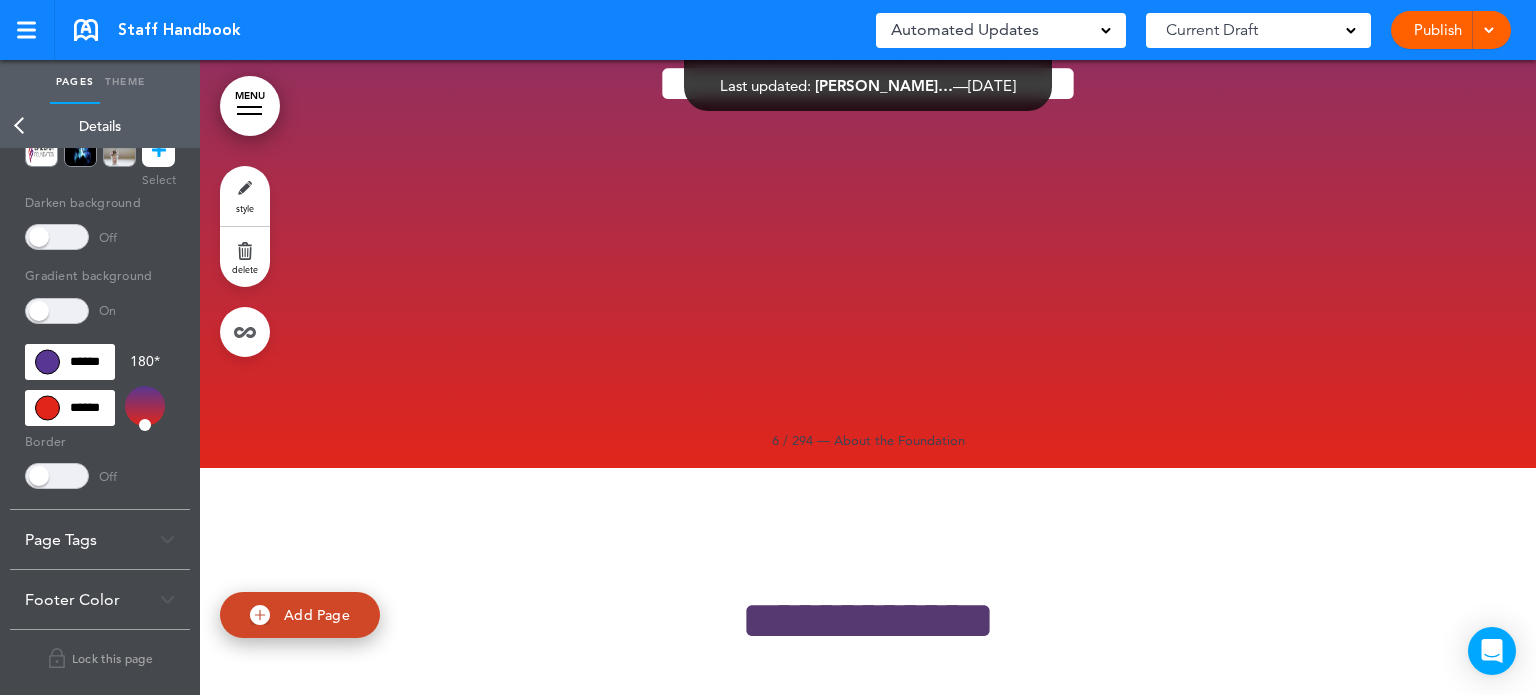 click on "Border
Off" at bounding box center [100, 458] 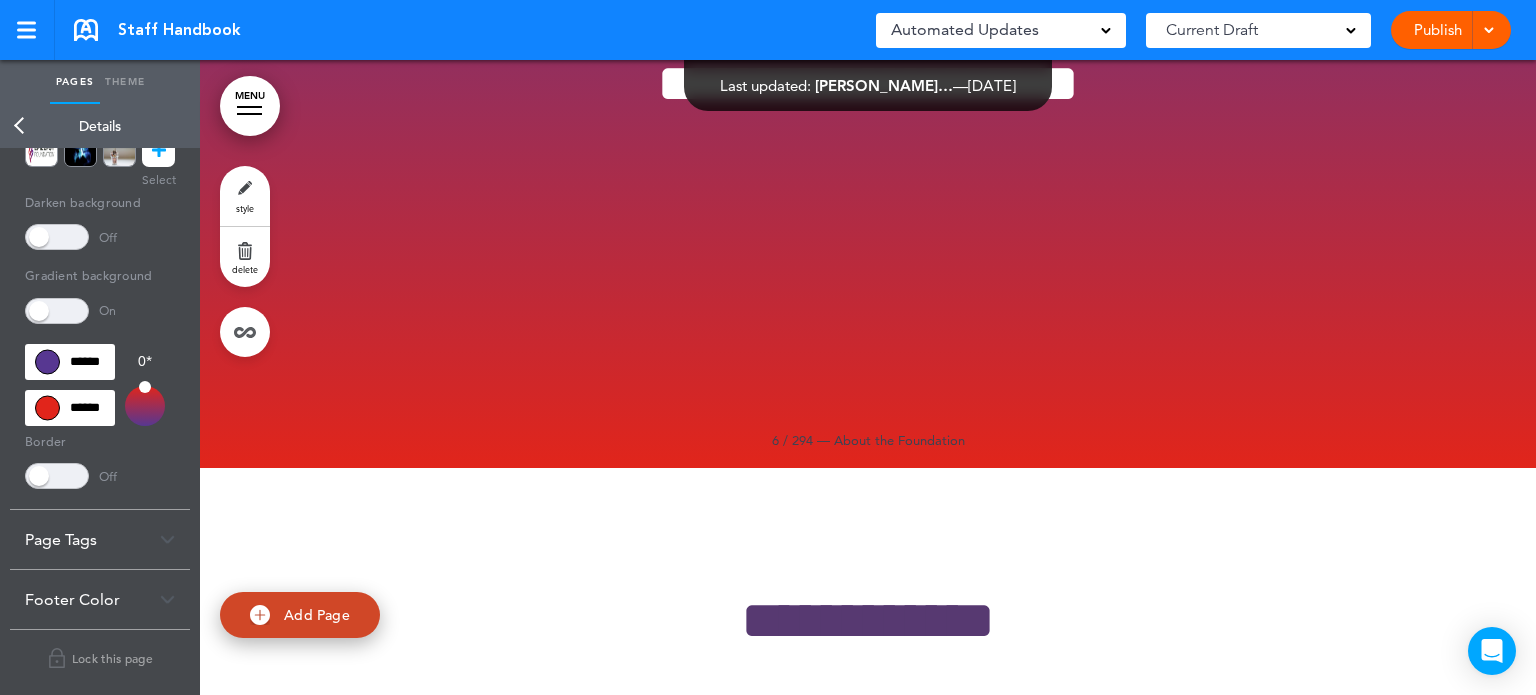 click at bounding box center [145, 406] 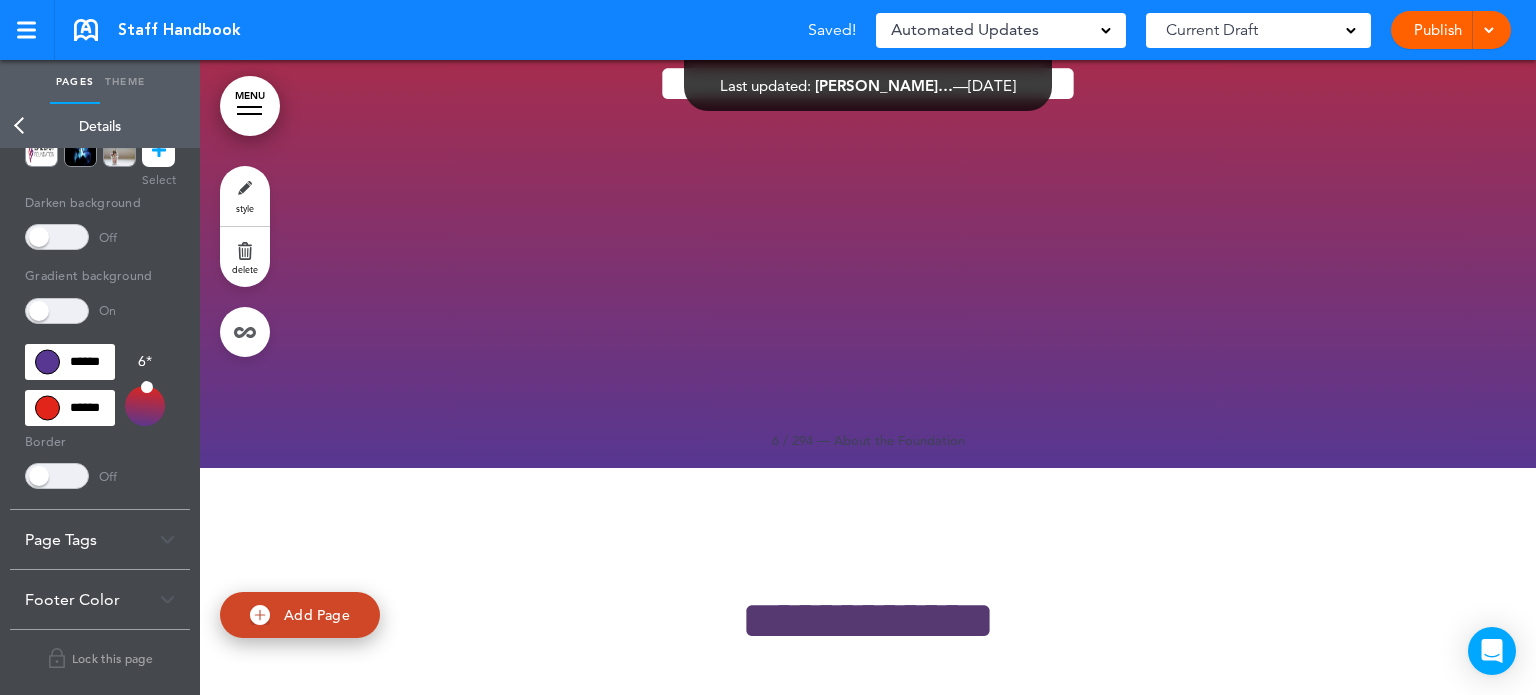drag, startPoint x: 148, startPoint y: 381, endPoint x: 158, endPoint y: 383, distance: 10.198039 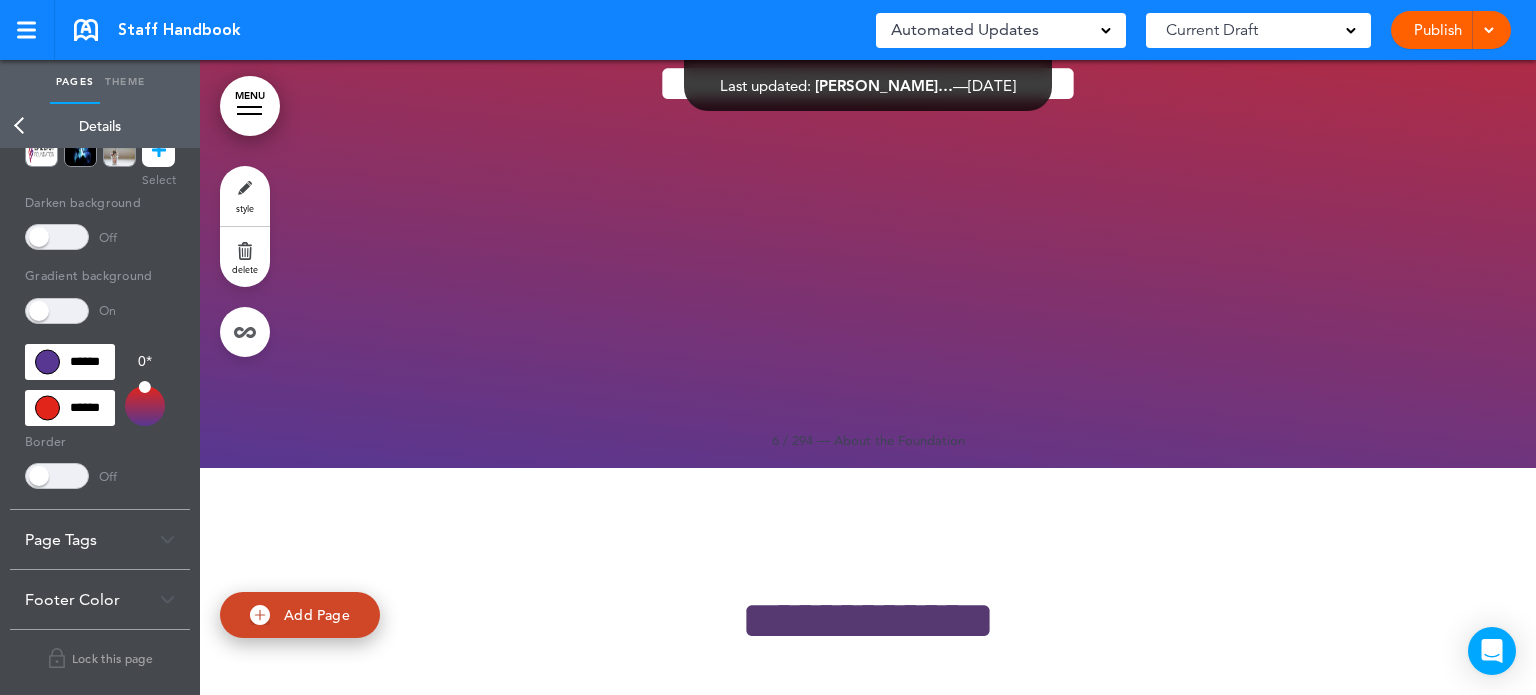 click at bounding box center [145, 386] 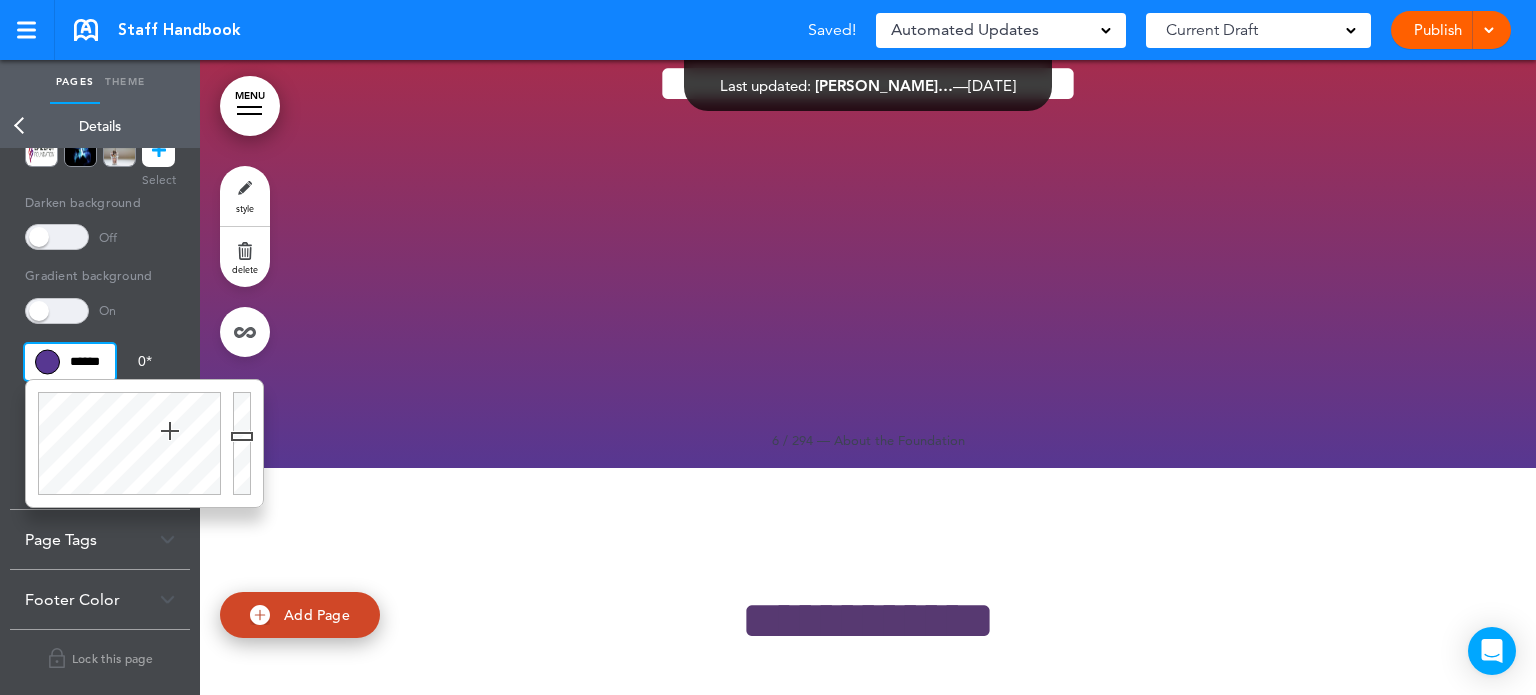 scroll, scrollTop: 0, scrollLeft: 12, axis: horizontal 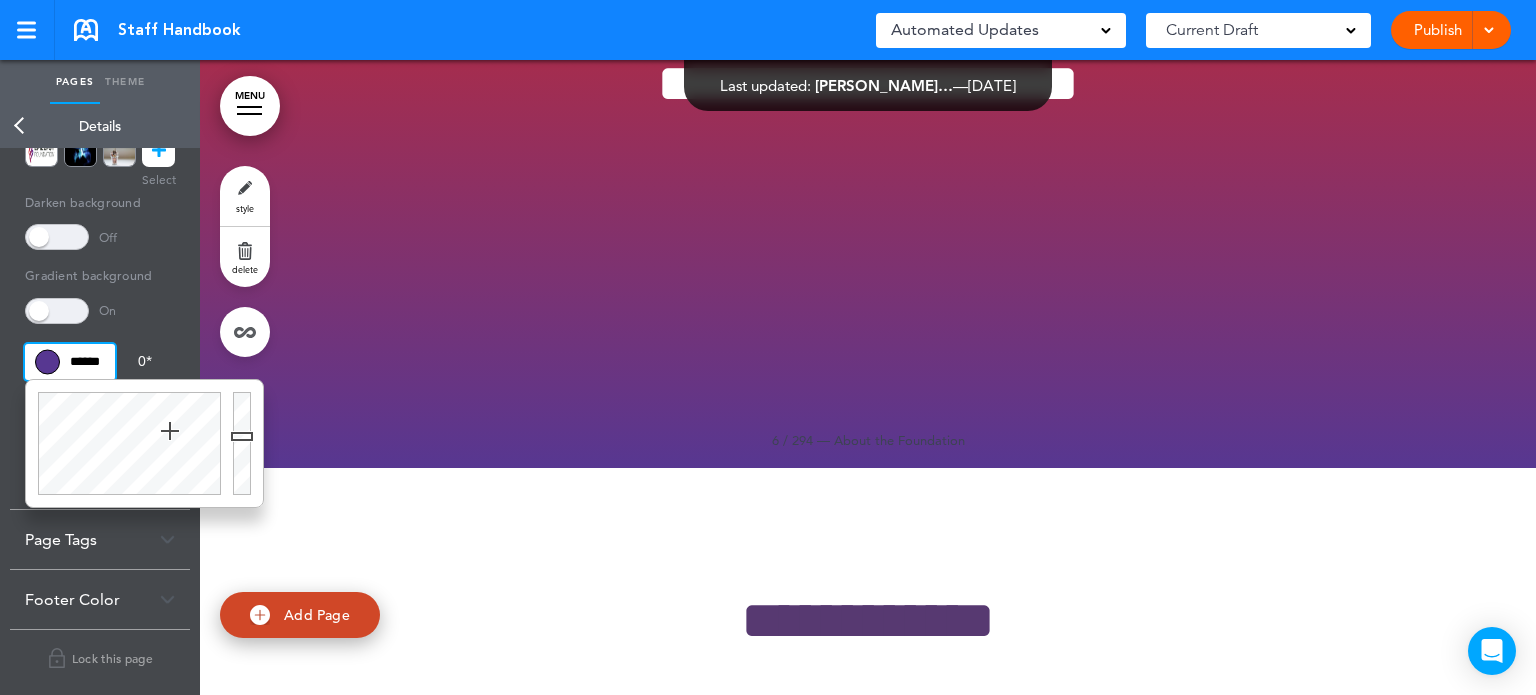 drag, startPoint x: 67, startPoint y: 351, endPoint x: 110, endPoint y: 357, distance: 43.416588 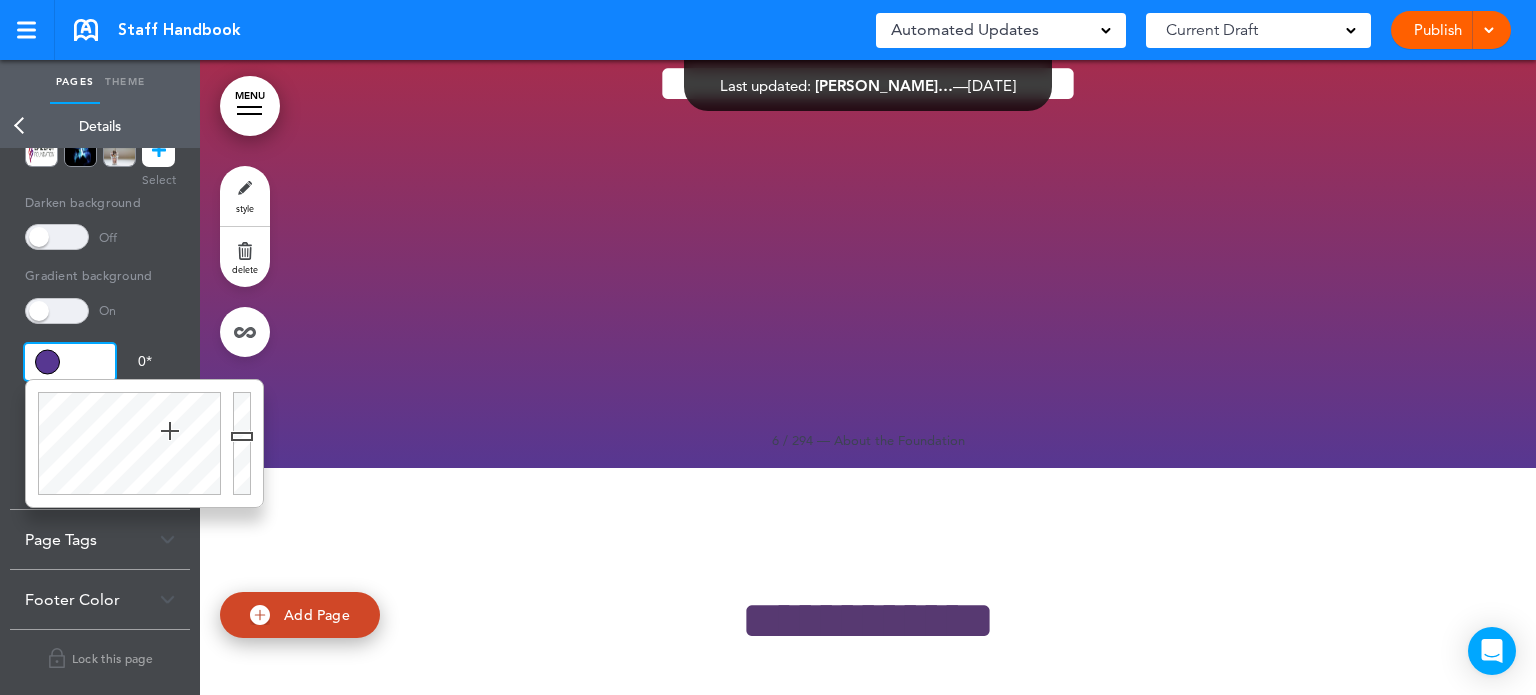 scroll, scrollTop: 0, scrollLeft: 0, axis: both 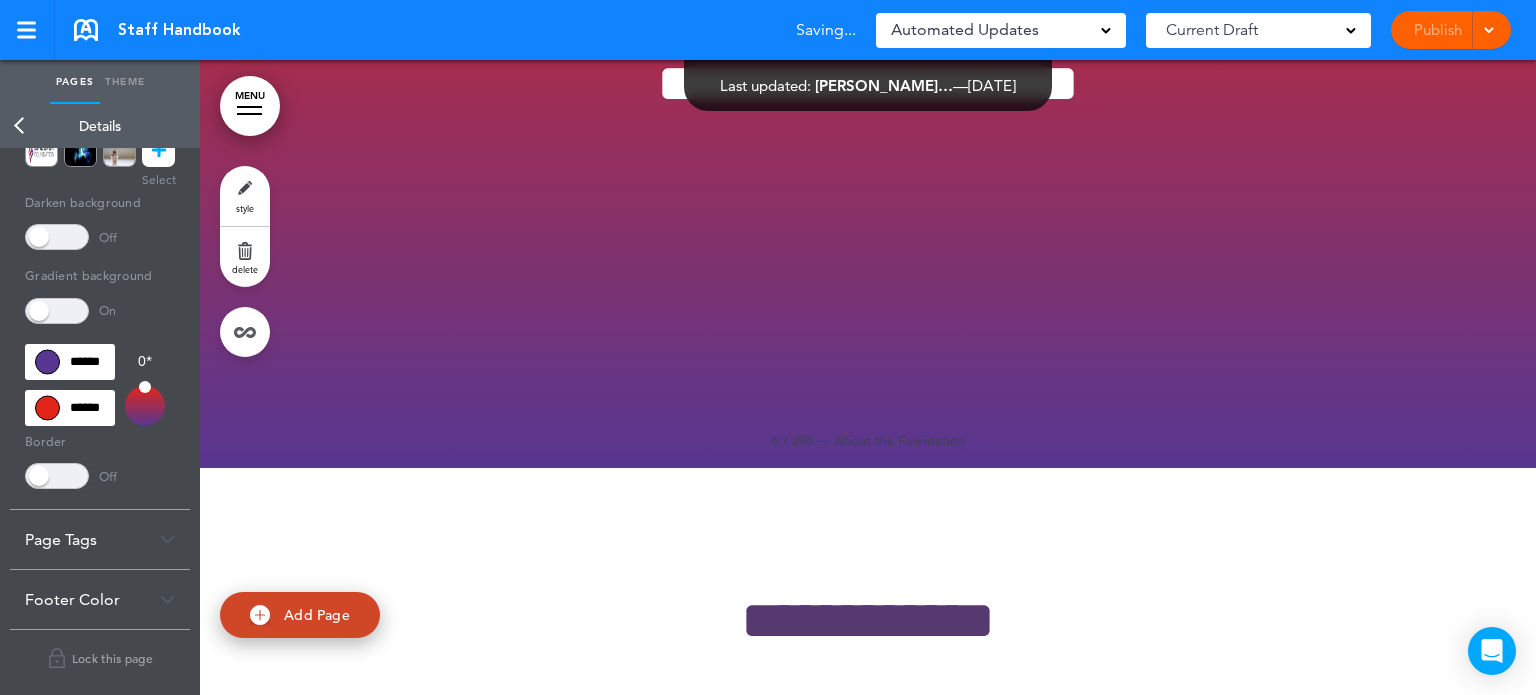 click on "Gradient background
On
******
******
0 *
Border
Off
Color
******" at bounding box center [100, 374] 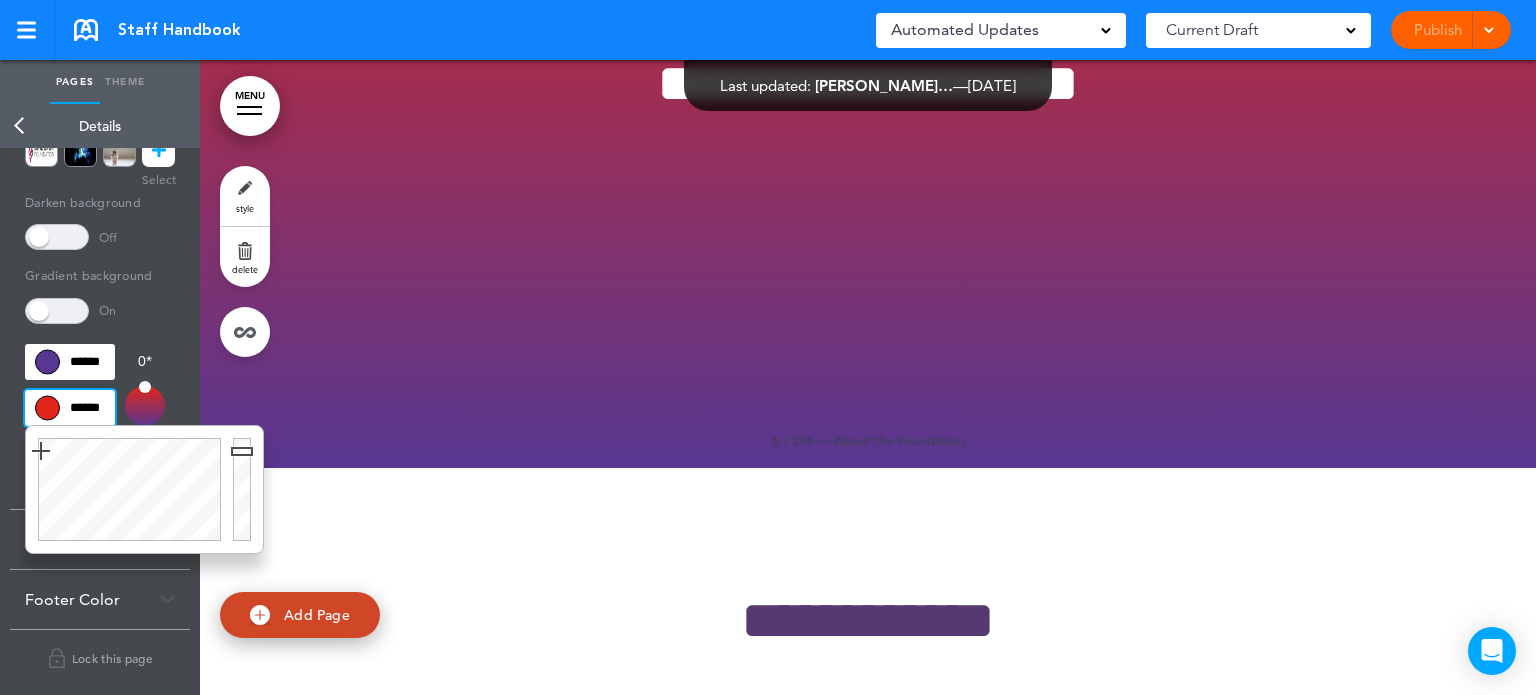 scroll, scrollTop: 0, scrollLeft: 14, axis: horizontal 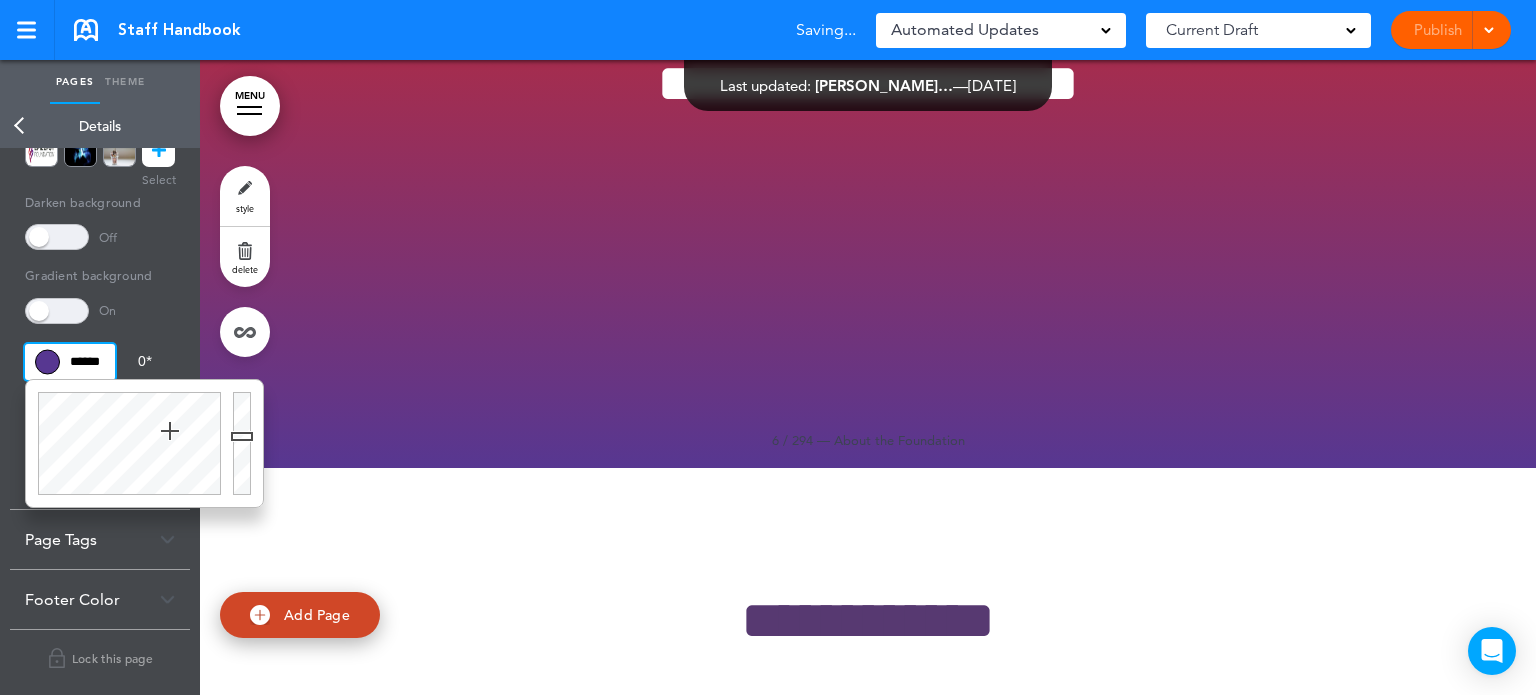 click on "******" at bounding box center (70, 362) 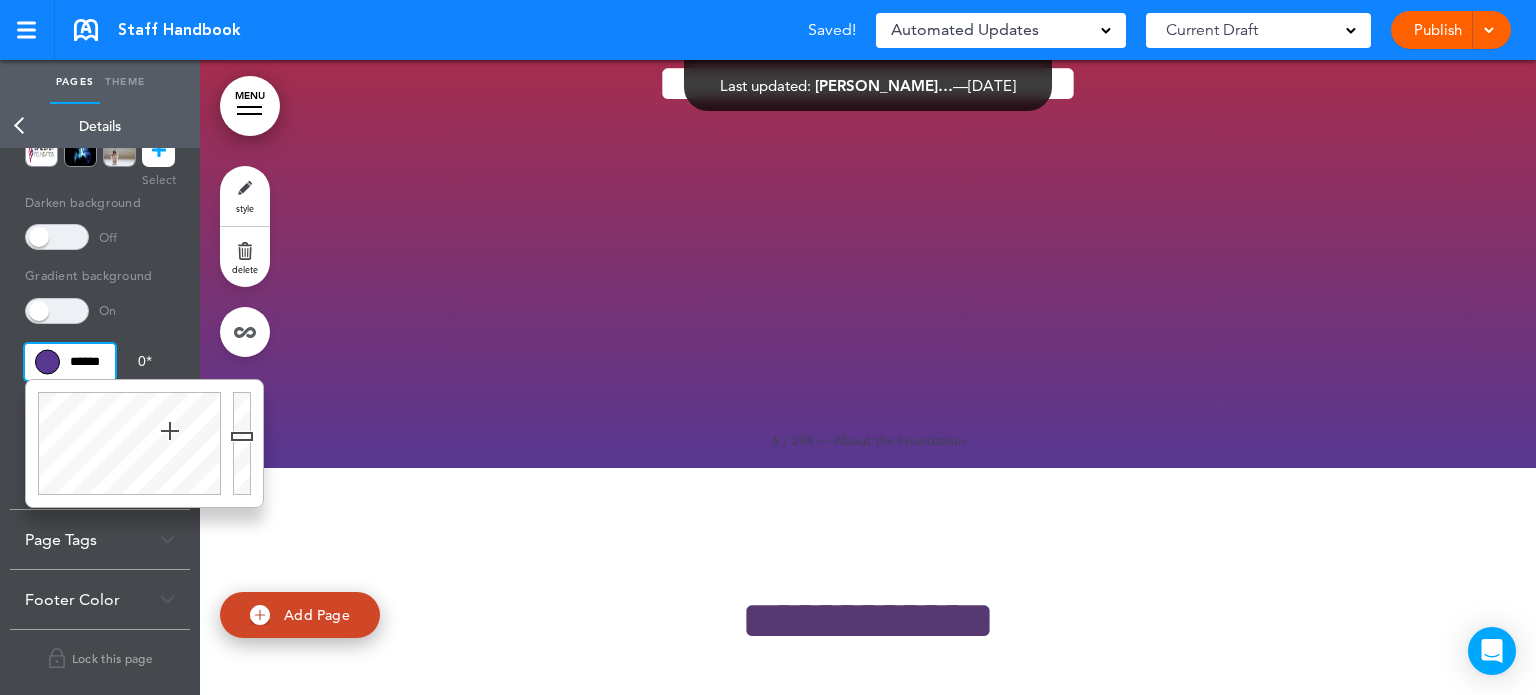 scroll, scrollTop: 0, scrollLeft: 12, axis: horizontal 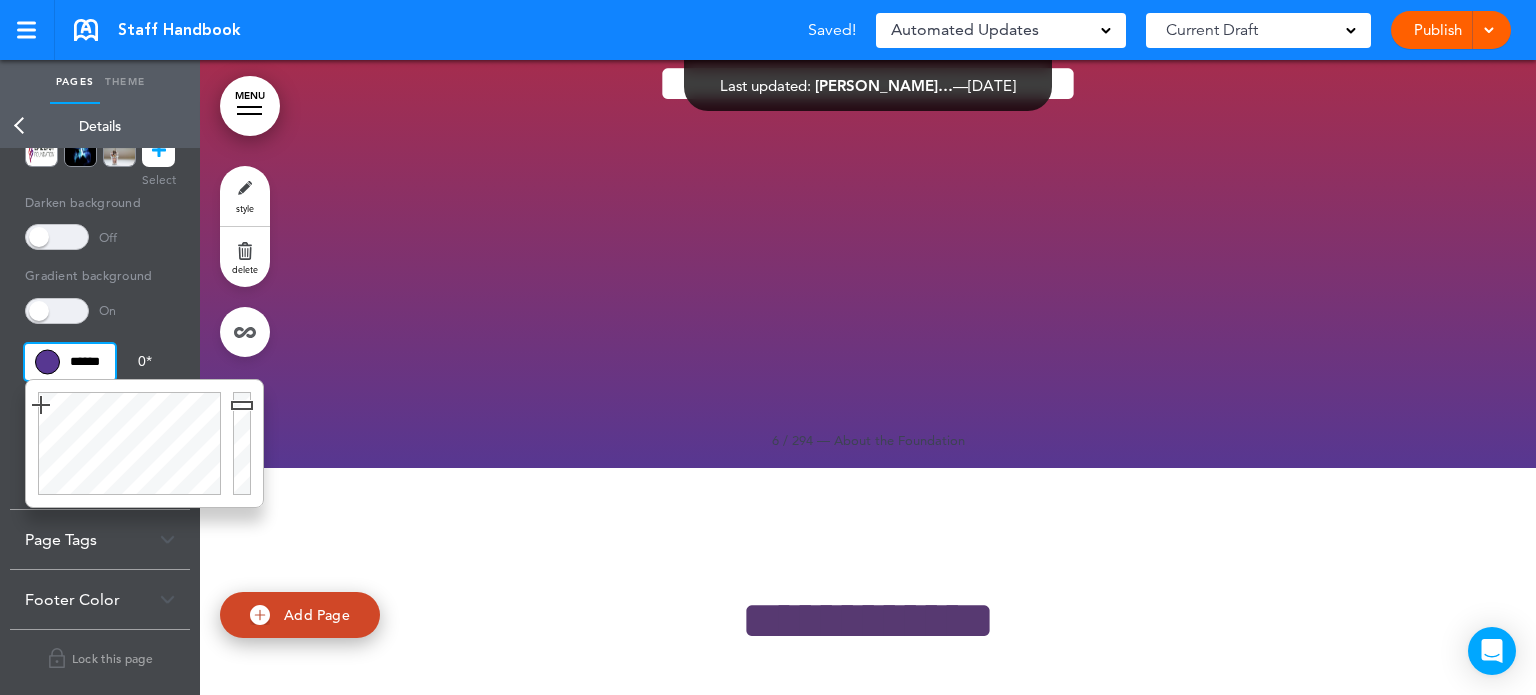 type on "******" 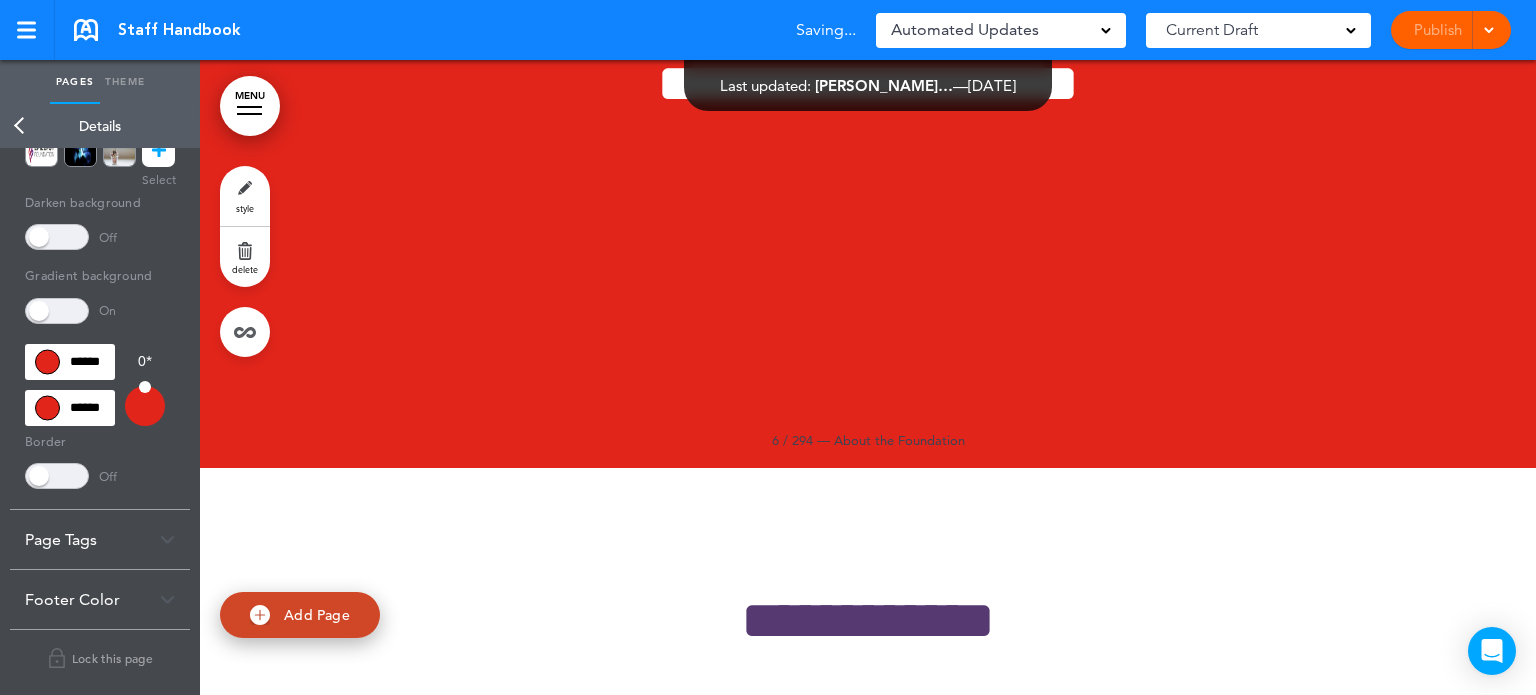 scroll, scrollTop: 0, scrollLeft: 0, axis: both 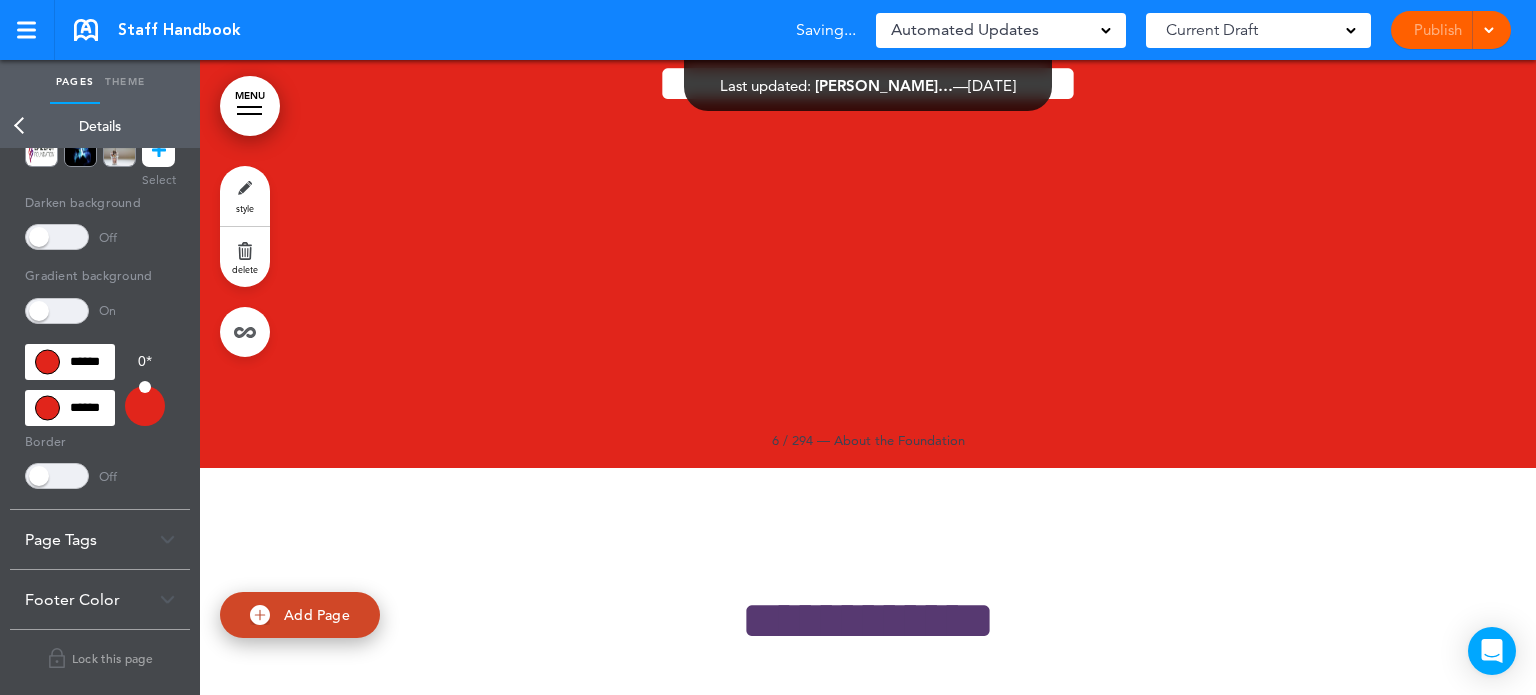 click on "0 *" at bounding box center (145, 385) 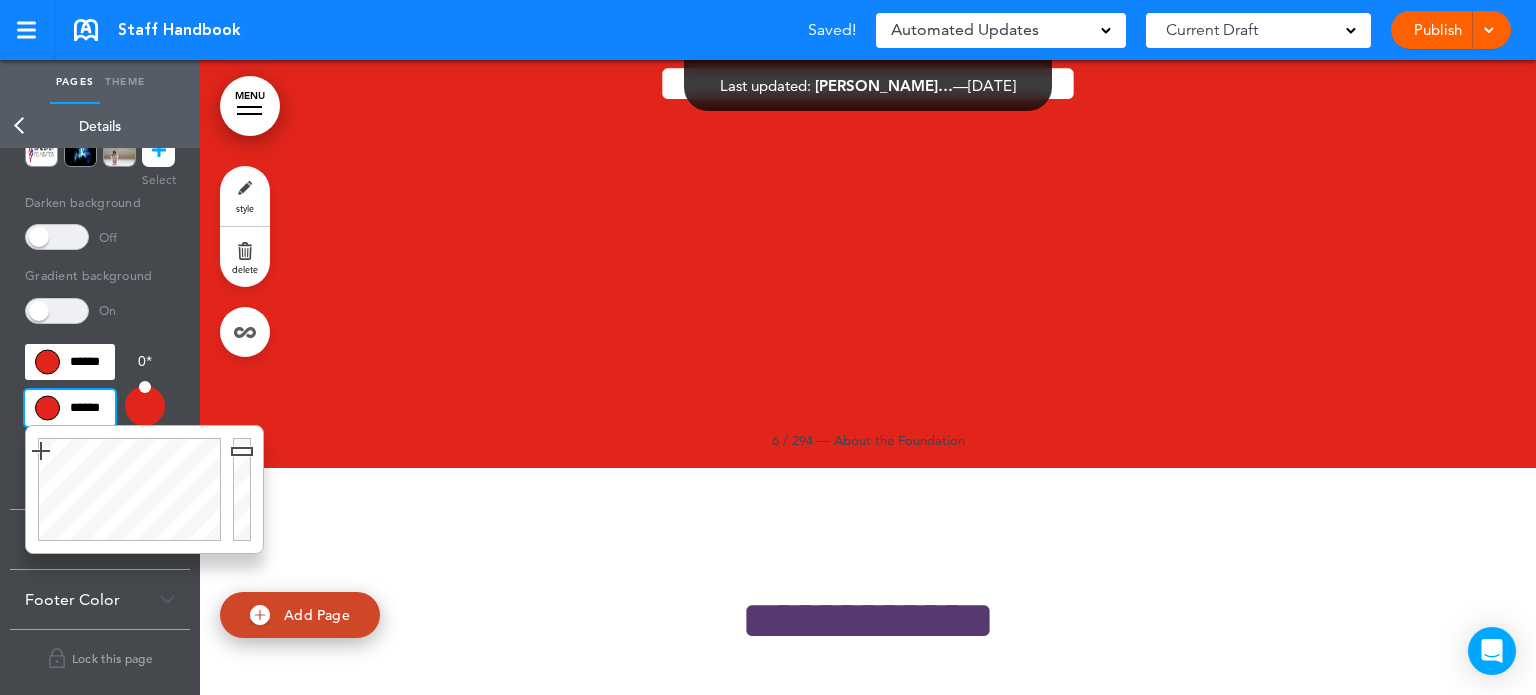 click on "******" at bounding box center [70, 408] 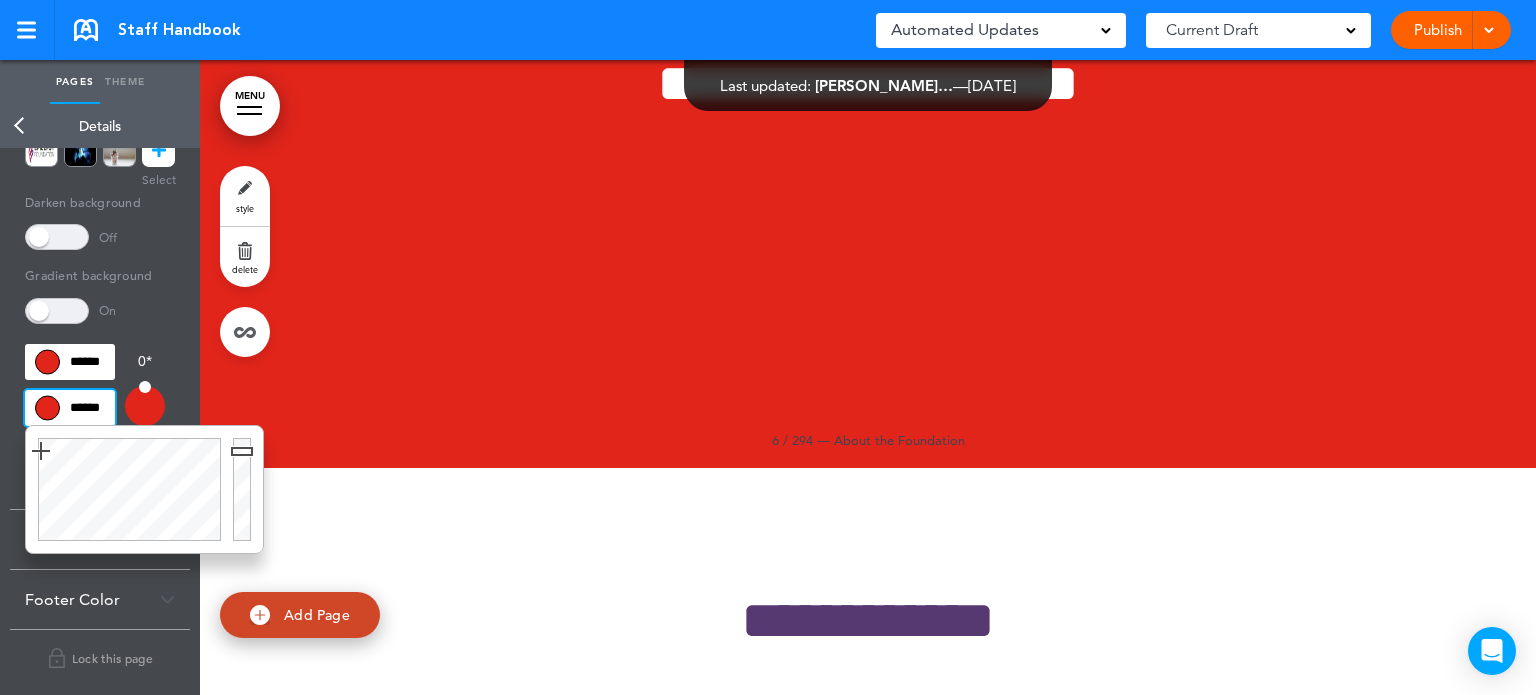 scroll, scrollTop: 0, scrollLeft: 14, axis: horizontal 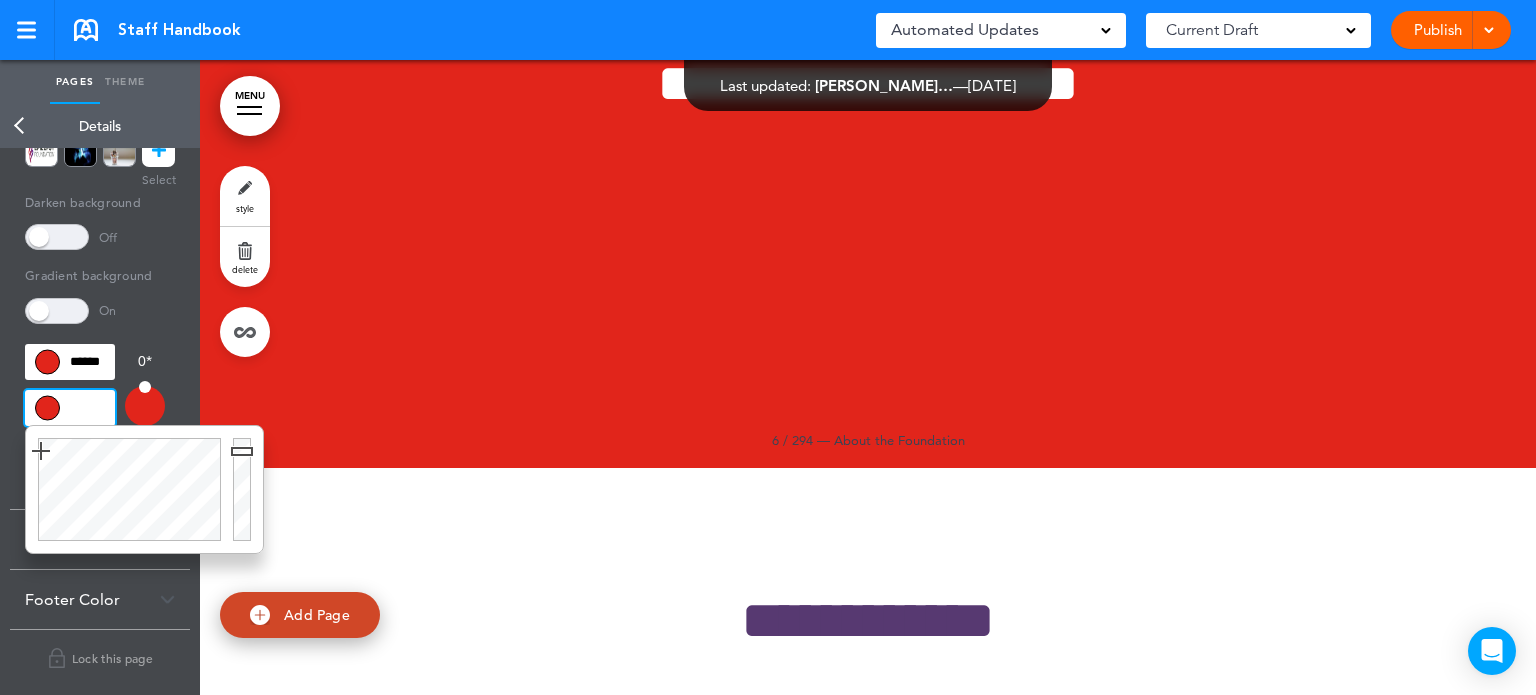 paste on "******" 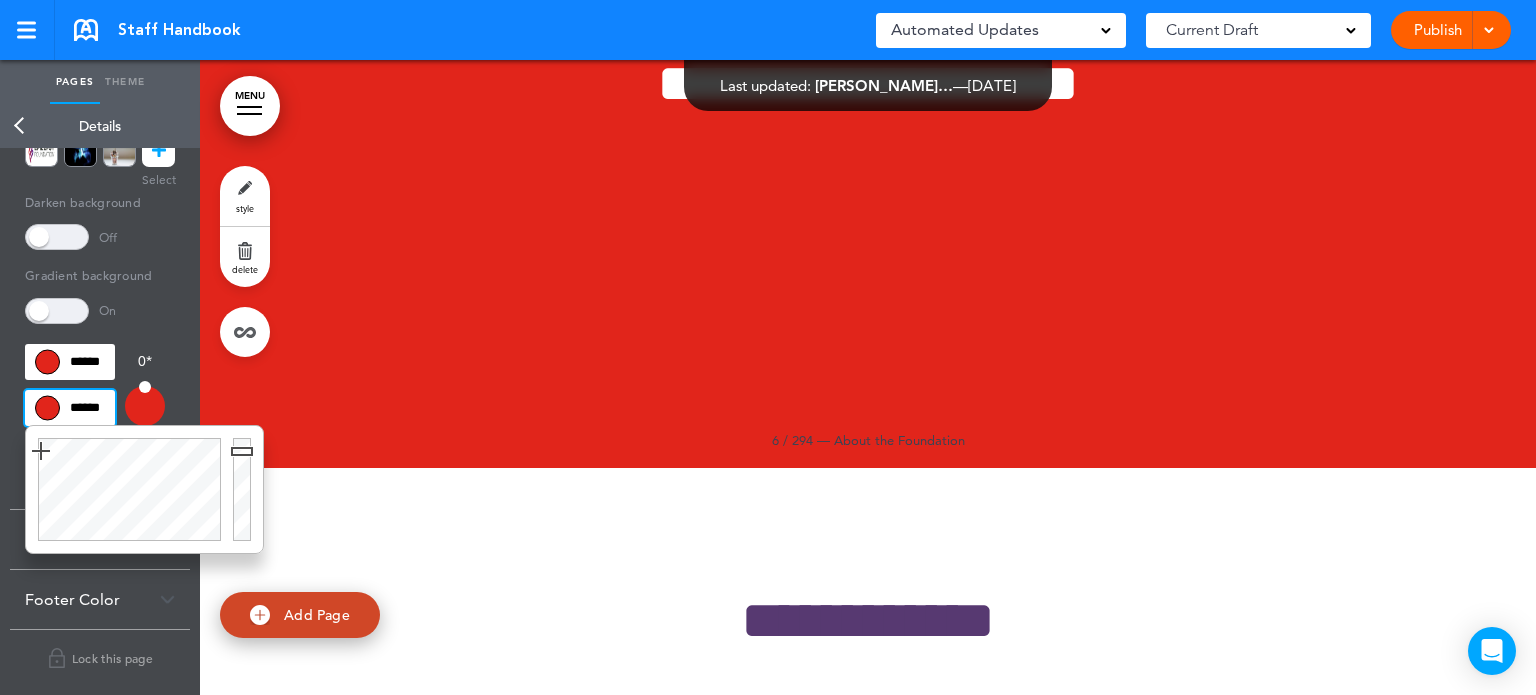 scroll, scrollTop: 0, scrollLeft: 12, axis: horizontal 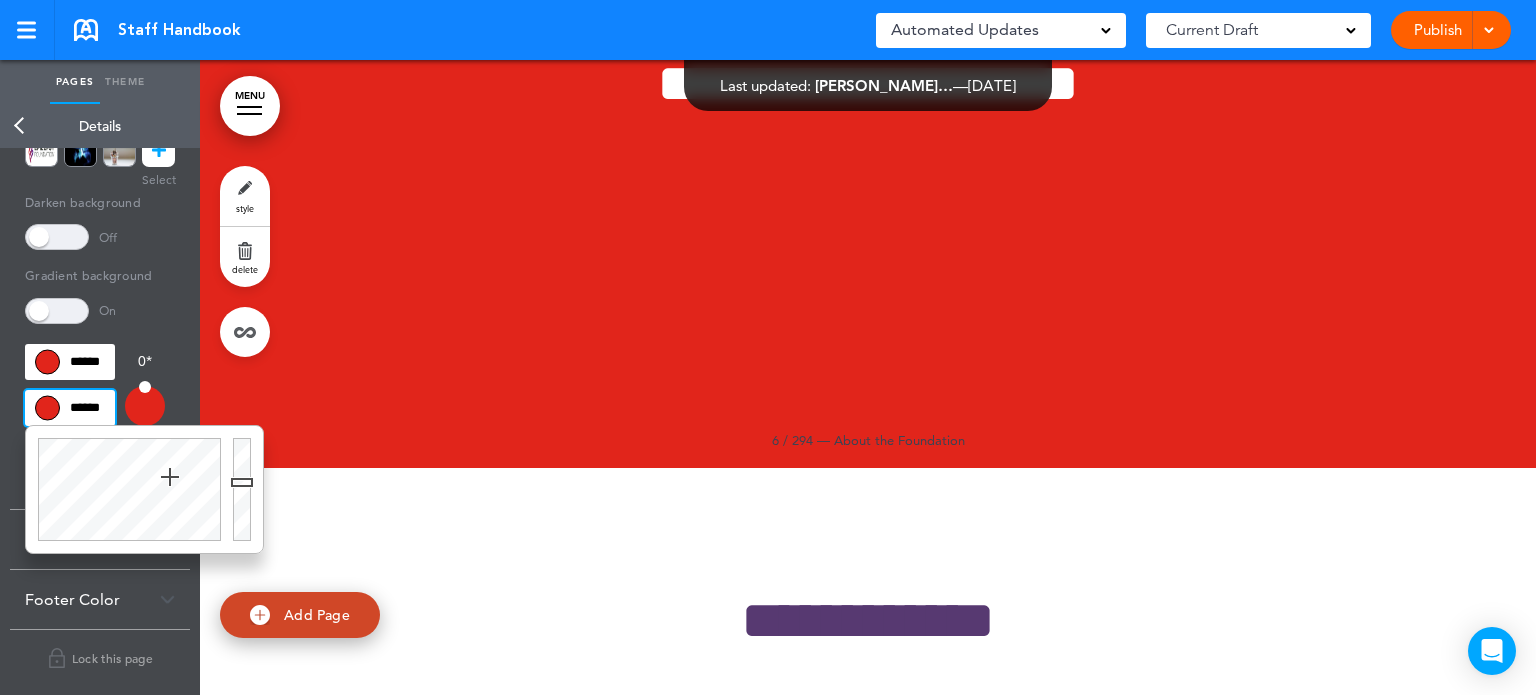 type on "******" 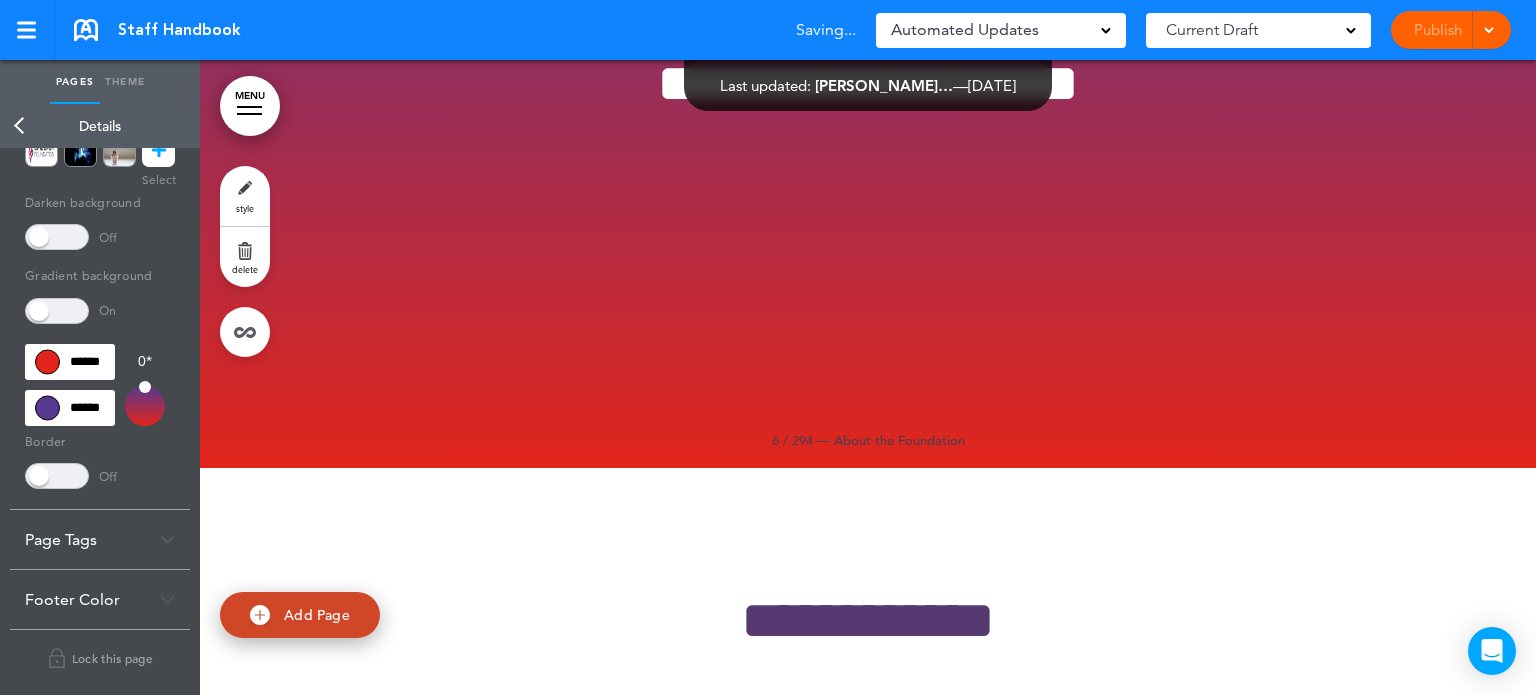 scroll, scrollTop: 0, scrollLeft: 0, axis: both 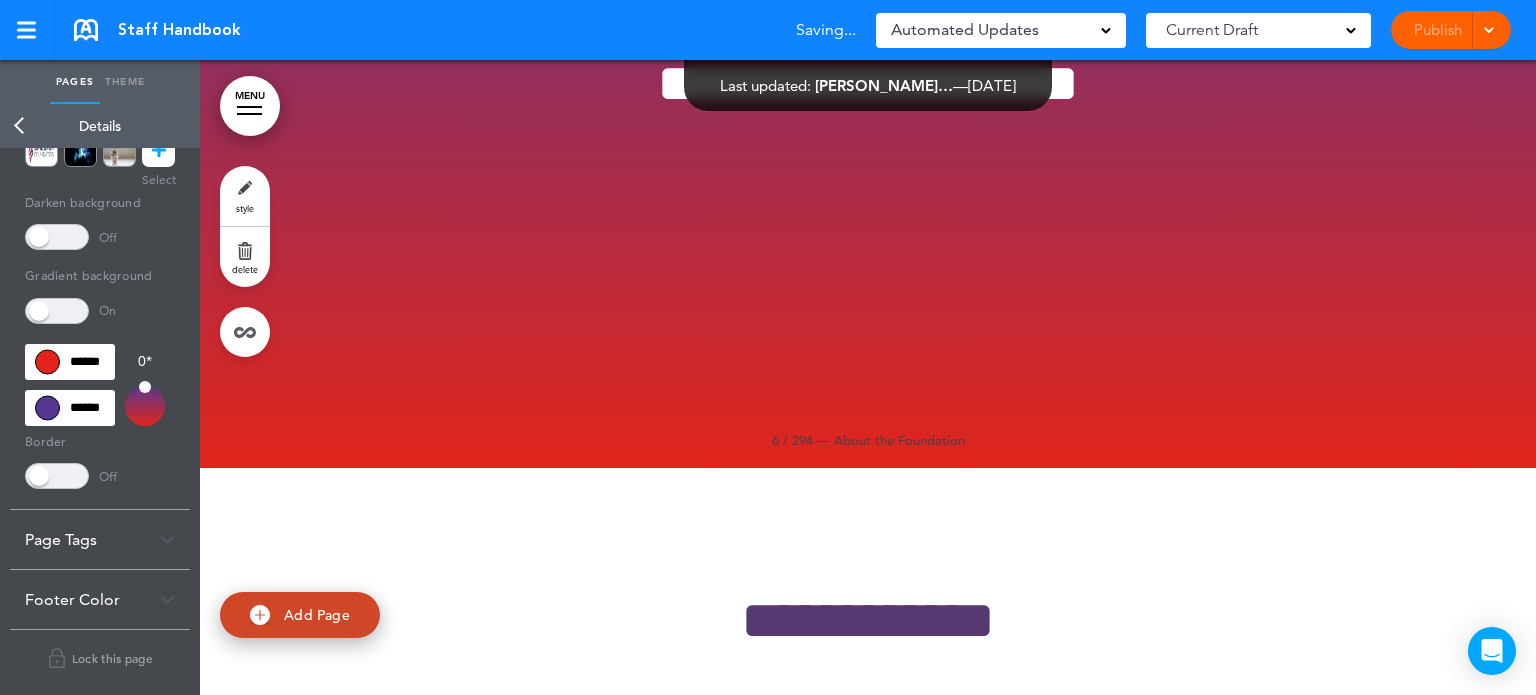 click at bounding box center (868, 108) 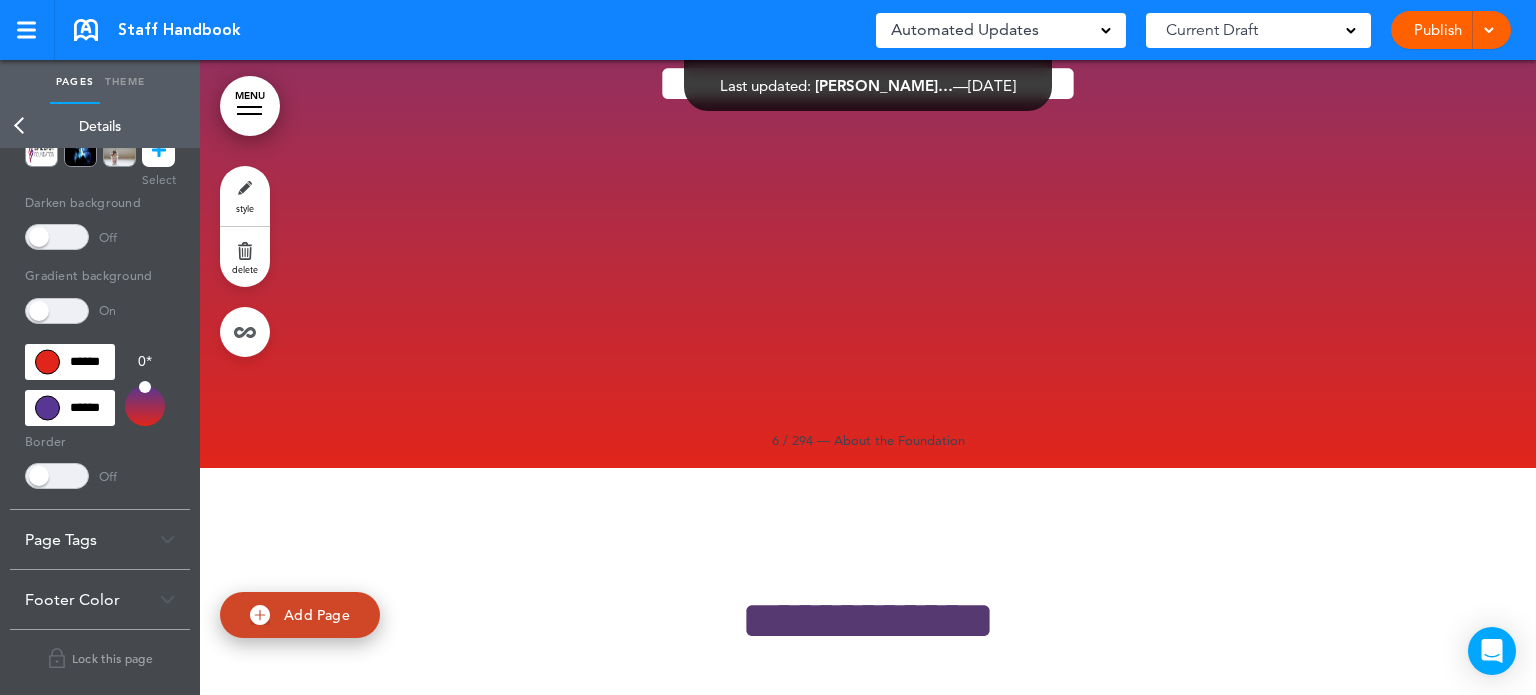 click at bounding box center [57, 237] 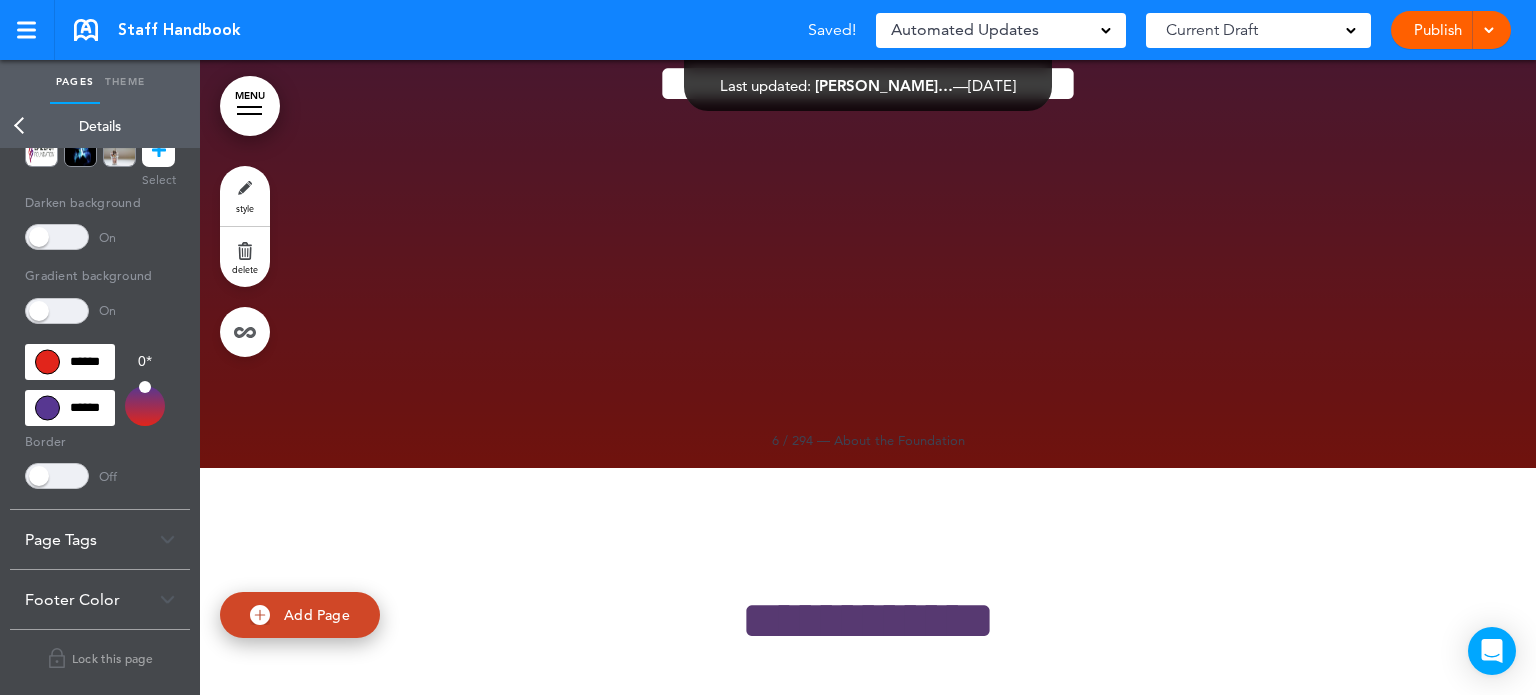 click at bounding box center [57, 237] 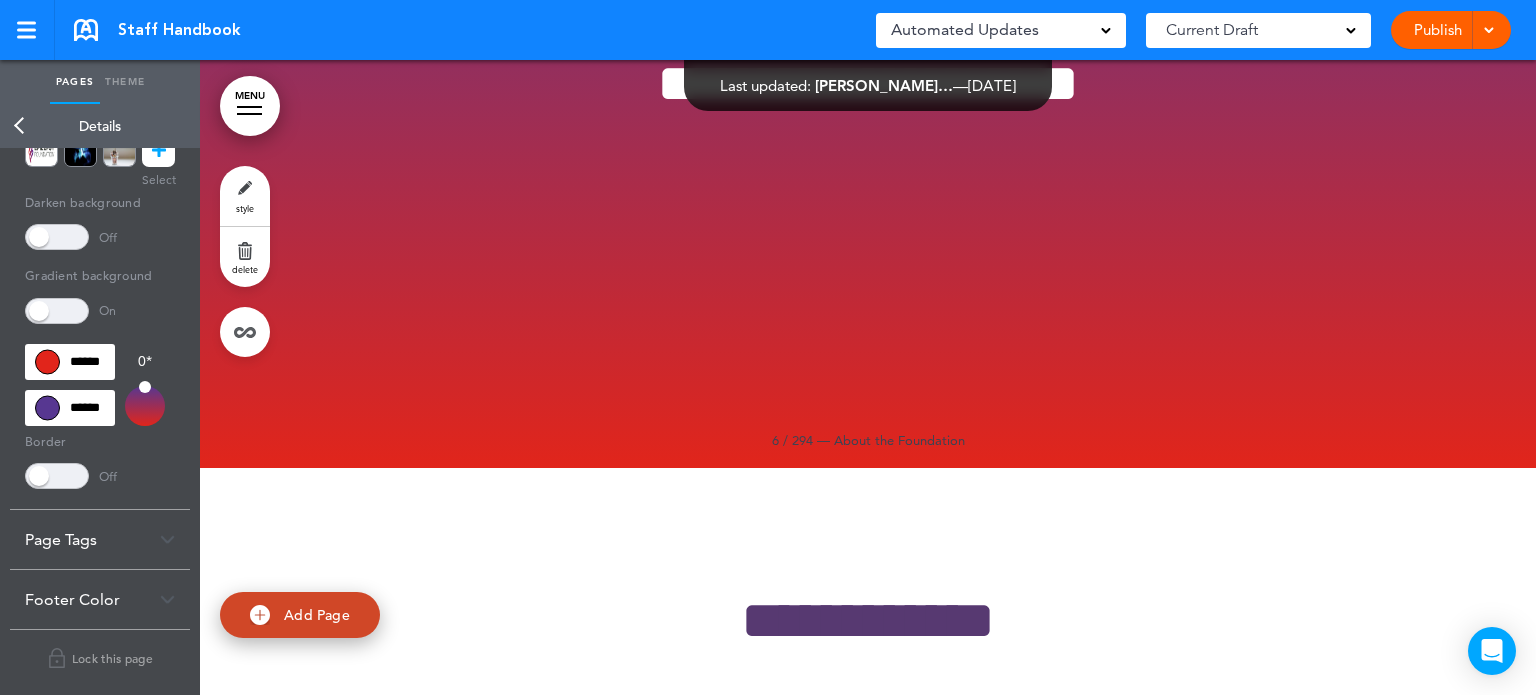 click on "Off" at bounding box center [100, 476] 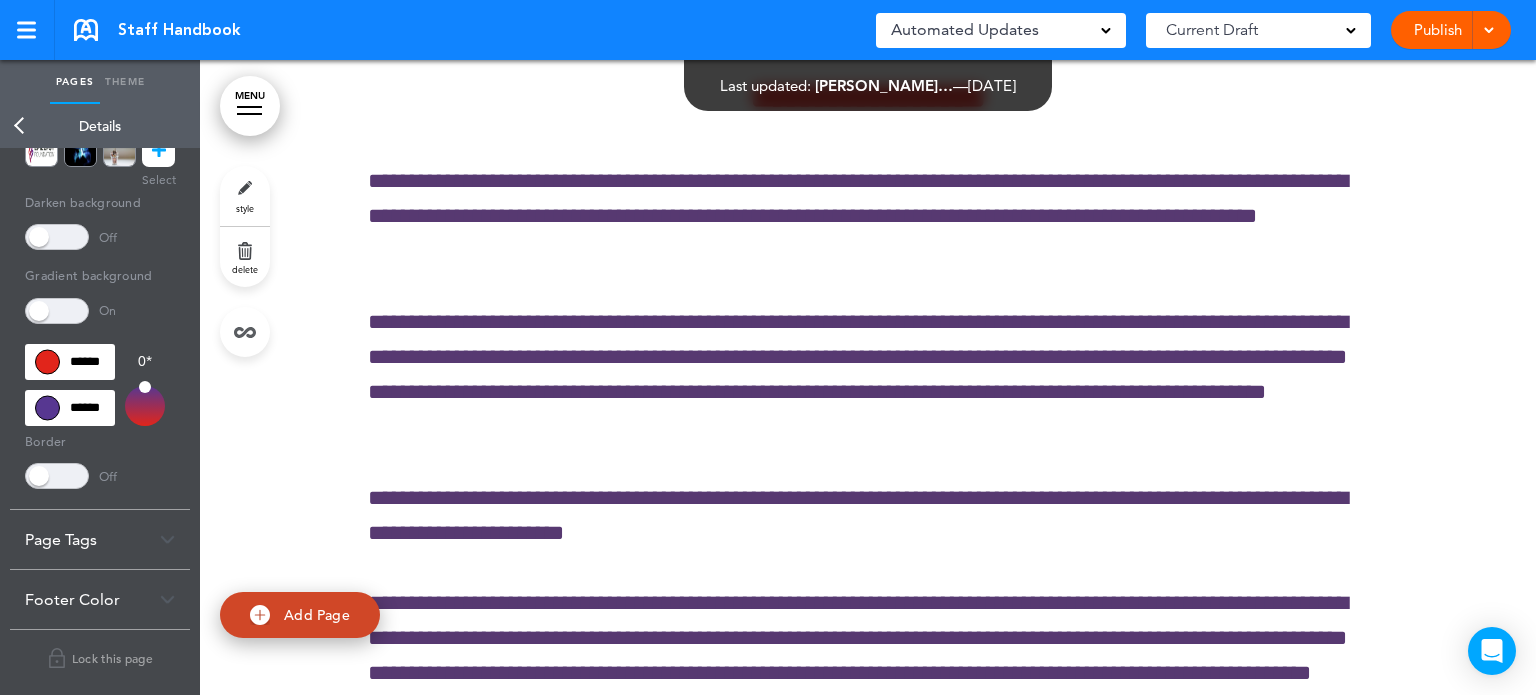 scroll, scrollTop: 4100, scrollLeft: 0, axis: vertical 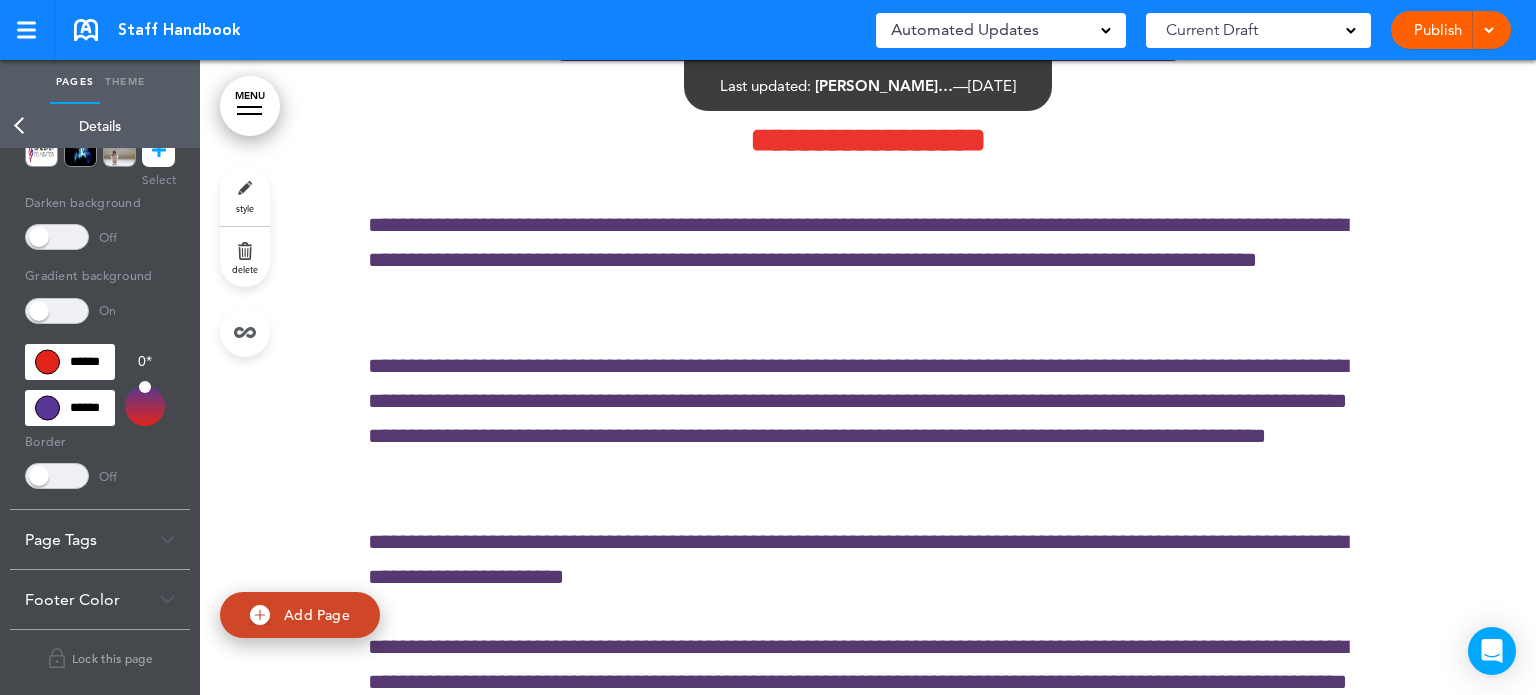 click on "Page Tags" at bounding box center [100, 539] 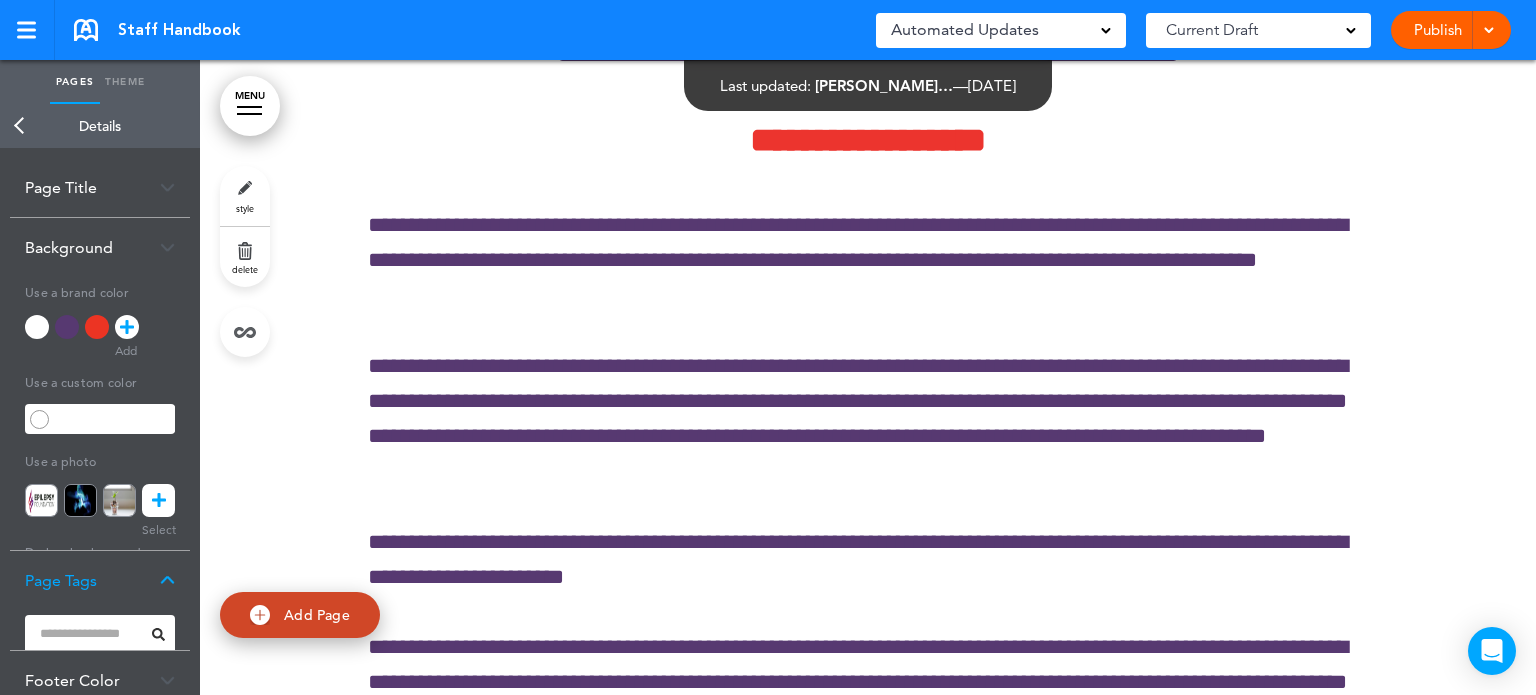 scroll, scrollTop: 0, scrollLeft: 0, axis: both 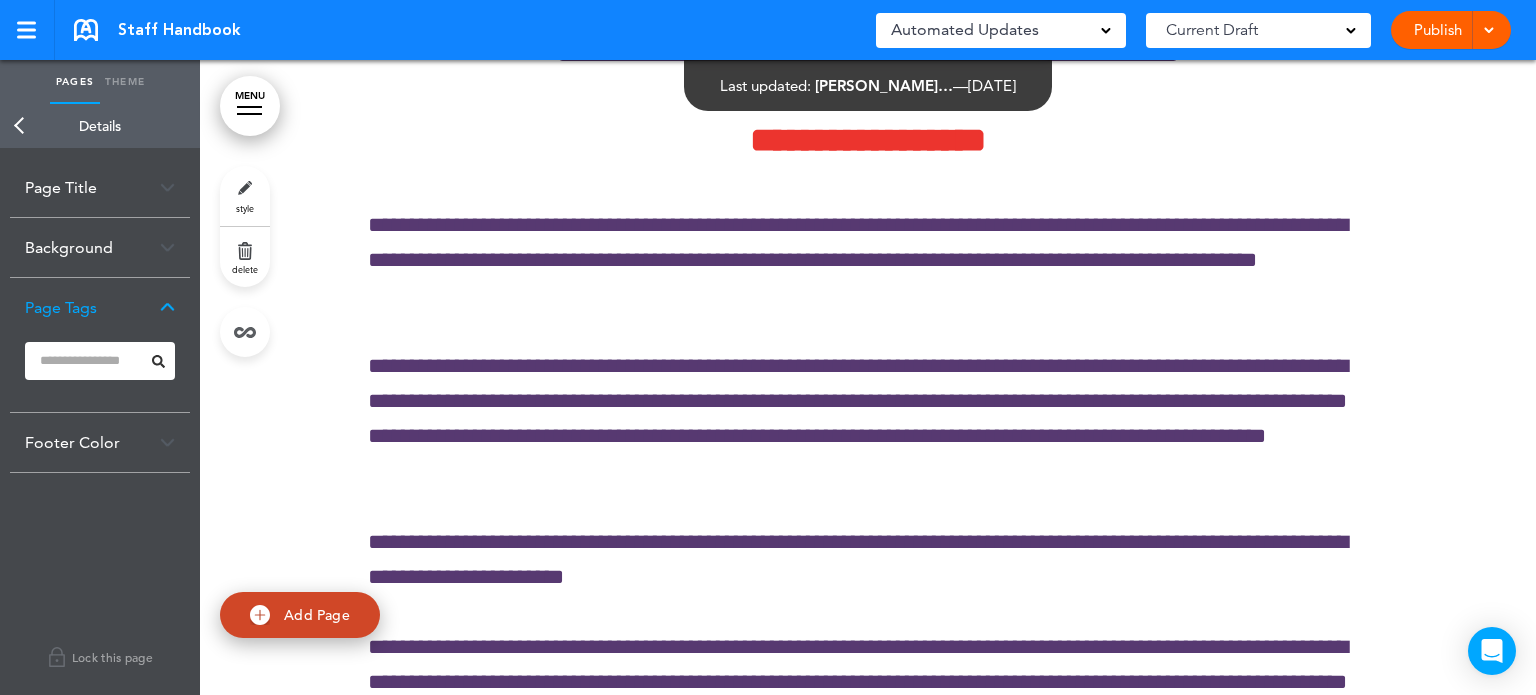 click on "Footer Color" at bounding box center [100, 442] 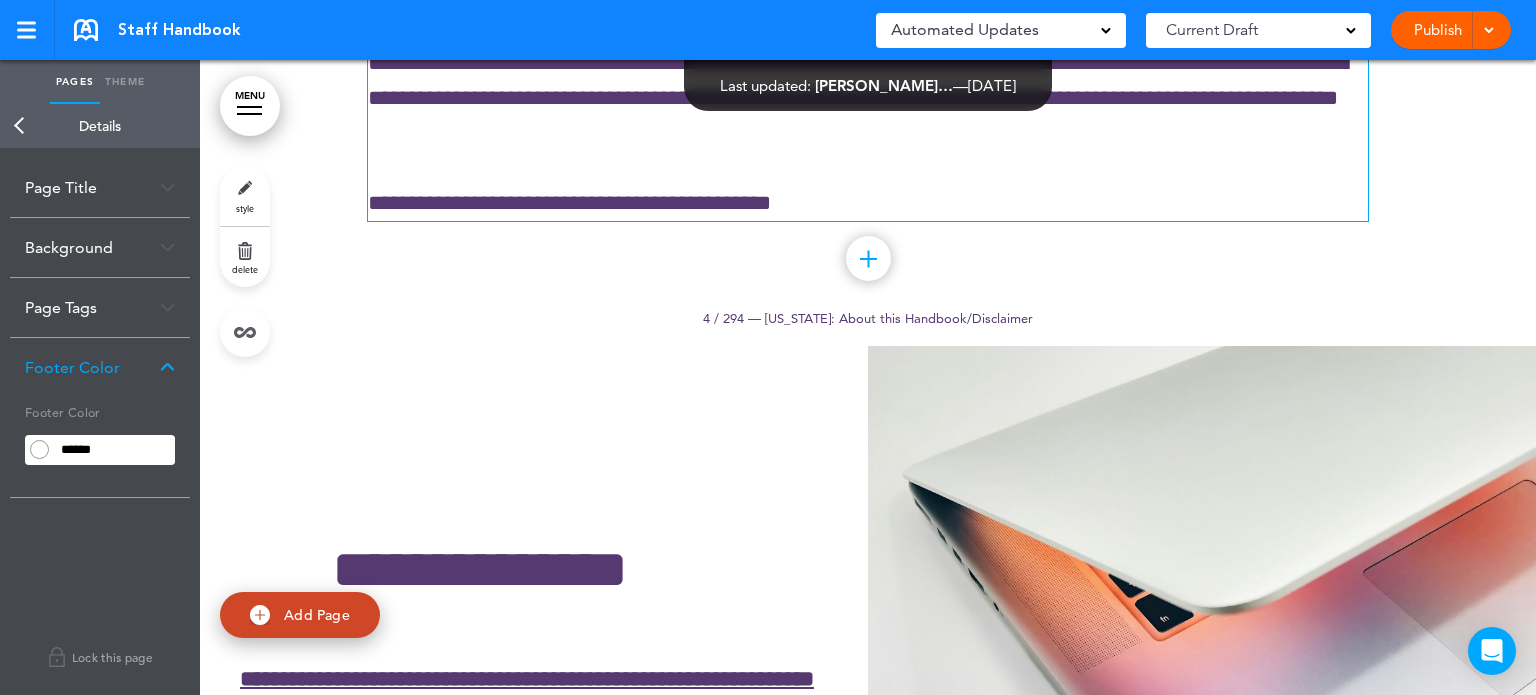 scroll, scrollTop: 5300, scrollLeft: 0, axis: vertical 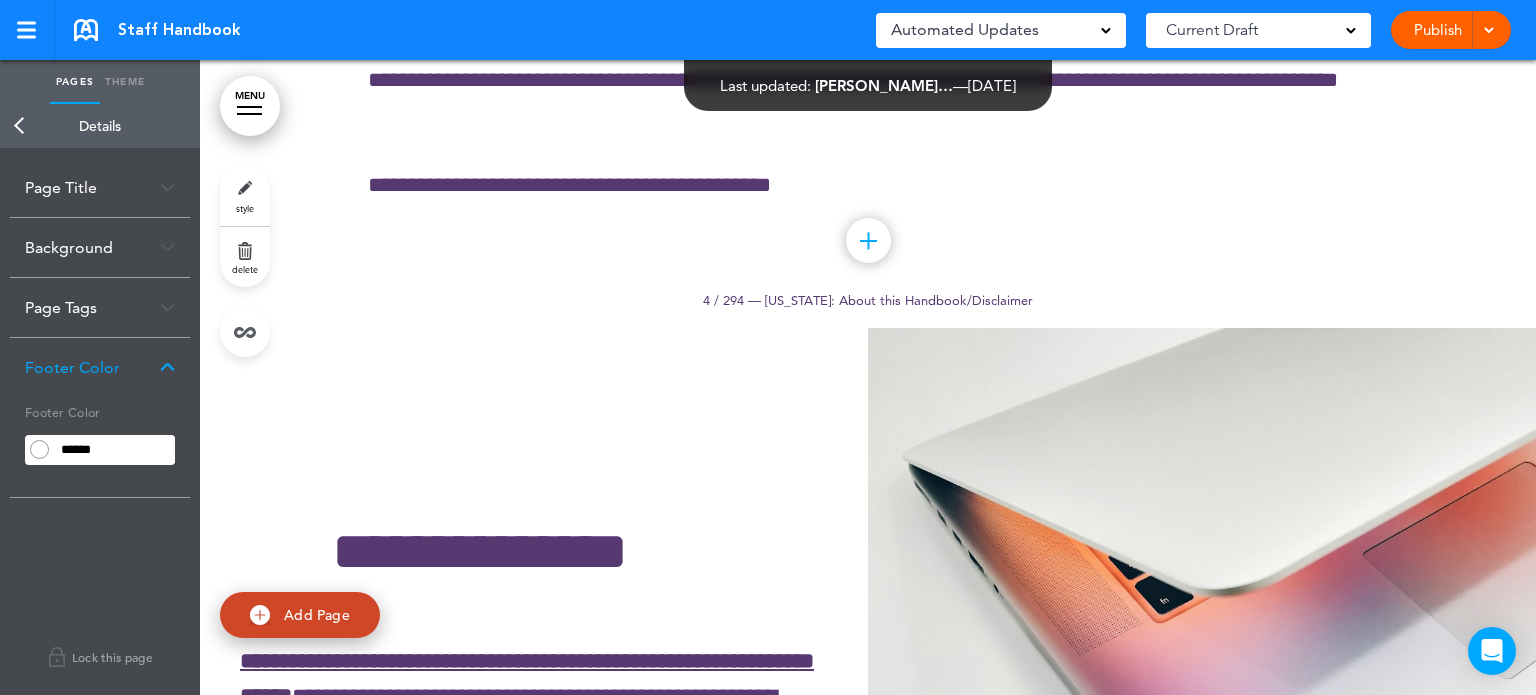 click on "Back" at bounding box center [20, 126] 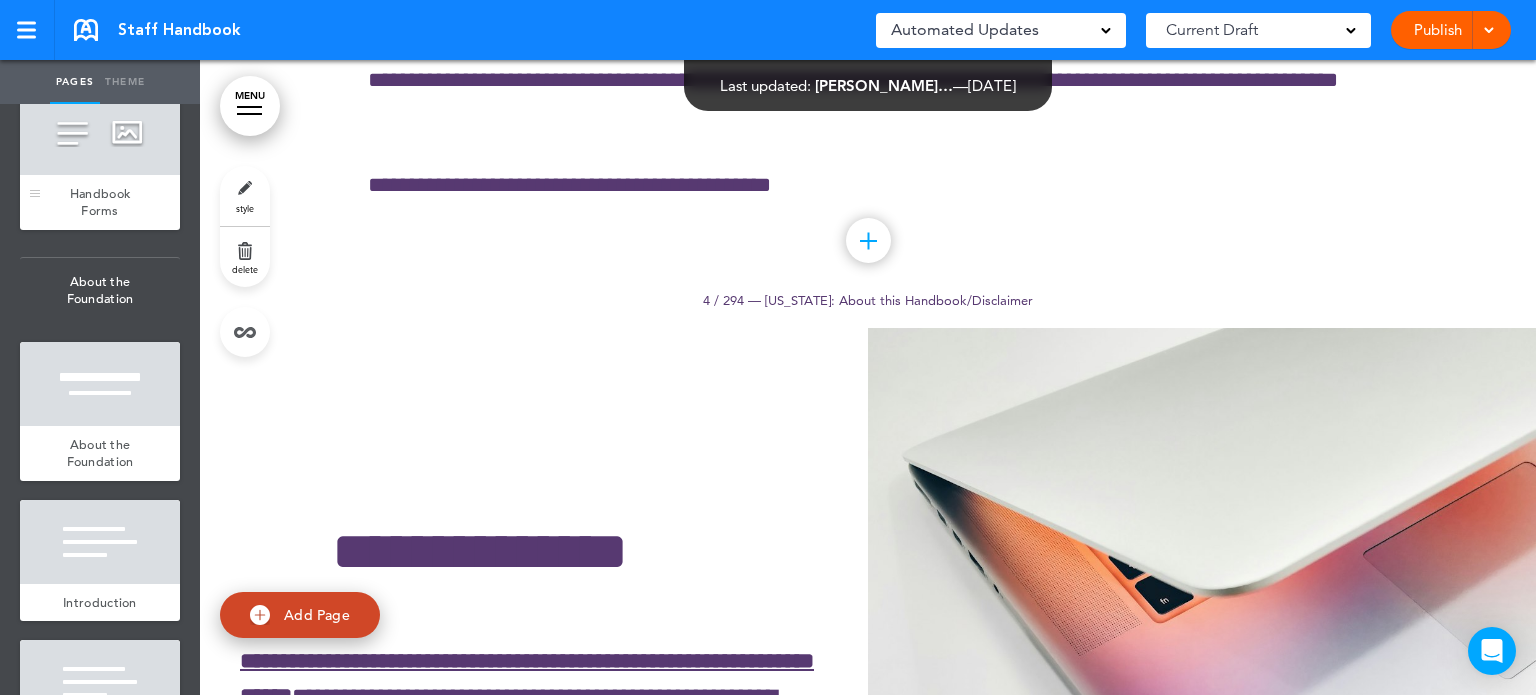 click on "Handbook Forms" at bounding box center (100, 202) 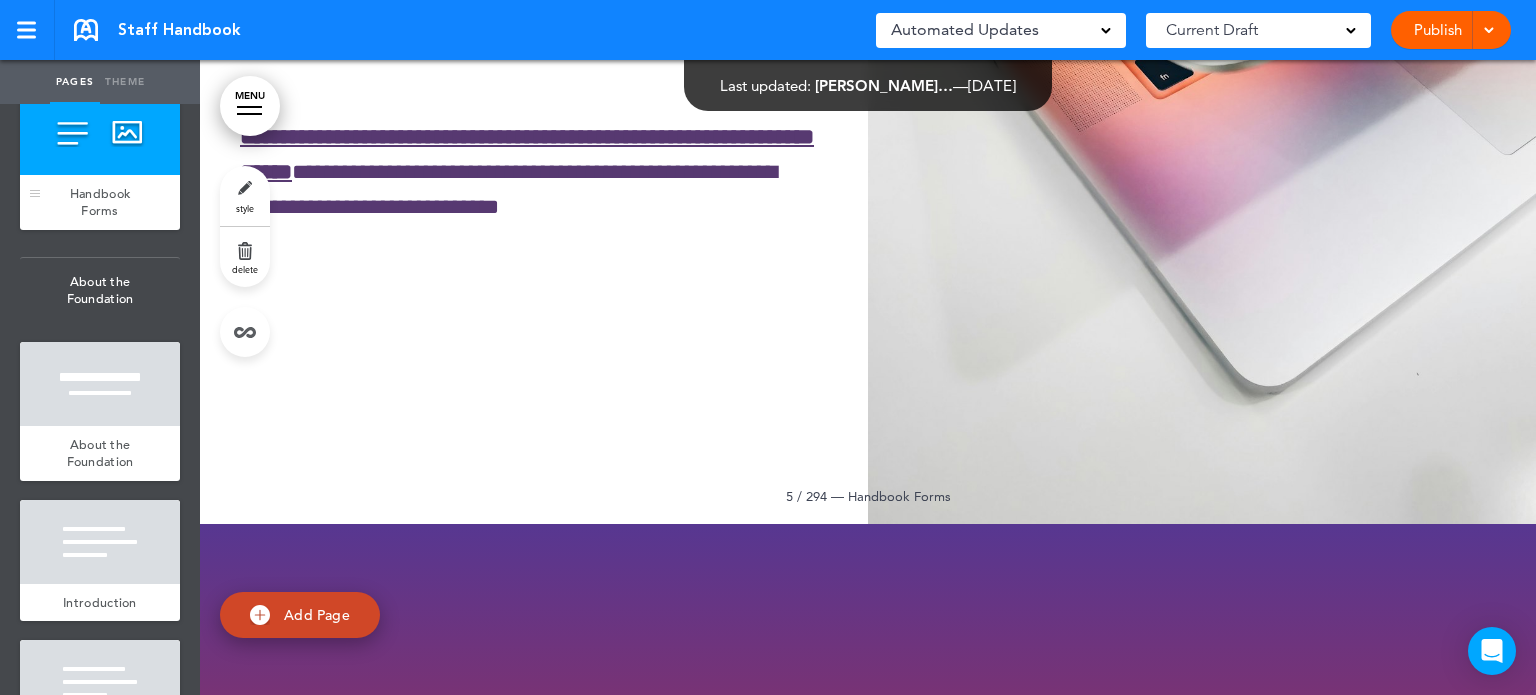 scroll, scrollTop: 5827, scrollLeft: 0, axis: vertical 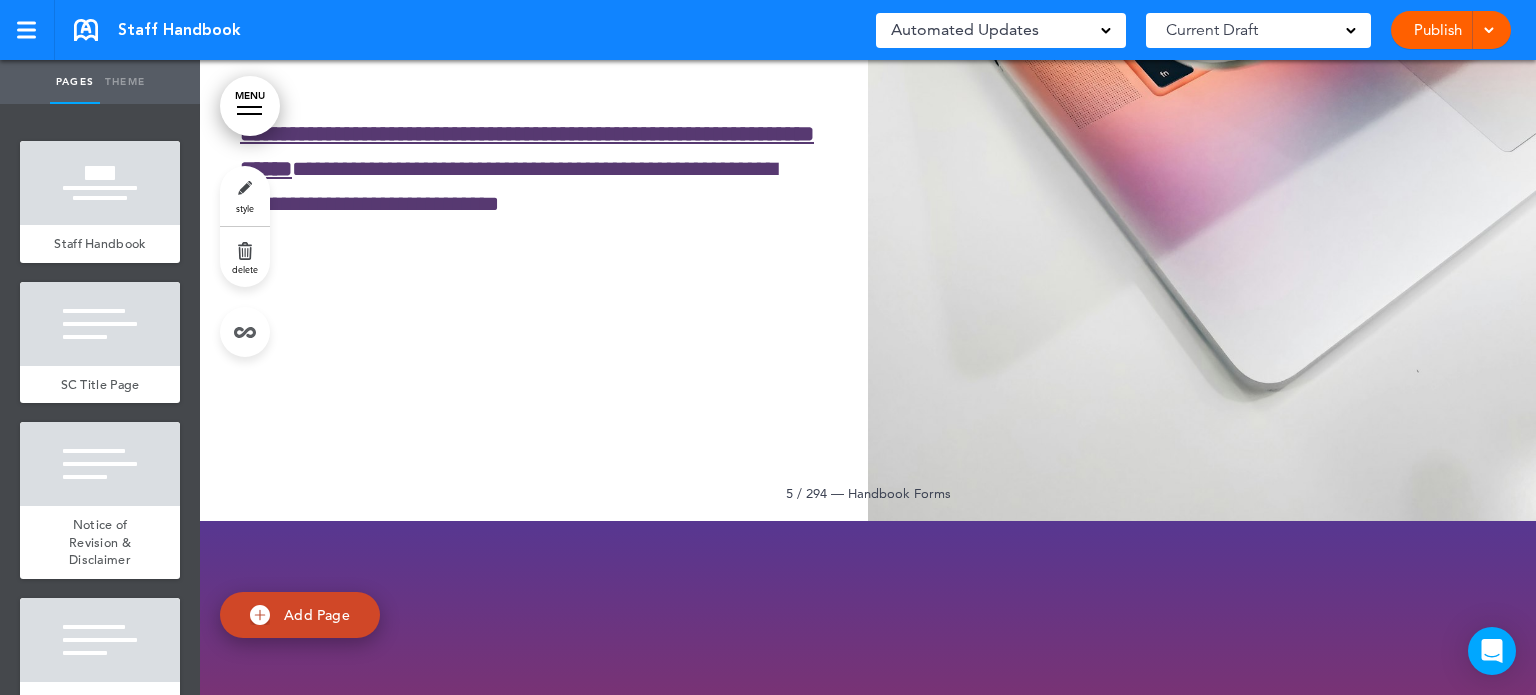 click at bounding box center [100, 183] 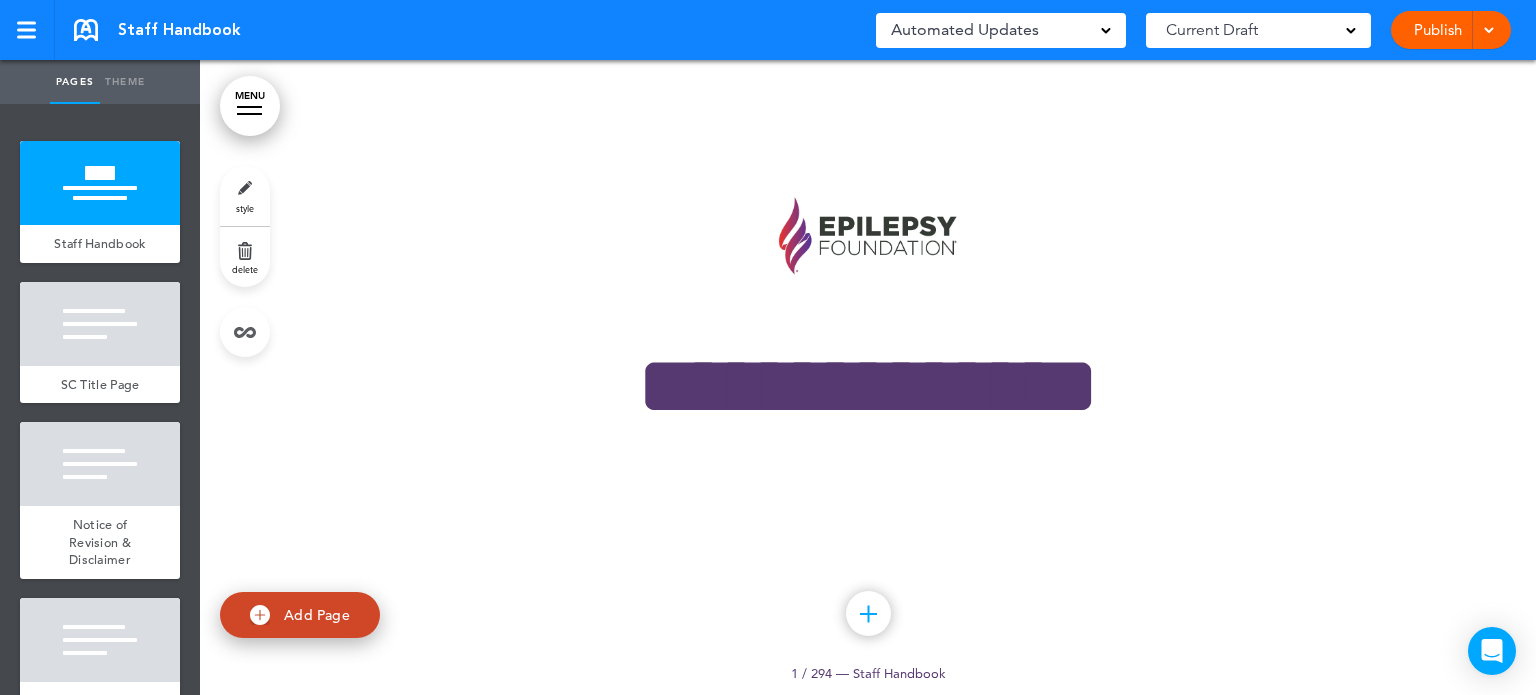 scroll, scrollTop: 0, scrollLeft: 0, axis: both 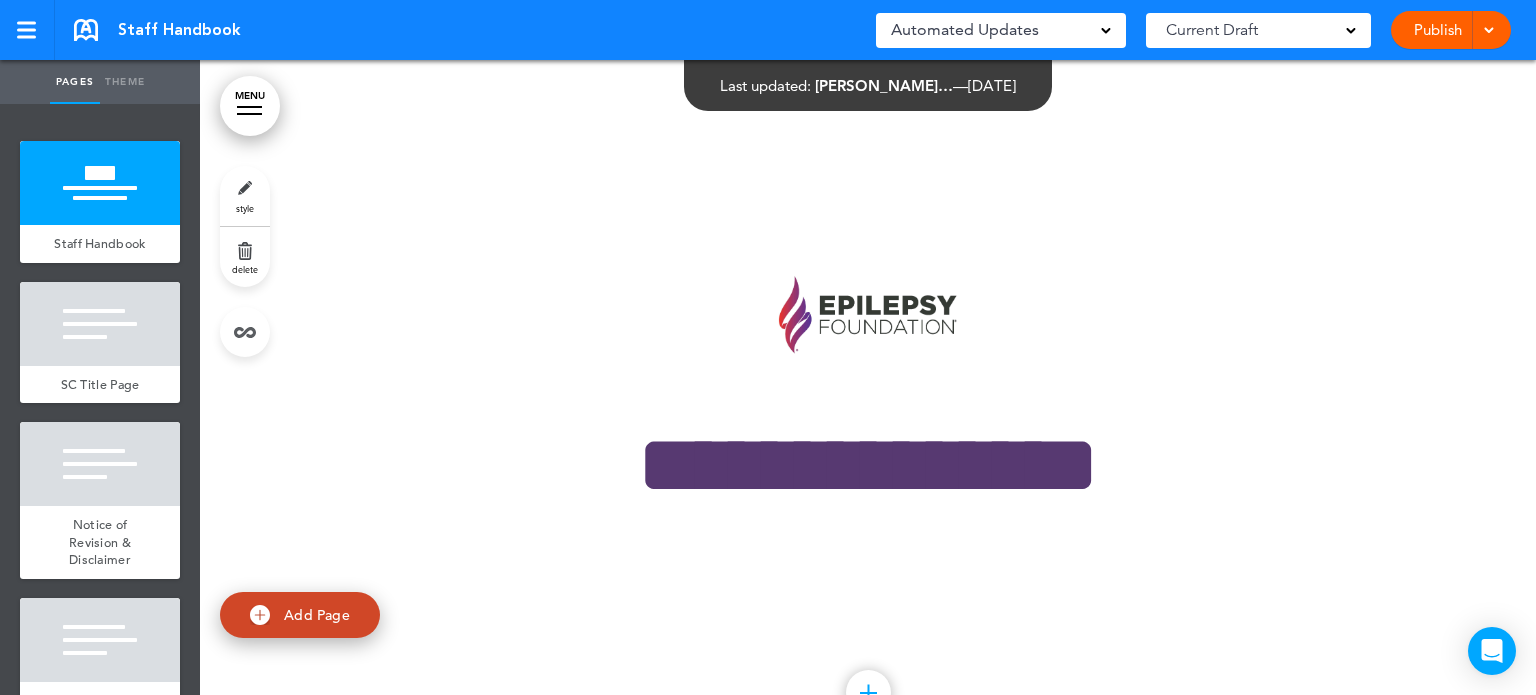 click on "MENU" at bounding box center (250, 106) 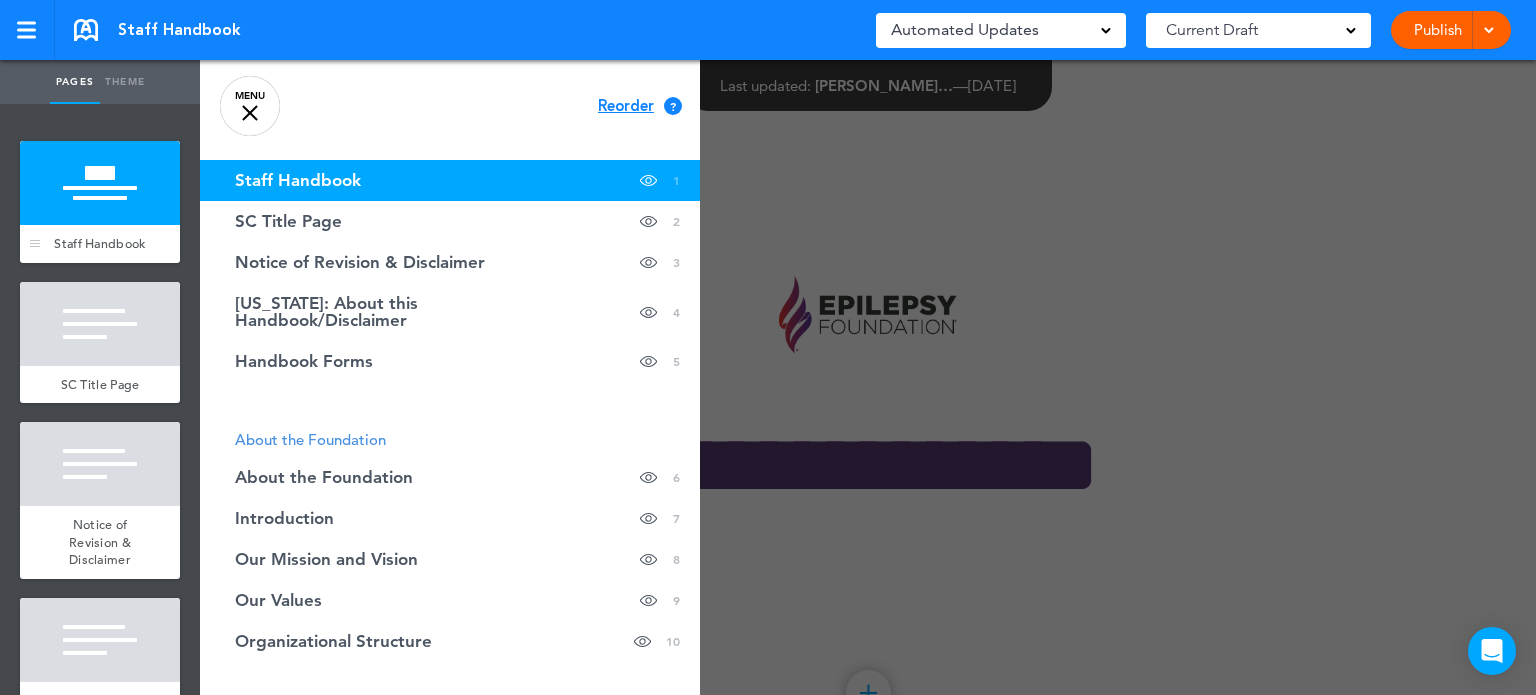 click on "Staff Handbook" at bounding box center (100, 244) 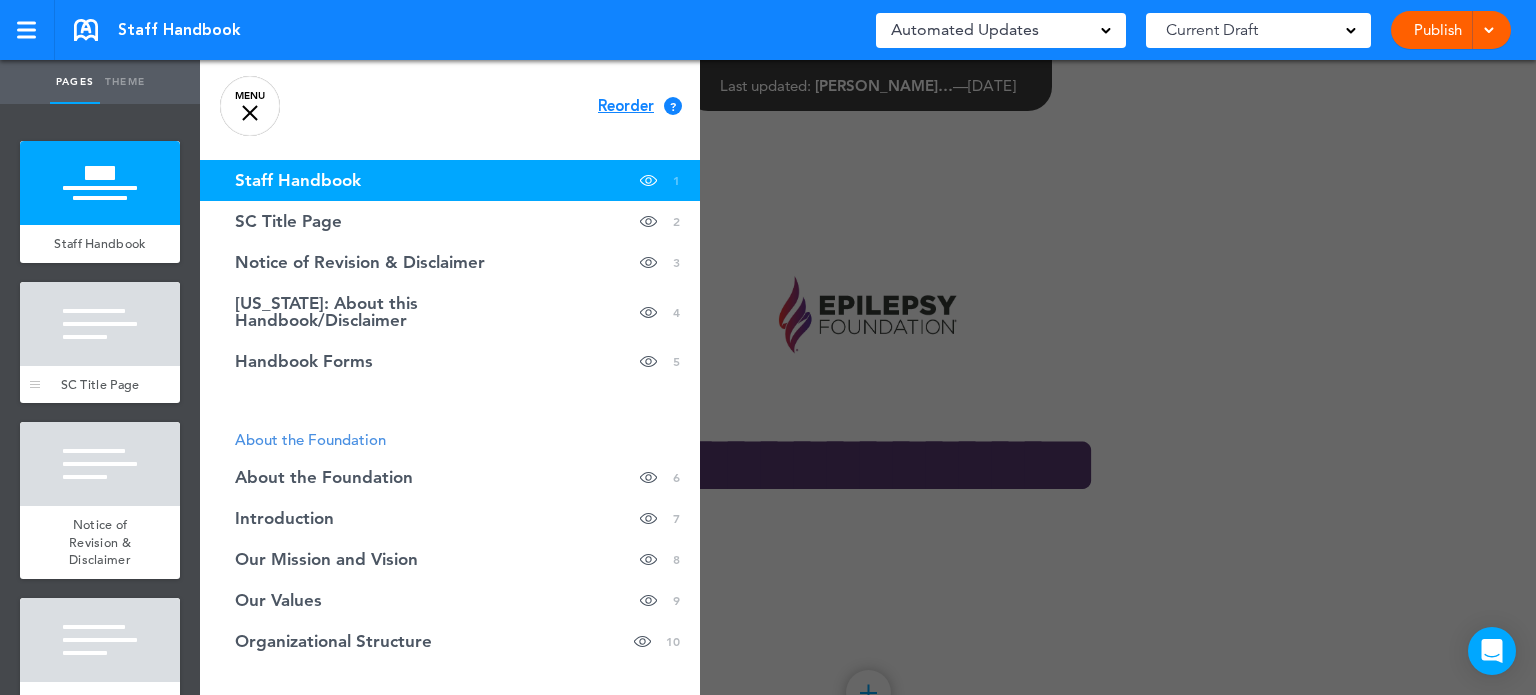 click at bounding box center [100, 324] 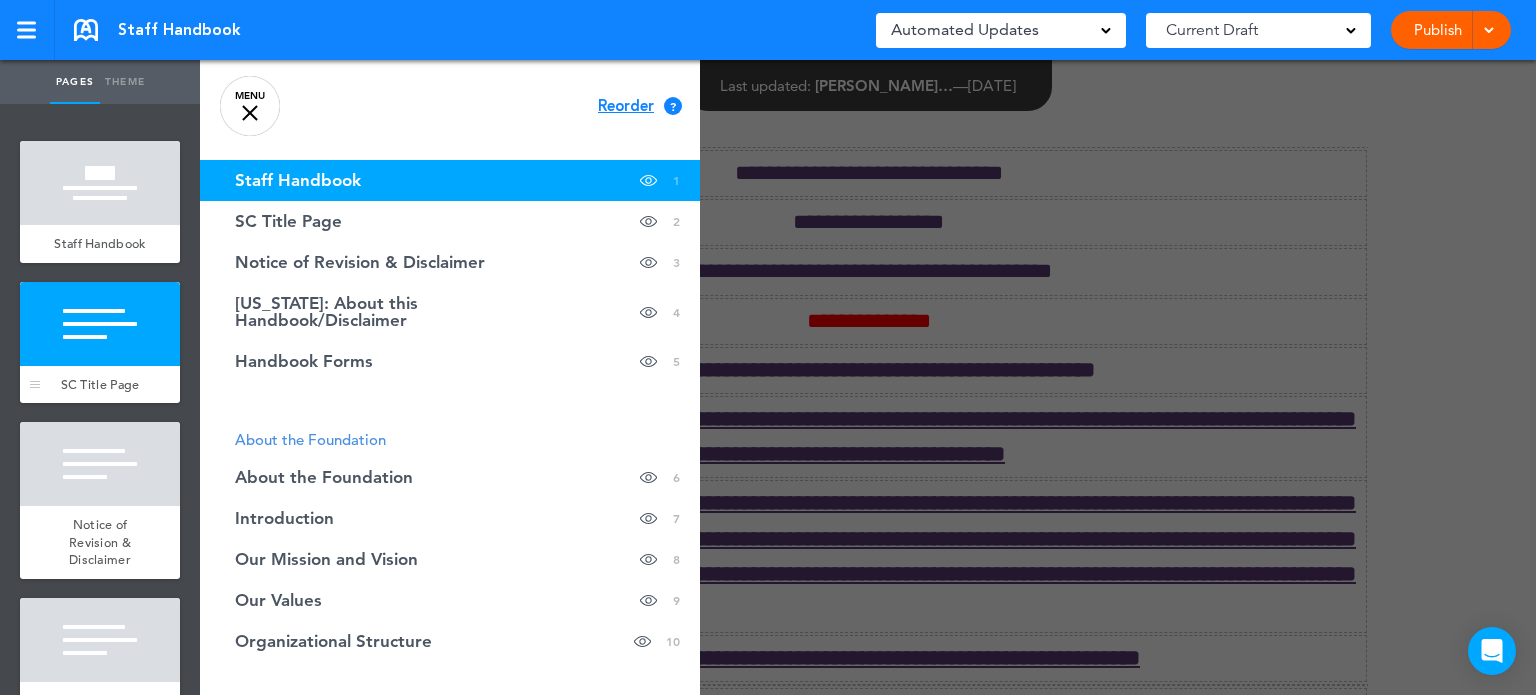 scroll, scrollTop: 720, scrollLeft: 0, axis: vertical 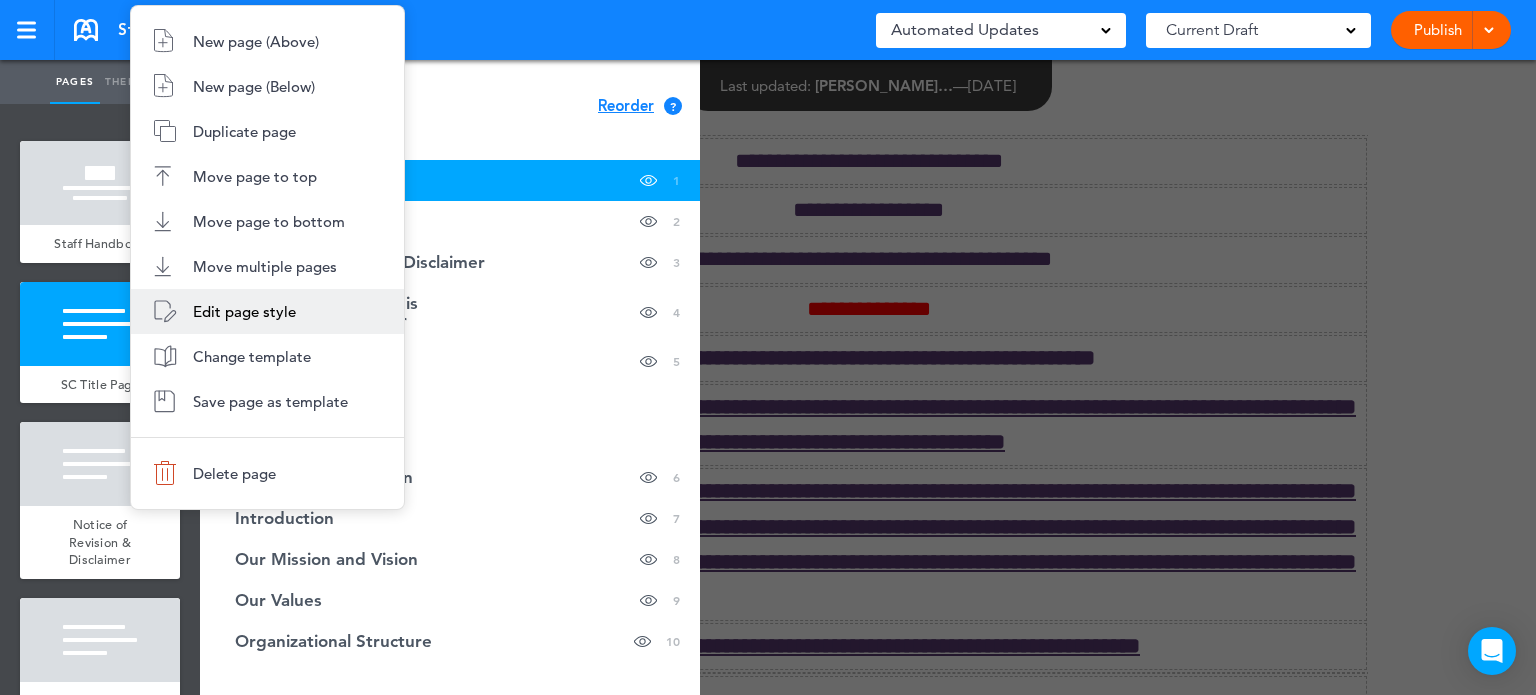 click on "Edit page style" at bounding box center [267, 311] 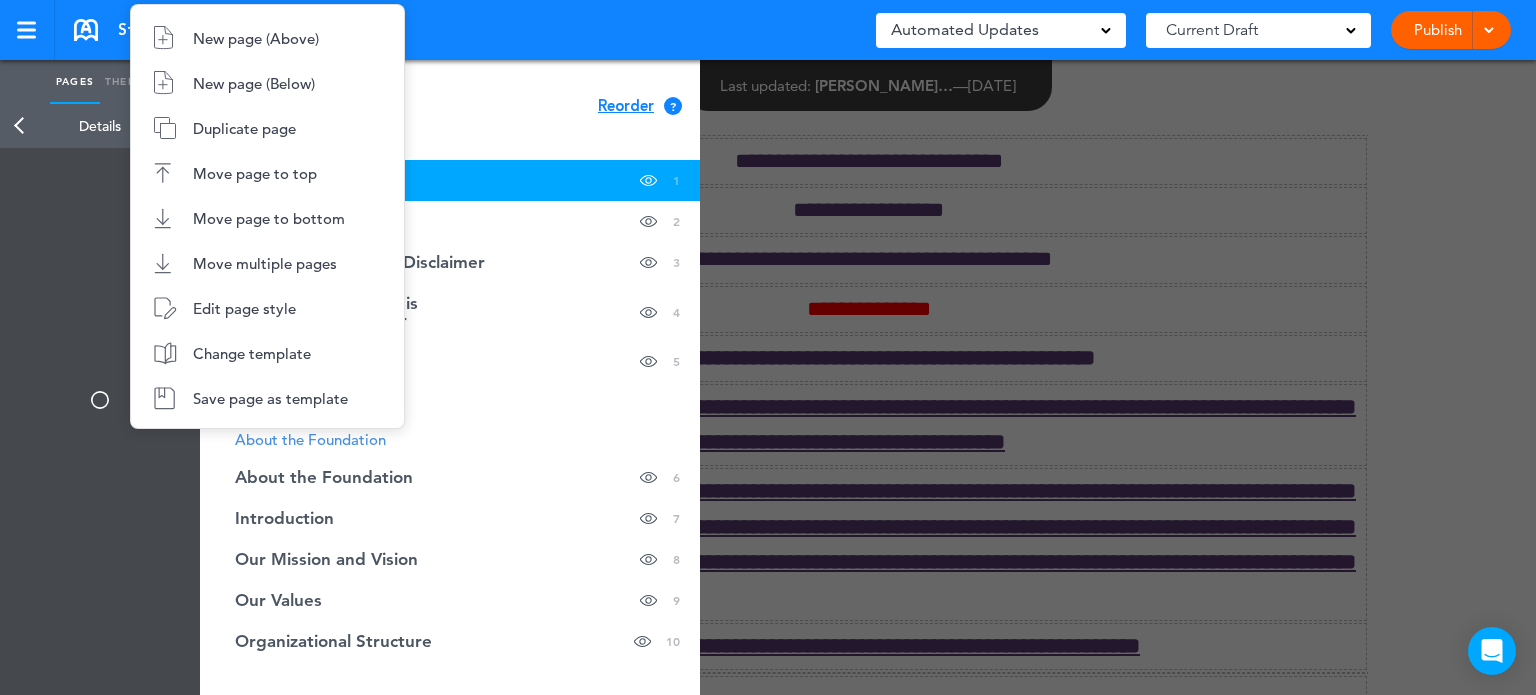 type on "******" 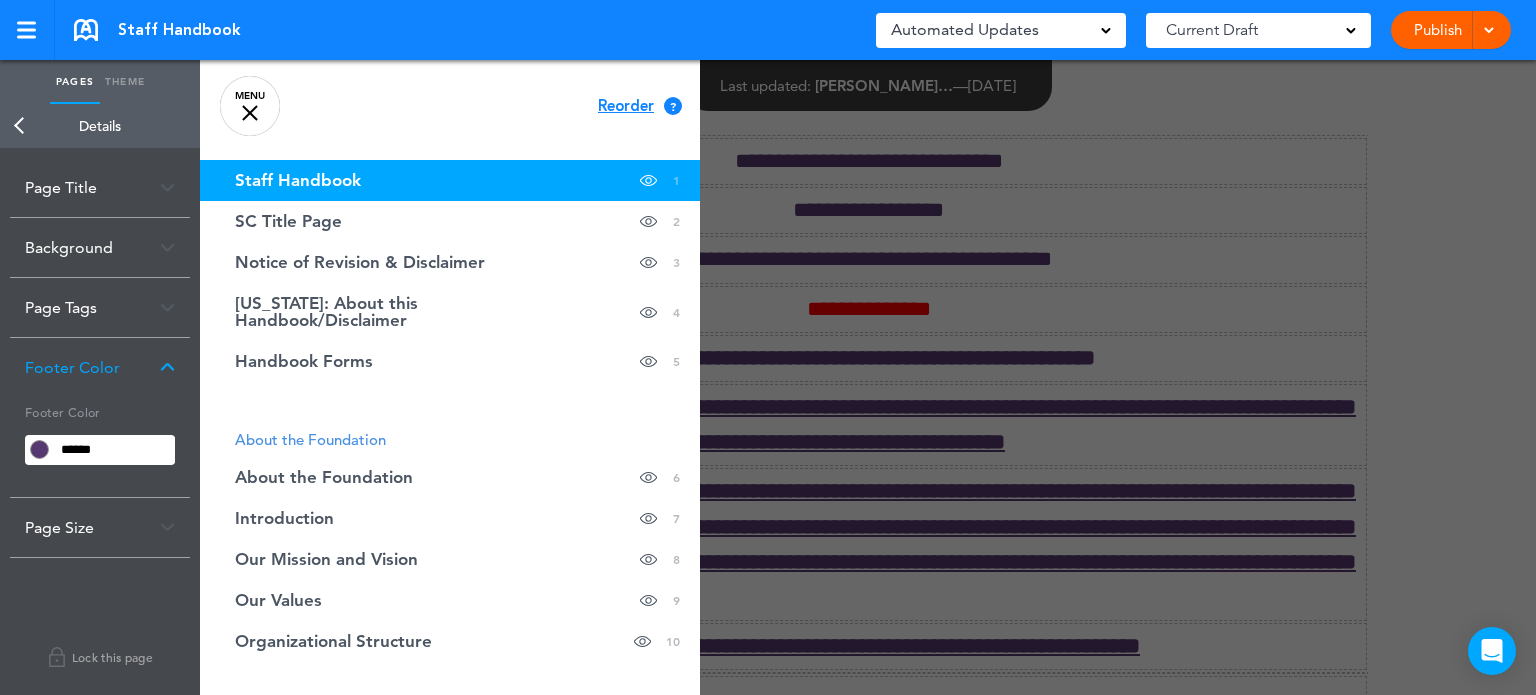 click on "Page Title" at bounding box center (100, 187) 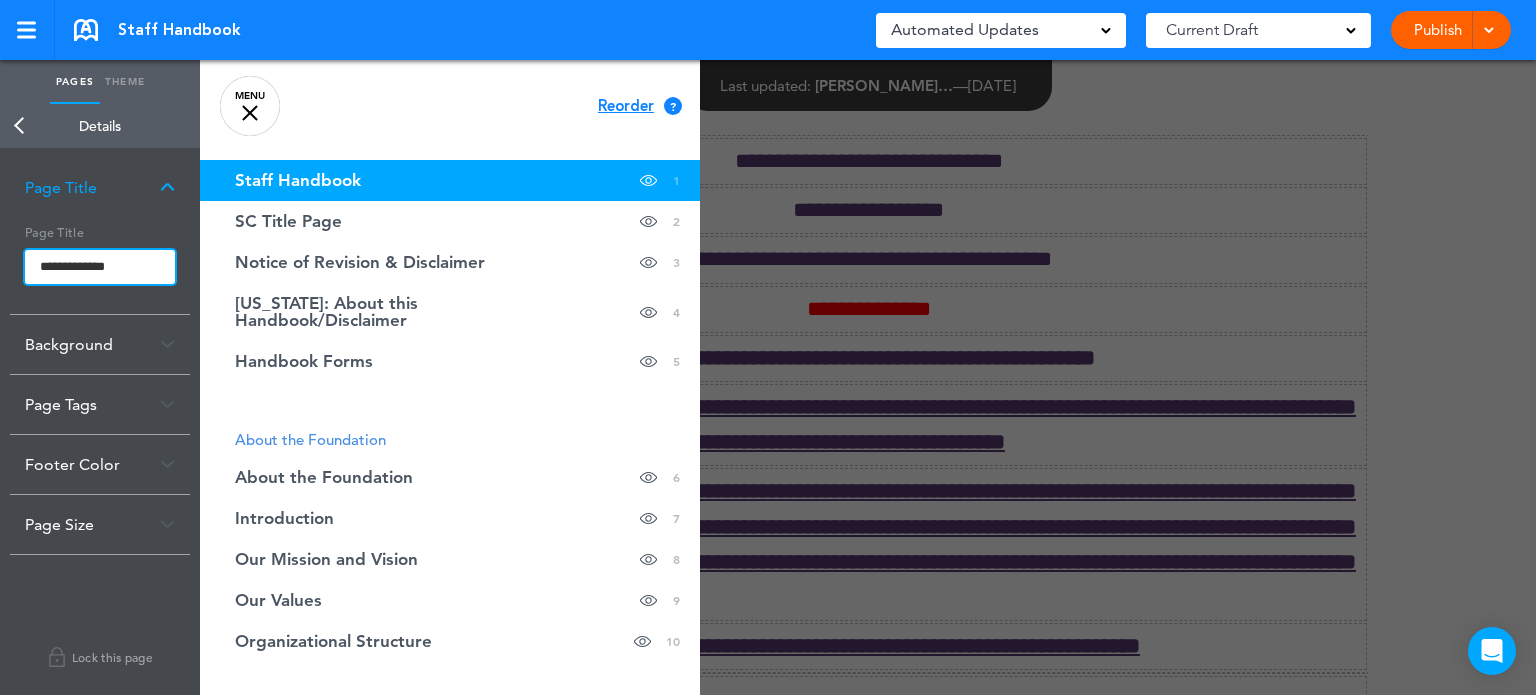 drag, startPoint x: 58, startPoint y: 269, endPoint x: 36, endPoint y: 266, distance: 22.203604 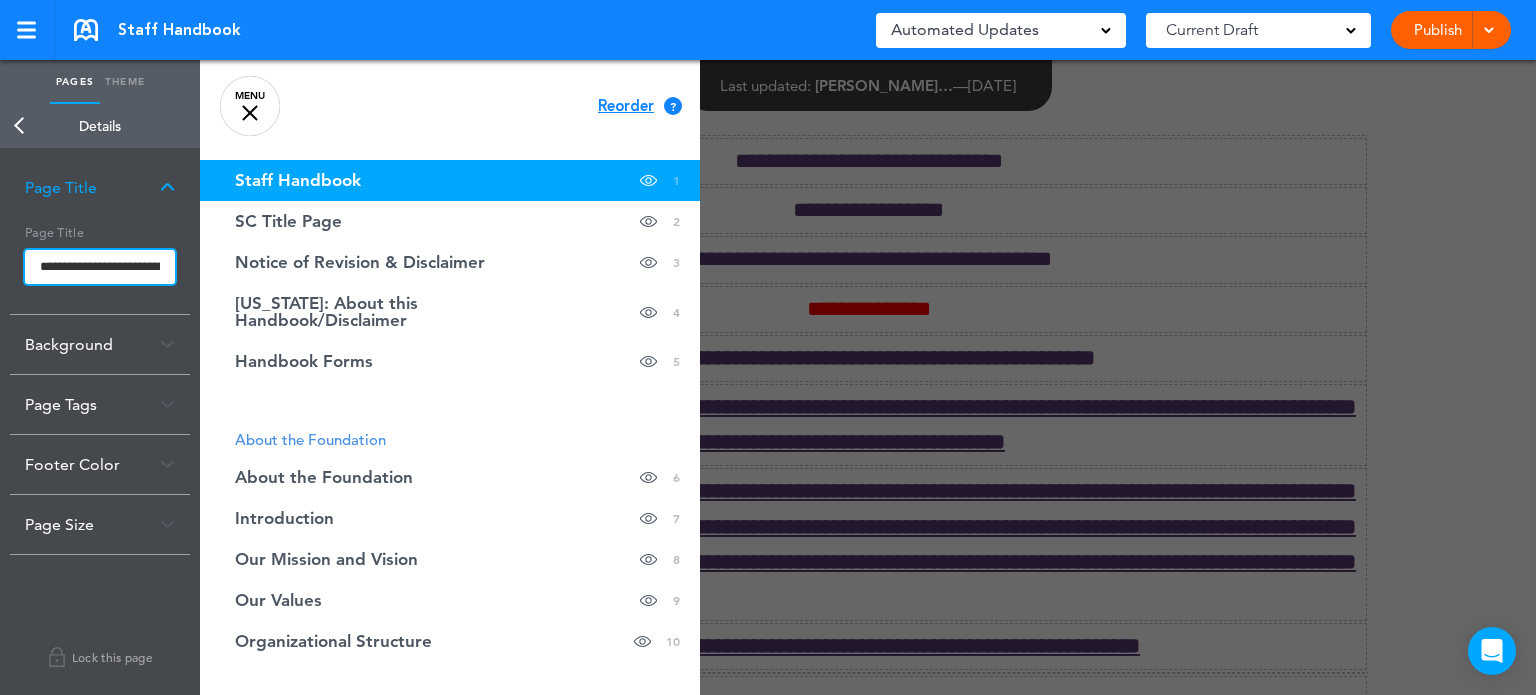 type on "**********" 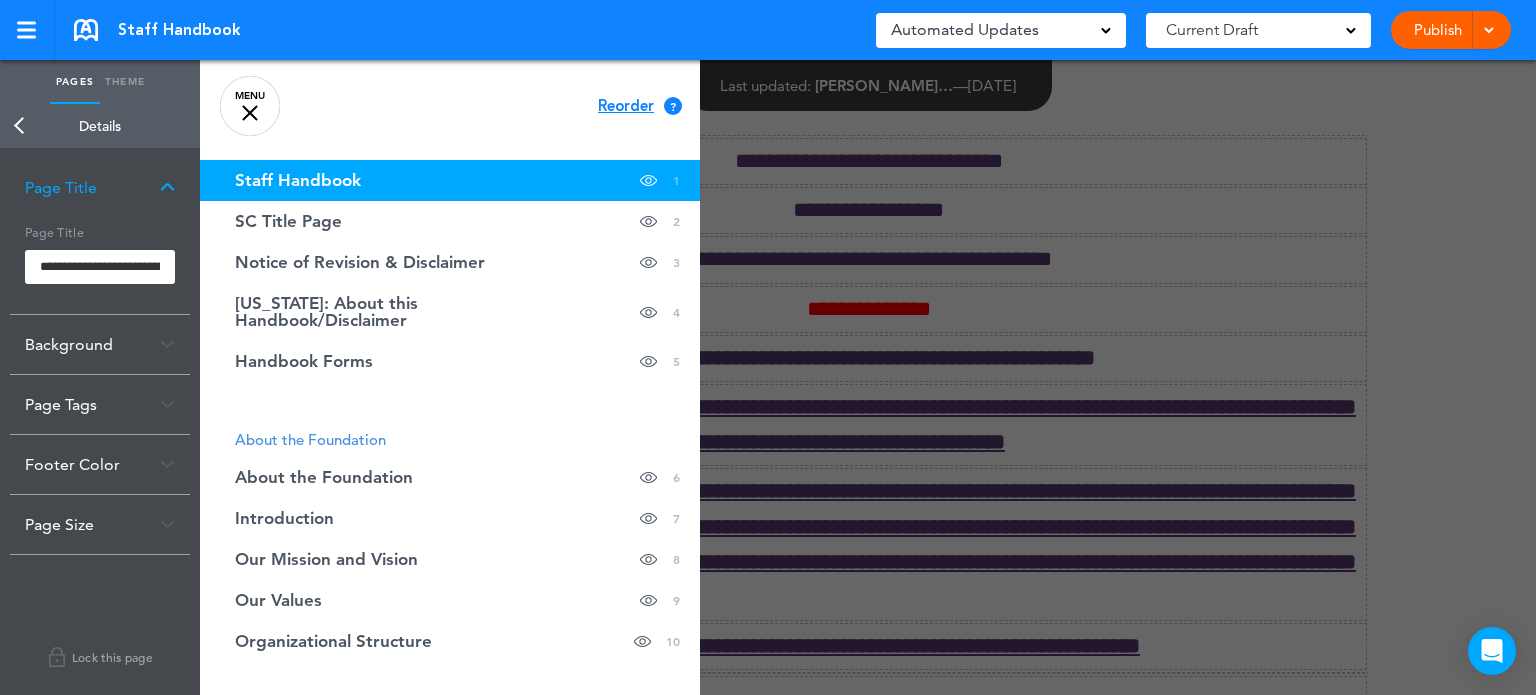 click on "Make this page common so it is available in other handbooks.
This handbook
[GEOGRAPHIC_DATA]
Settings
Signatures
Collaborators
Your Handbooks
Conflict of Interest Policy and Disclosure Form
Telecommuting Agreement Form
Handbook Acknowledgment Form
Handbook Acknowledgment Form (SC Employees)
Authorization for Deduction of Wages Form
Receipt of Non-Harassment Policy Form
Receipt of Non-Harassment Policy Form (OR Employees)
Receipt of Non-Harassment Policy Form (CT Employees)" at bounding box center (768, 347) 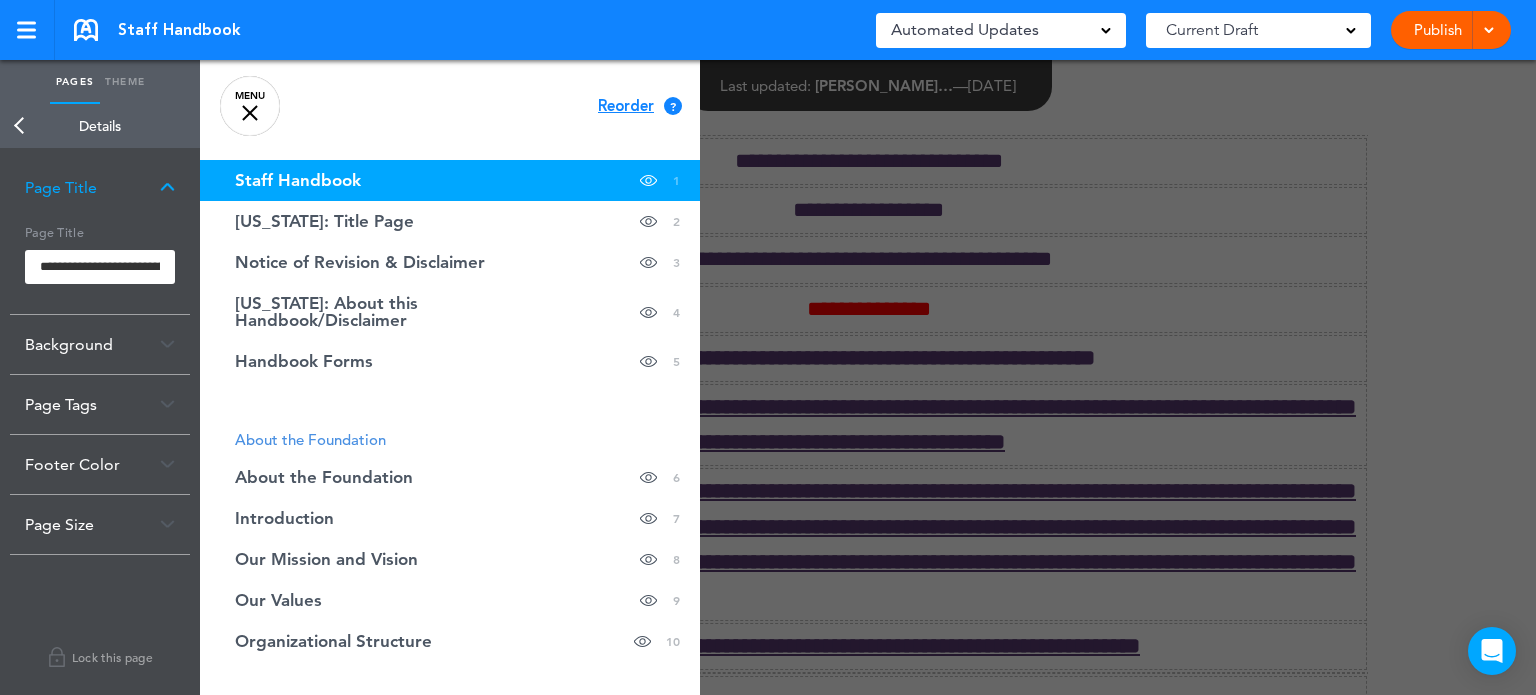 click on "Background" at bounding box center (100, 344) 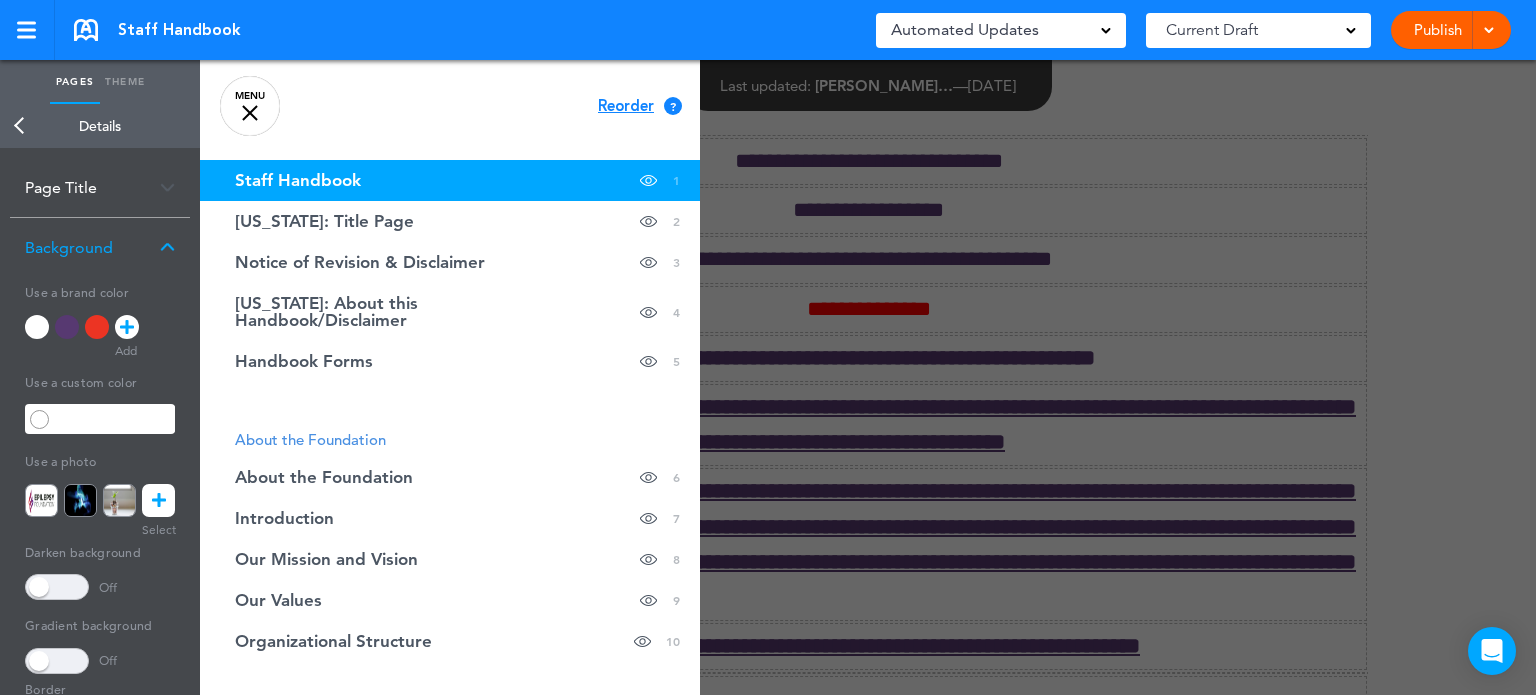 click on "Background" at bounding box center (100, 247) 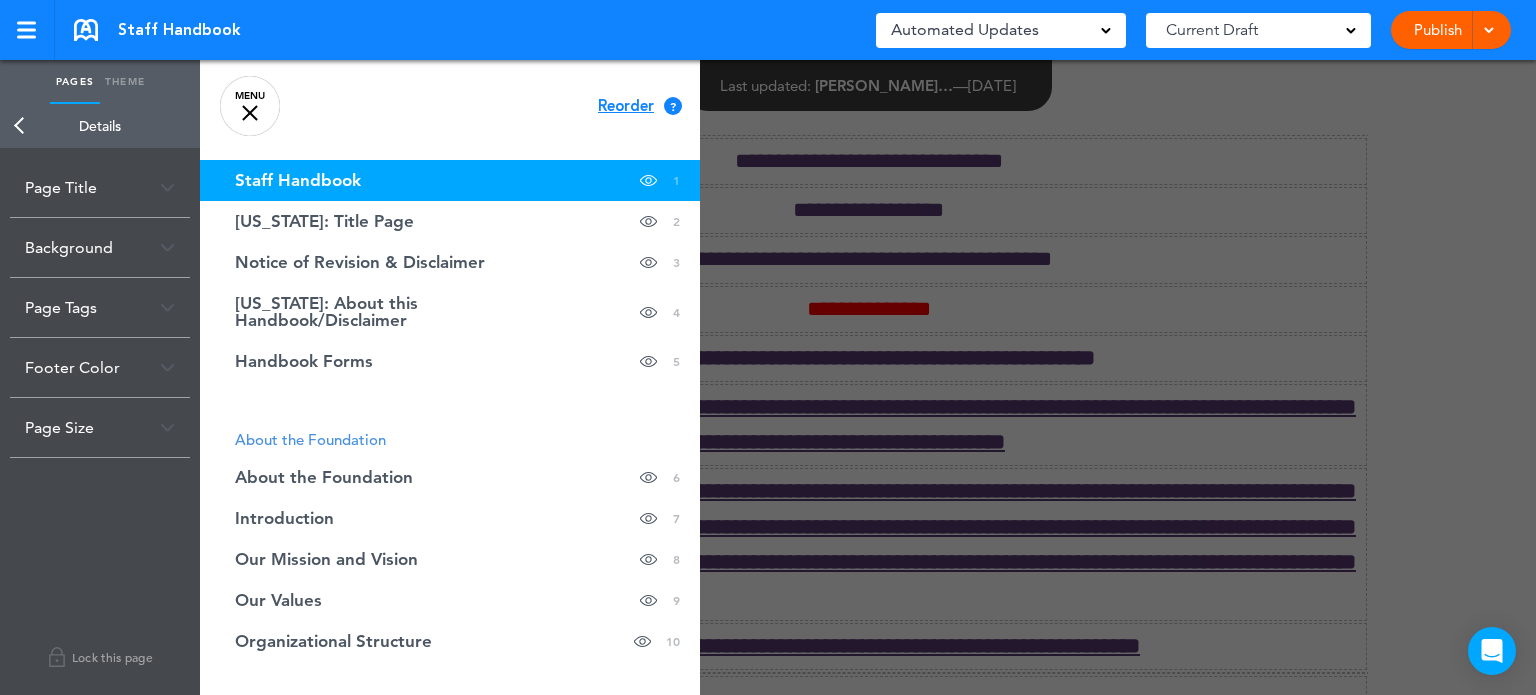 click on "Back" at bounding box center [20, 126] 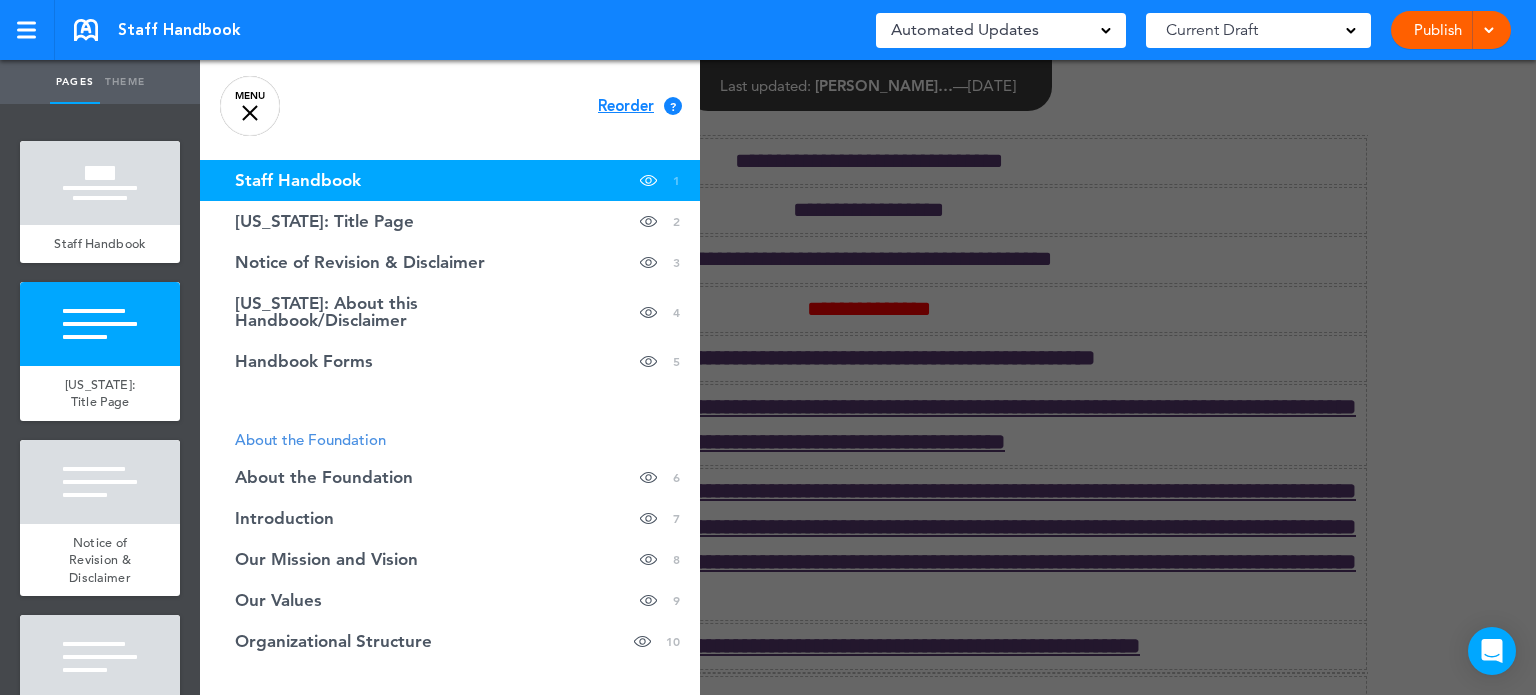click at bounding box center [968, 347] 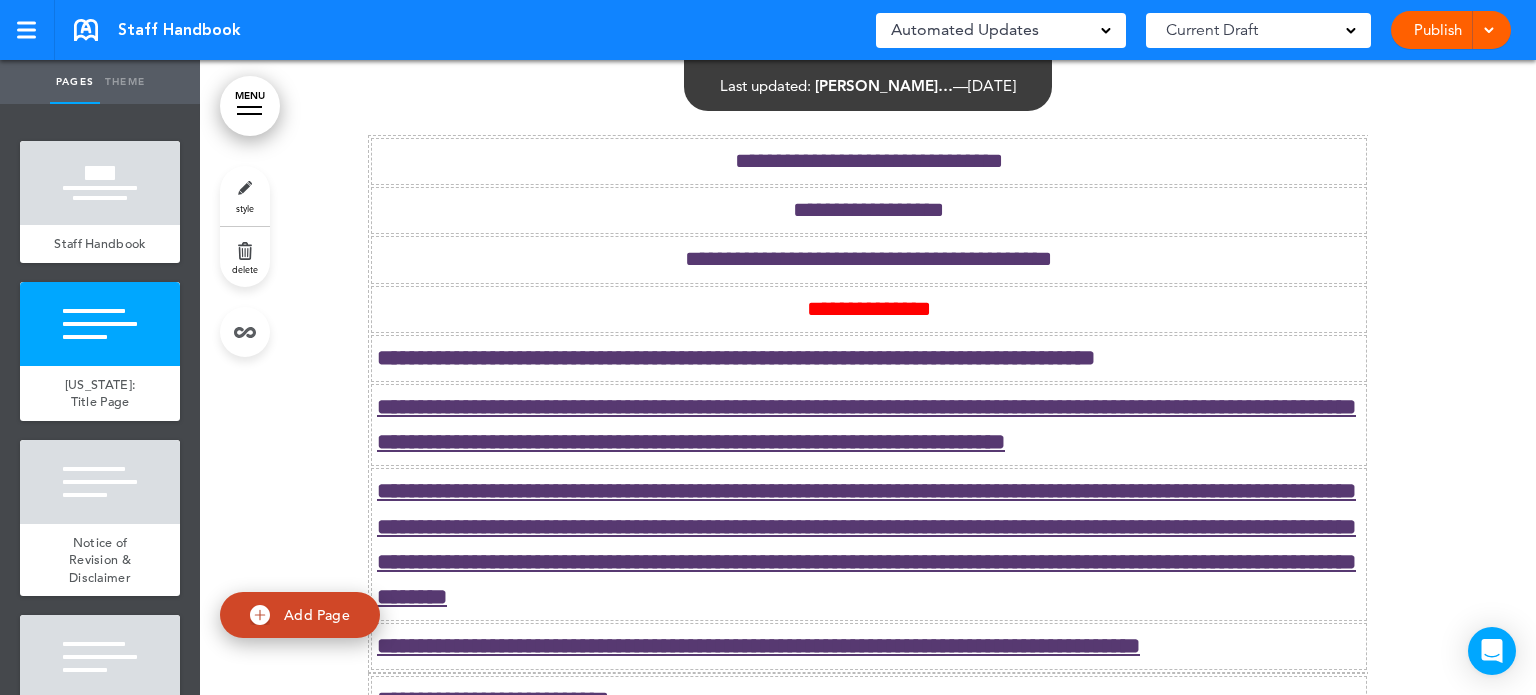 click at bounding box center (249, 107) 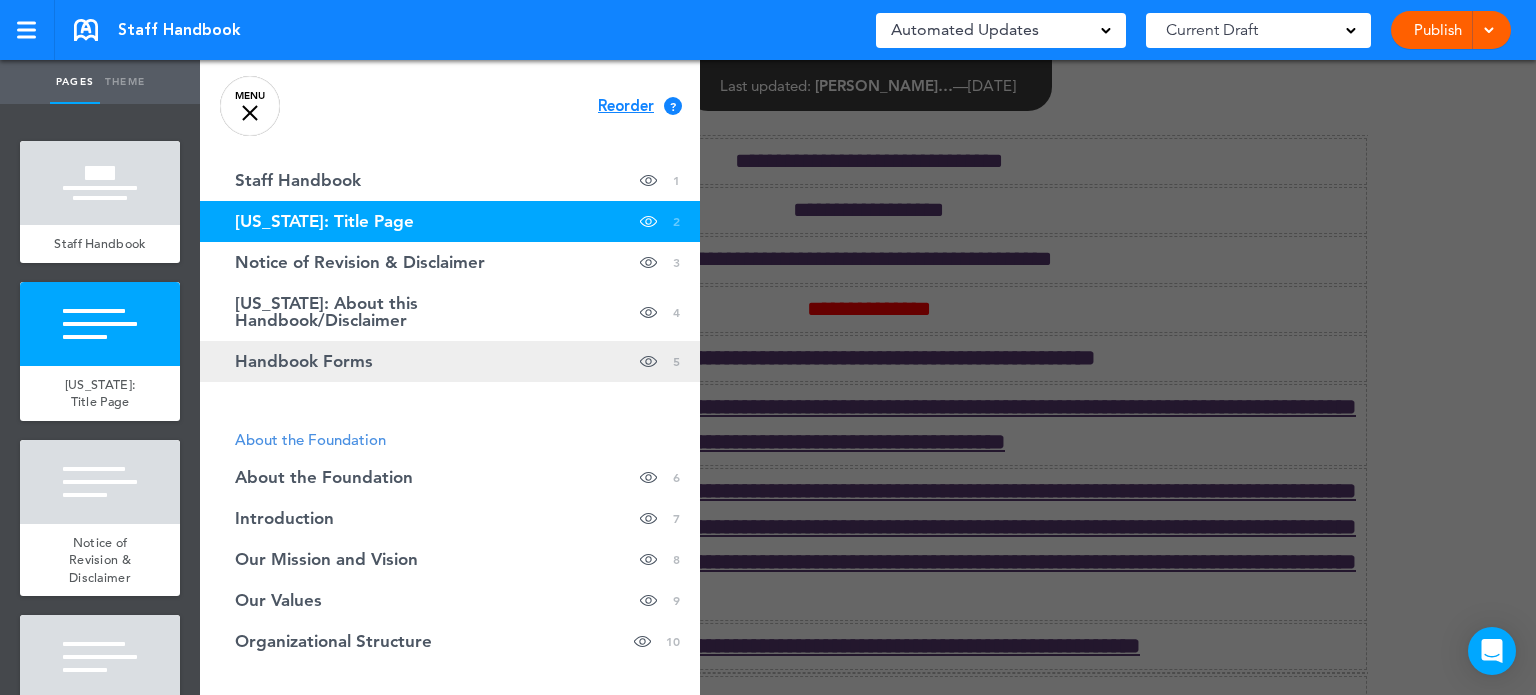click on "Handbook Forms
Hide page in   table of contents
5" at bounding box center (450, 361) 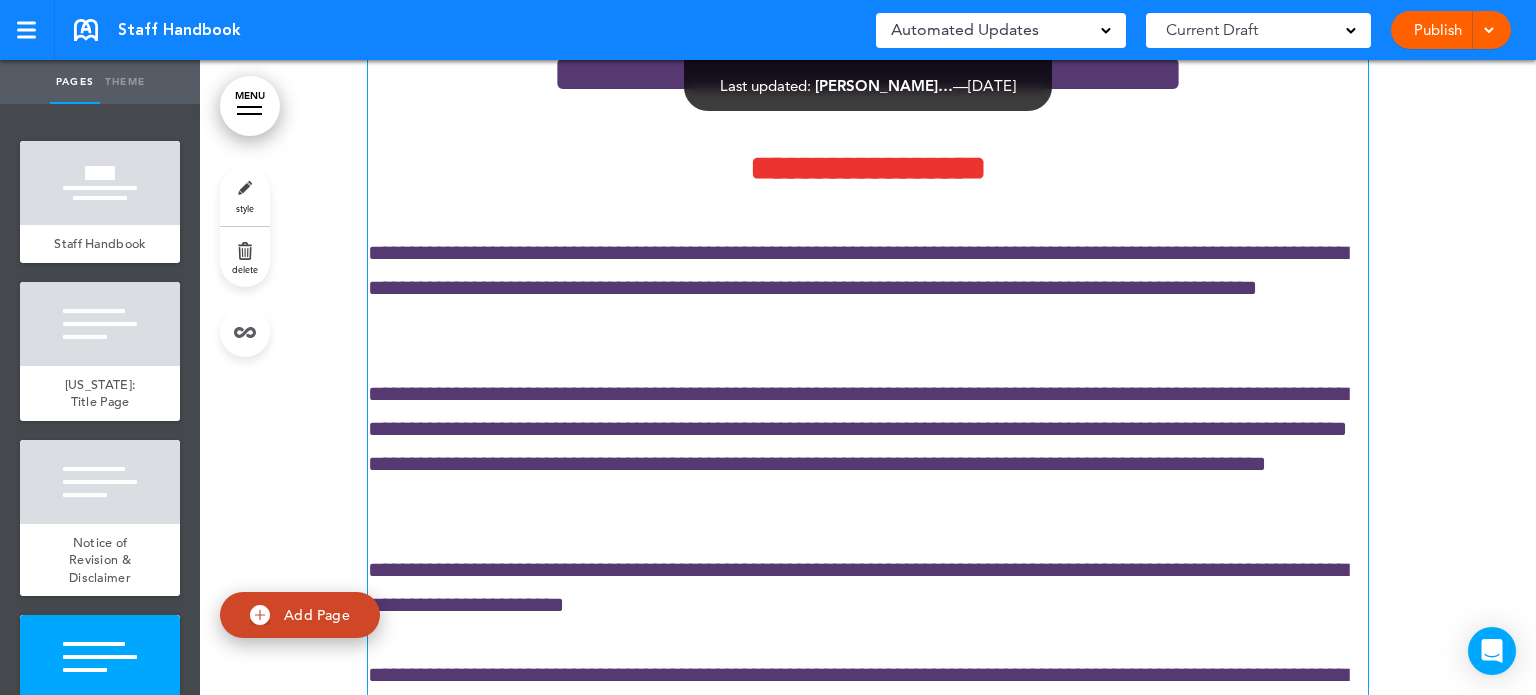 scroll, scrollTop: 4027, scrollLeft: 0, axis: vertical 